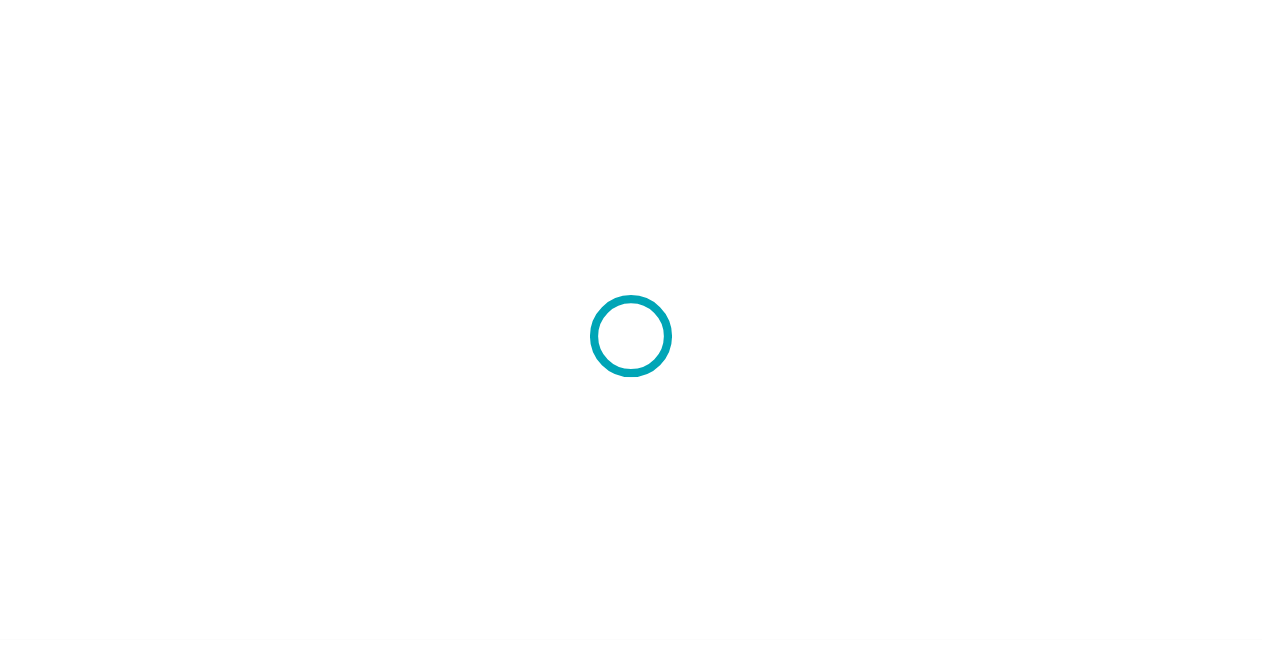 scroll, scrollTop: 0, scrollLeft: 0, axis: both 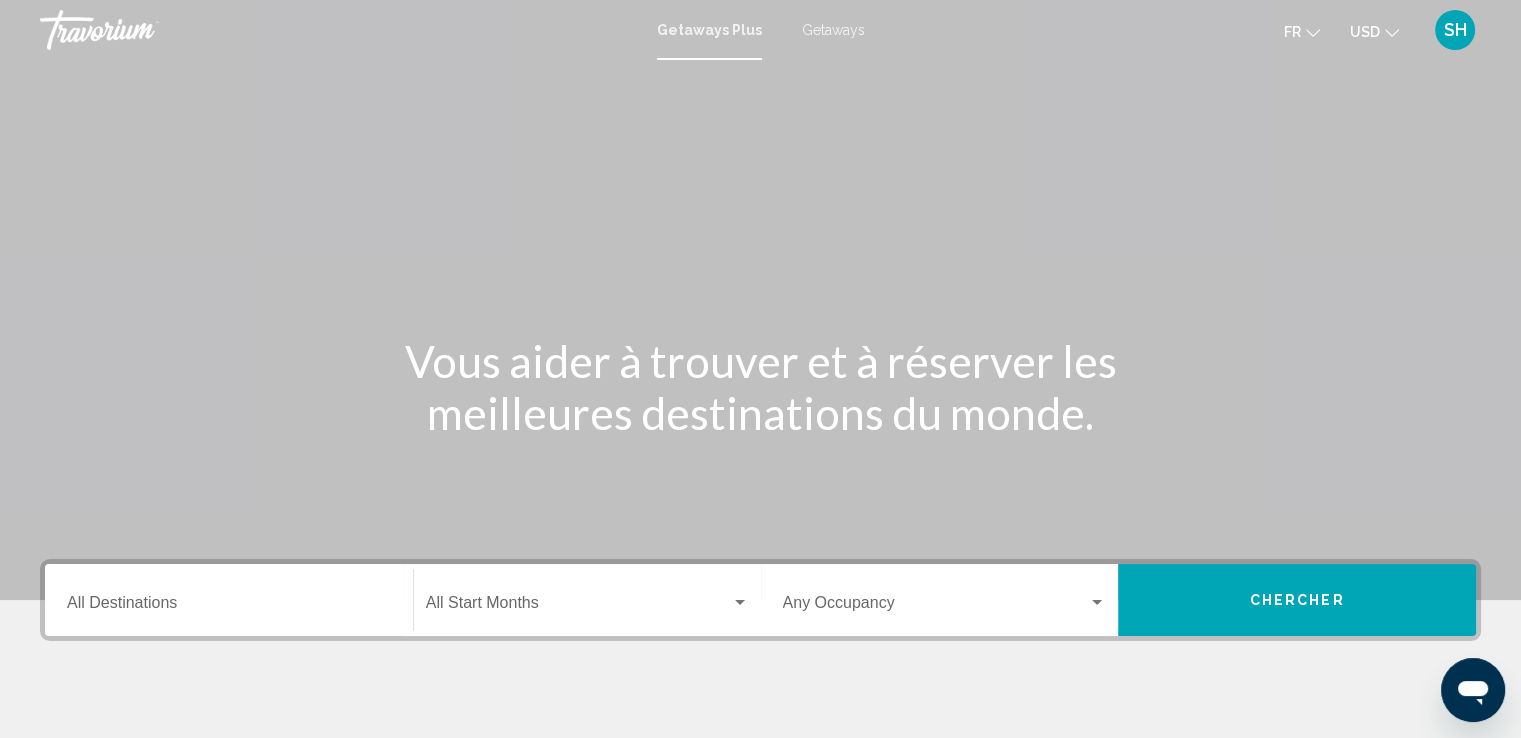 click on "USD
USD ($) MXN (Mex$) CAD (Can$) GBP (£) EUR (€) AUD (A$) NZD (NZ$) CNY (CN¥)" 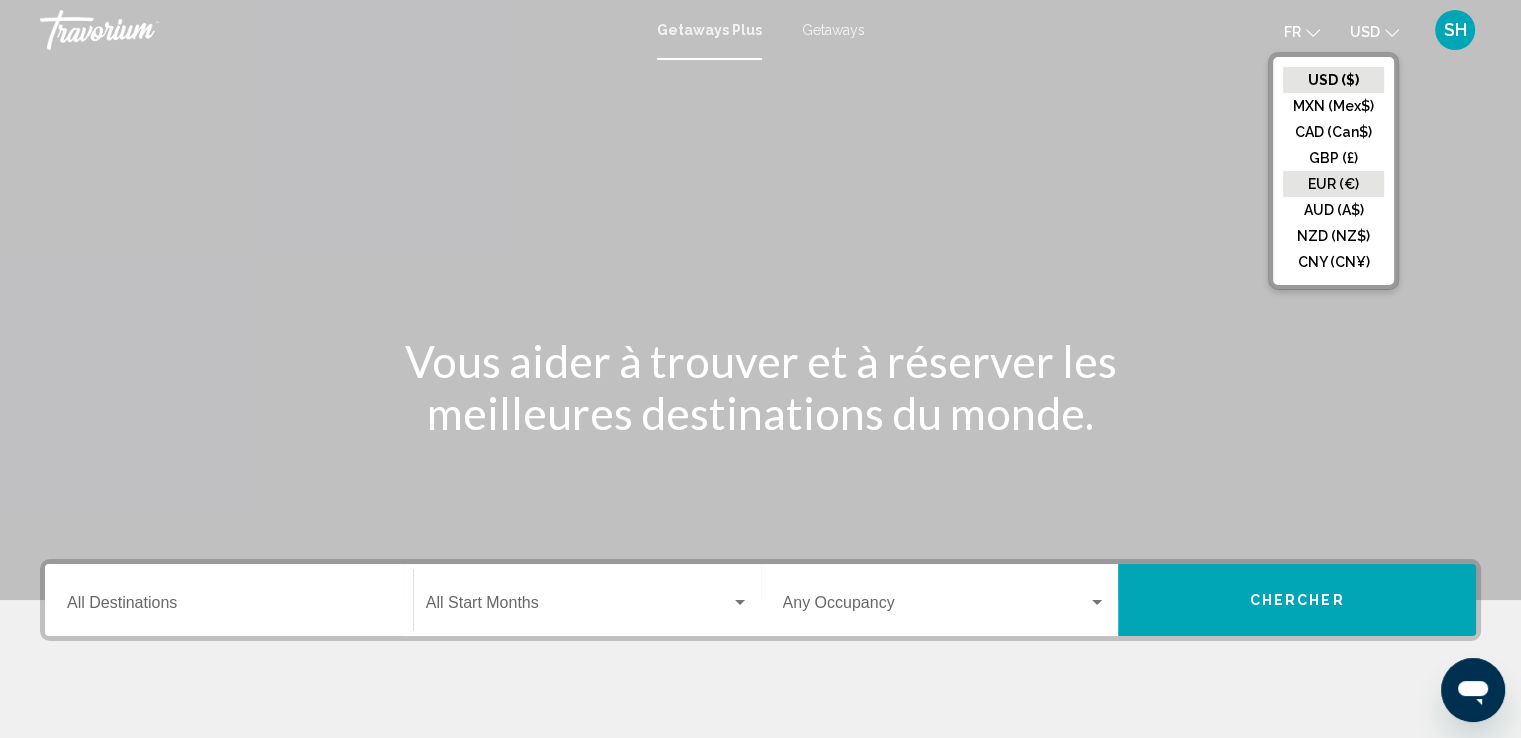 click on "EUR (€)" 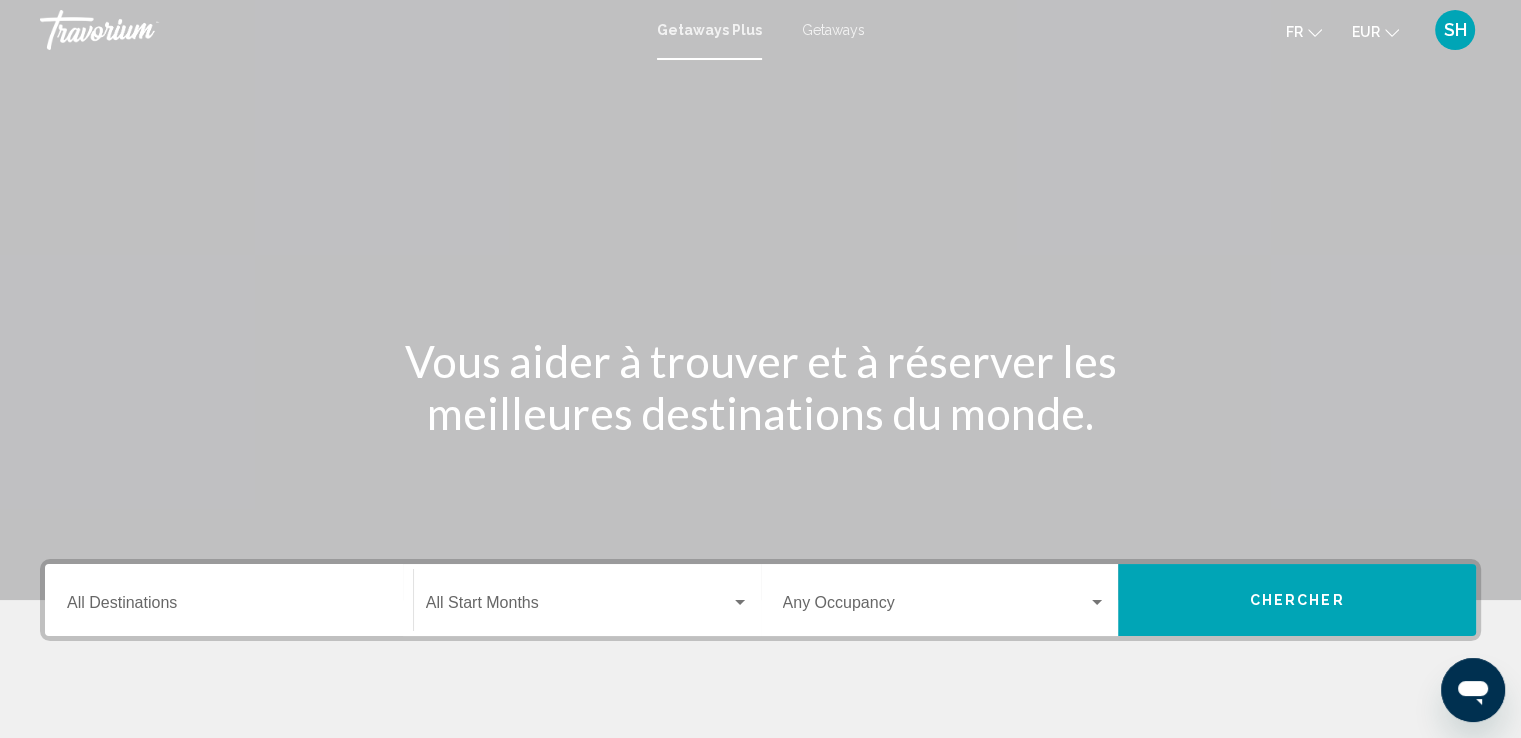 click on "Start Month All Start Months" 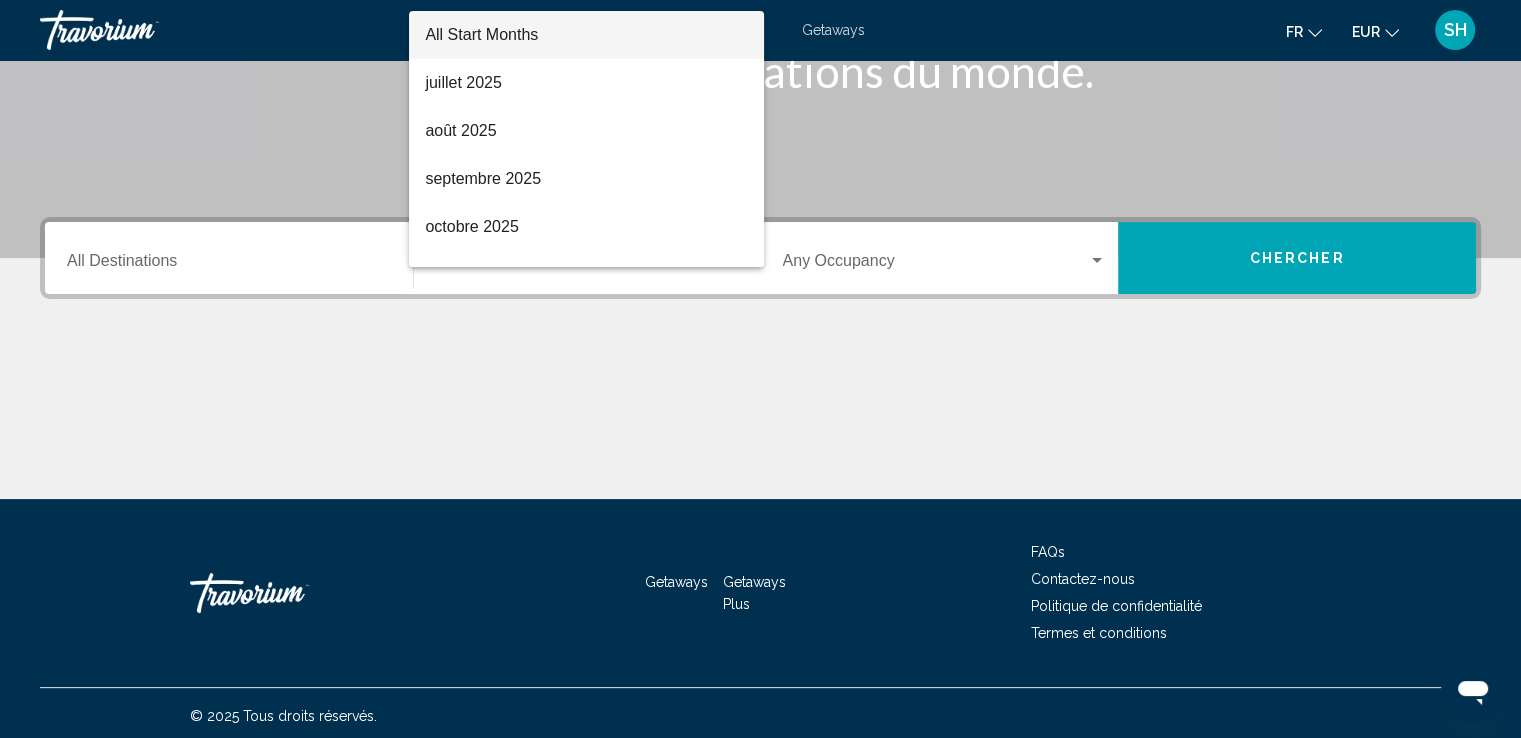 scroll, scrollTop: 348, scrollLeft: 0, axis: vertical 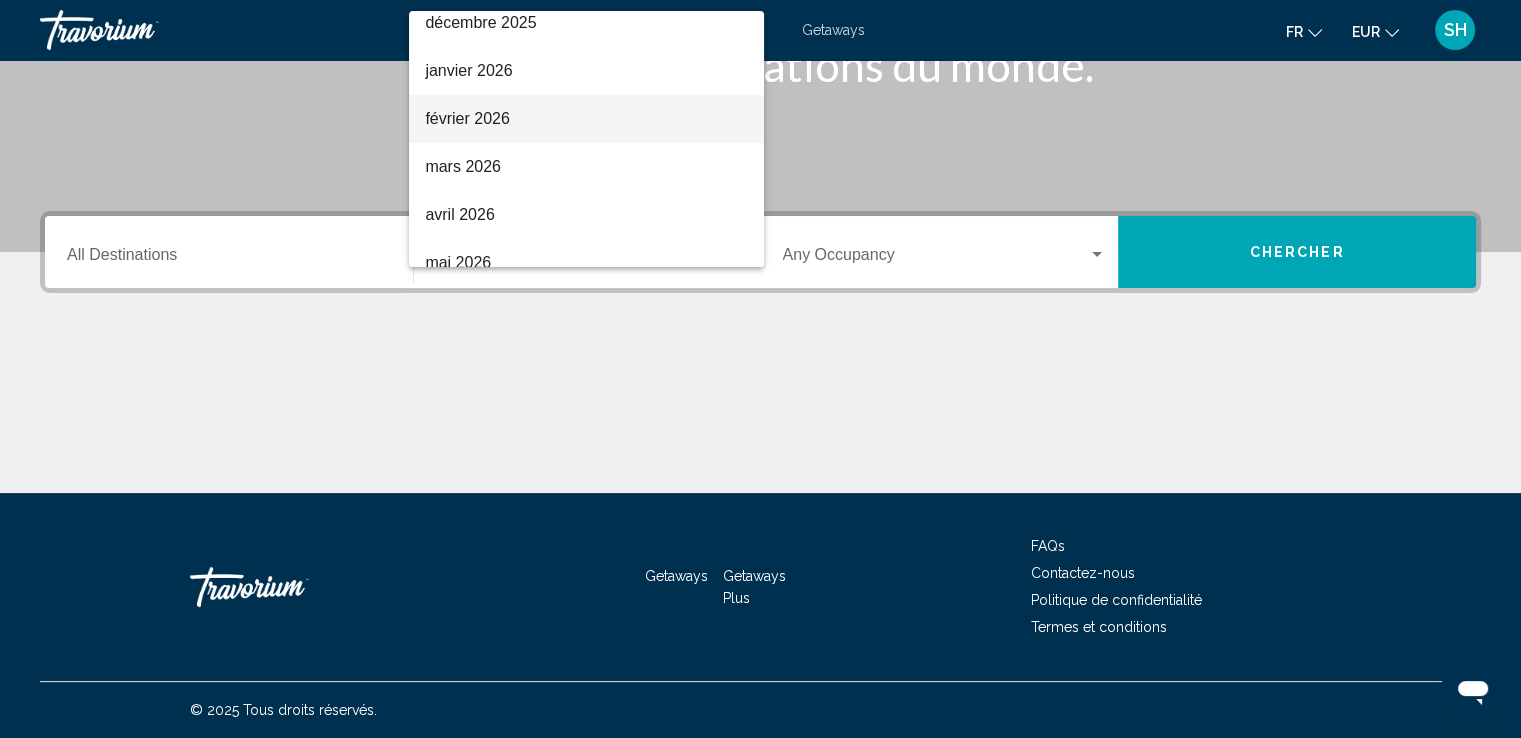 click on "février 2026" at bounding box center (586, 119) 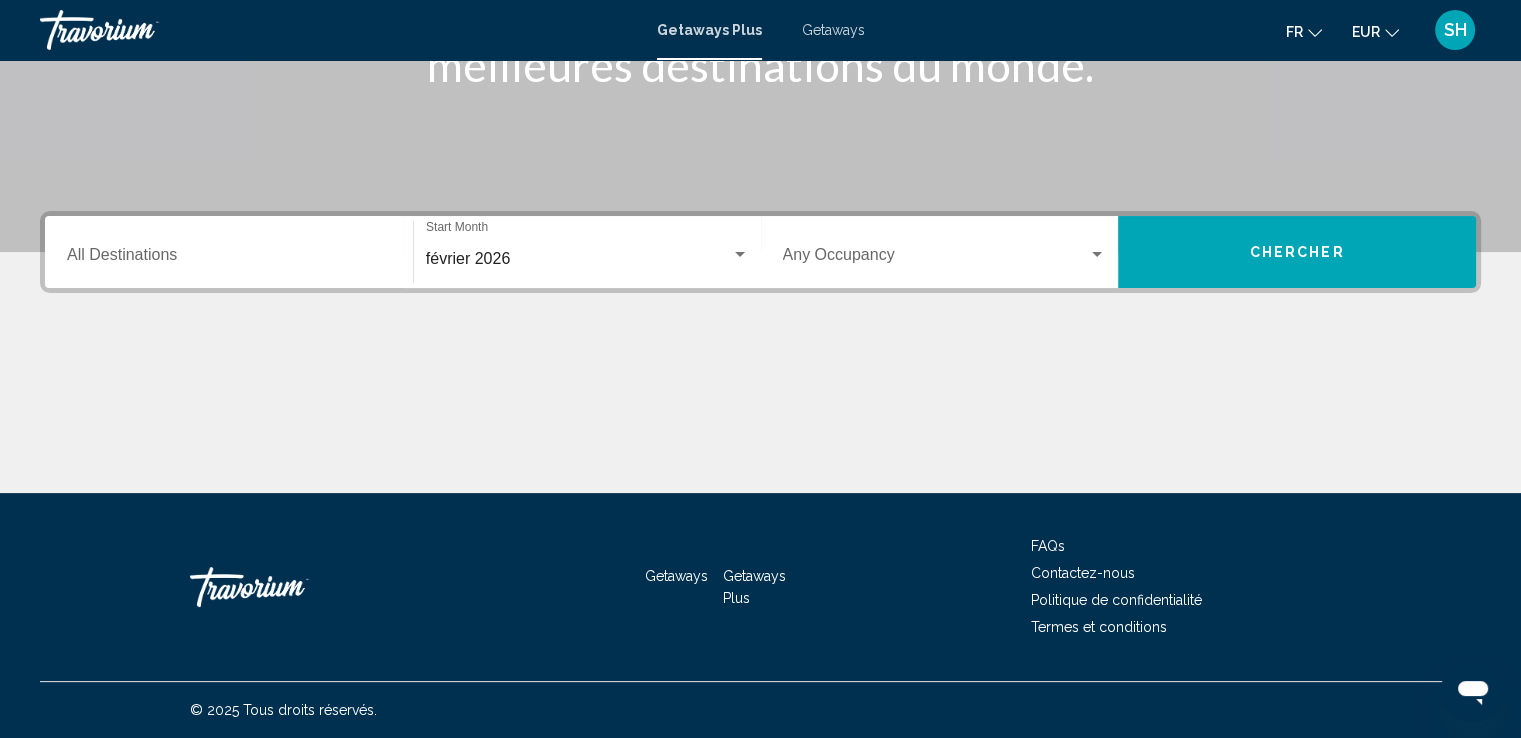 click on "Occupancy Any Occupancy" at bounding box center (945, 252) 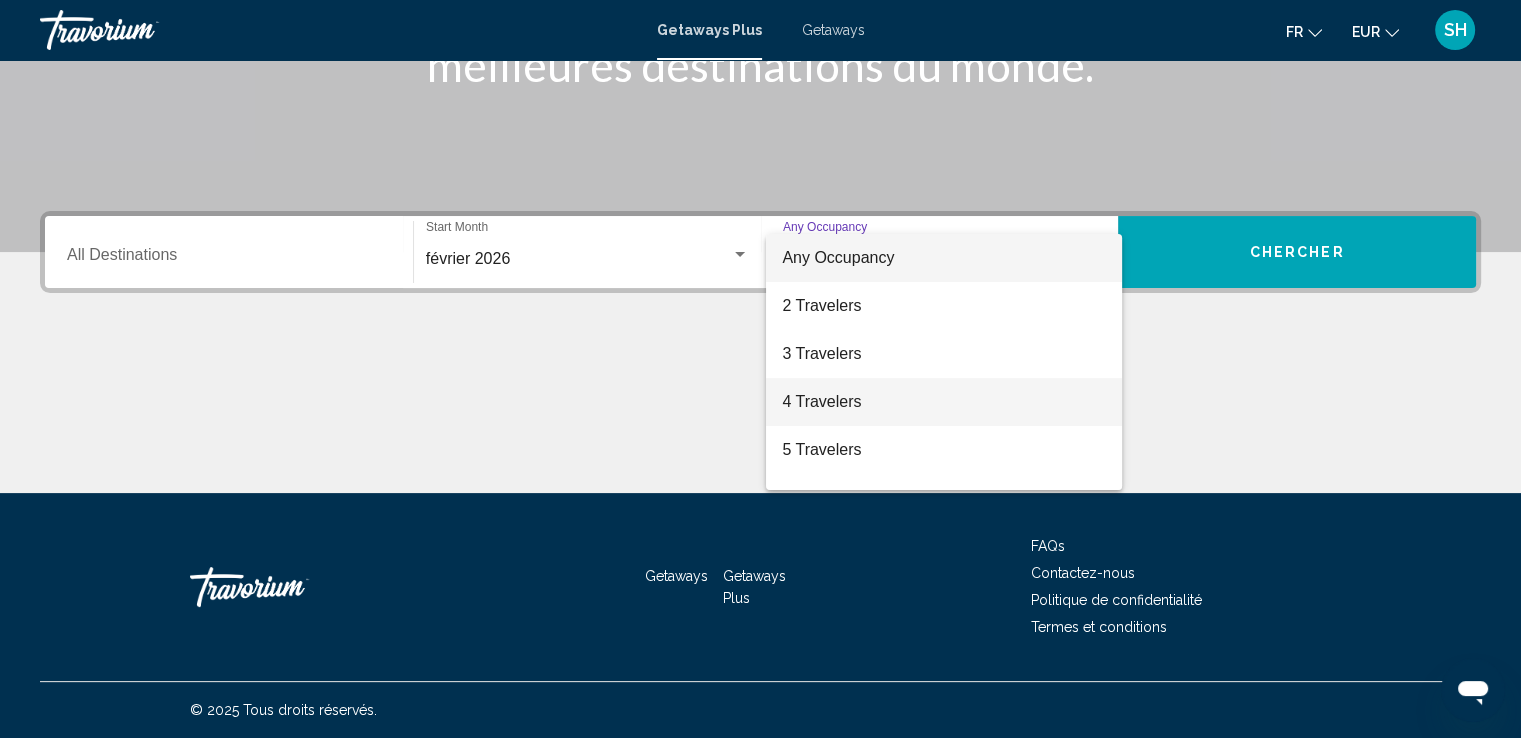 click on "4 Travelers" at bounding box center (944, 402) 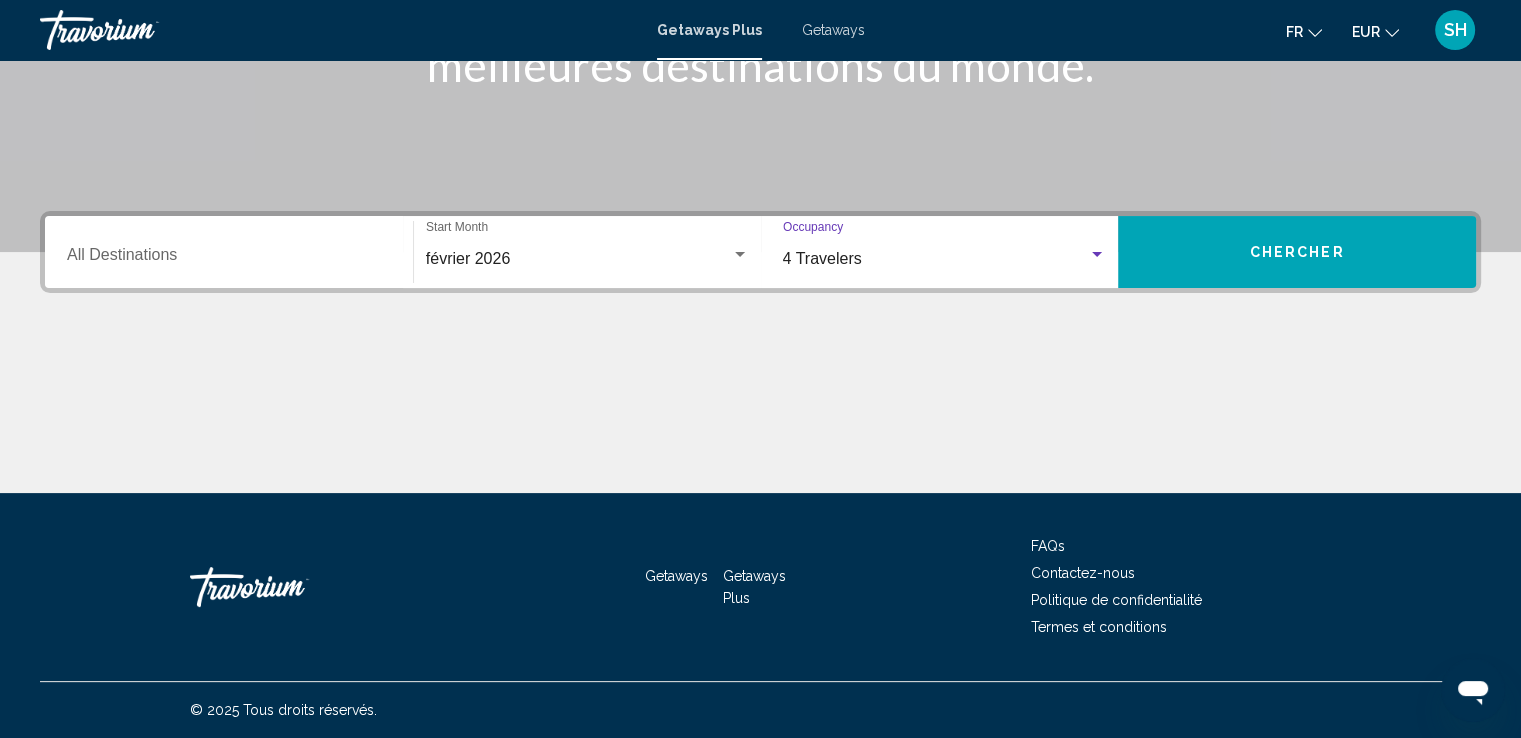 click on "Chercher" at bounding box center (1297, 252) 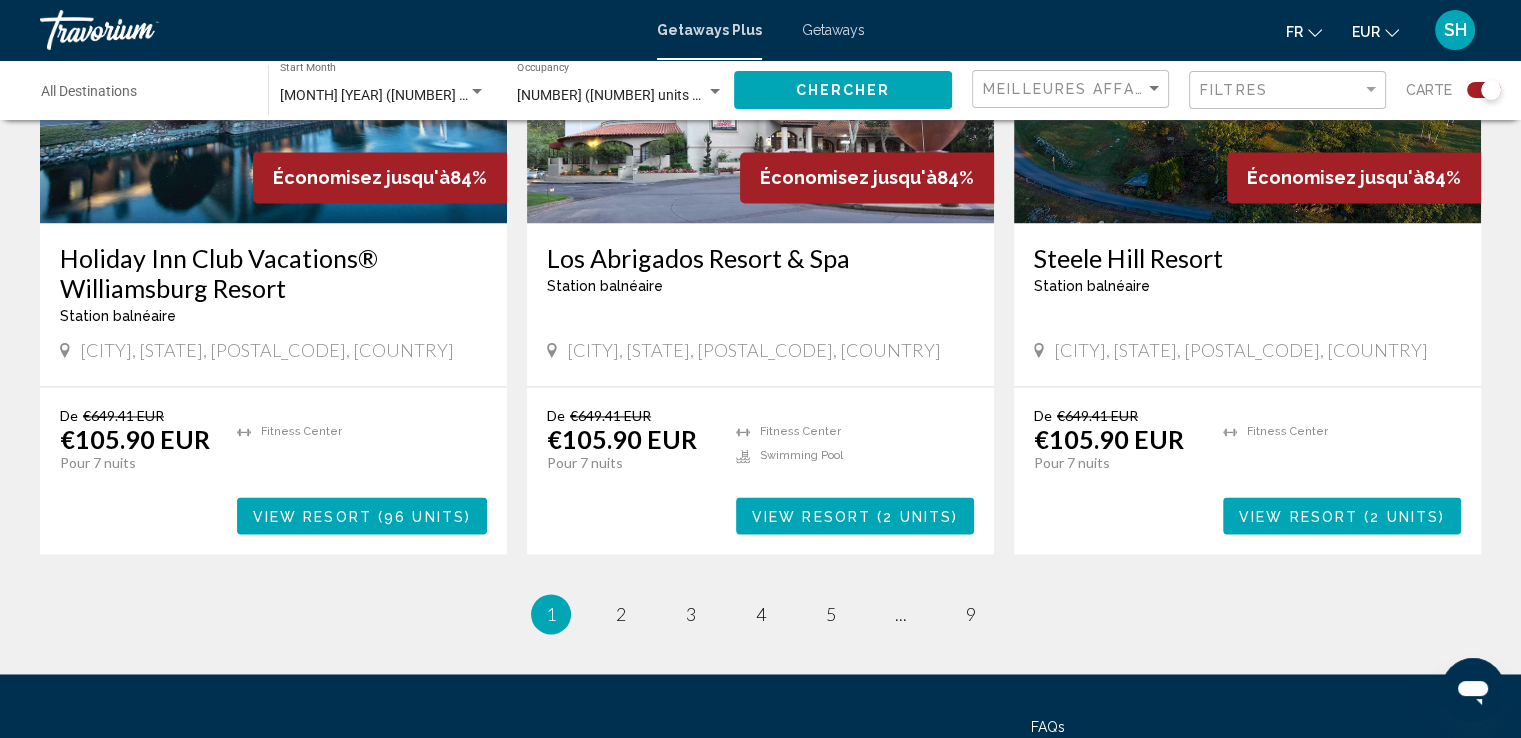 scroll, scrollTop: 3000, scrollLeft: 0, axis: vertical 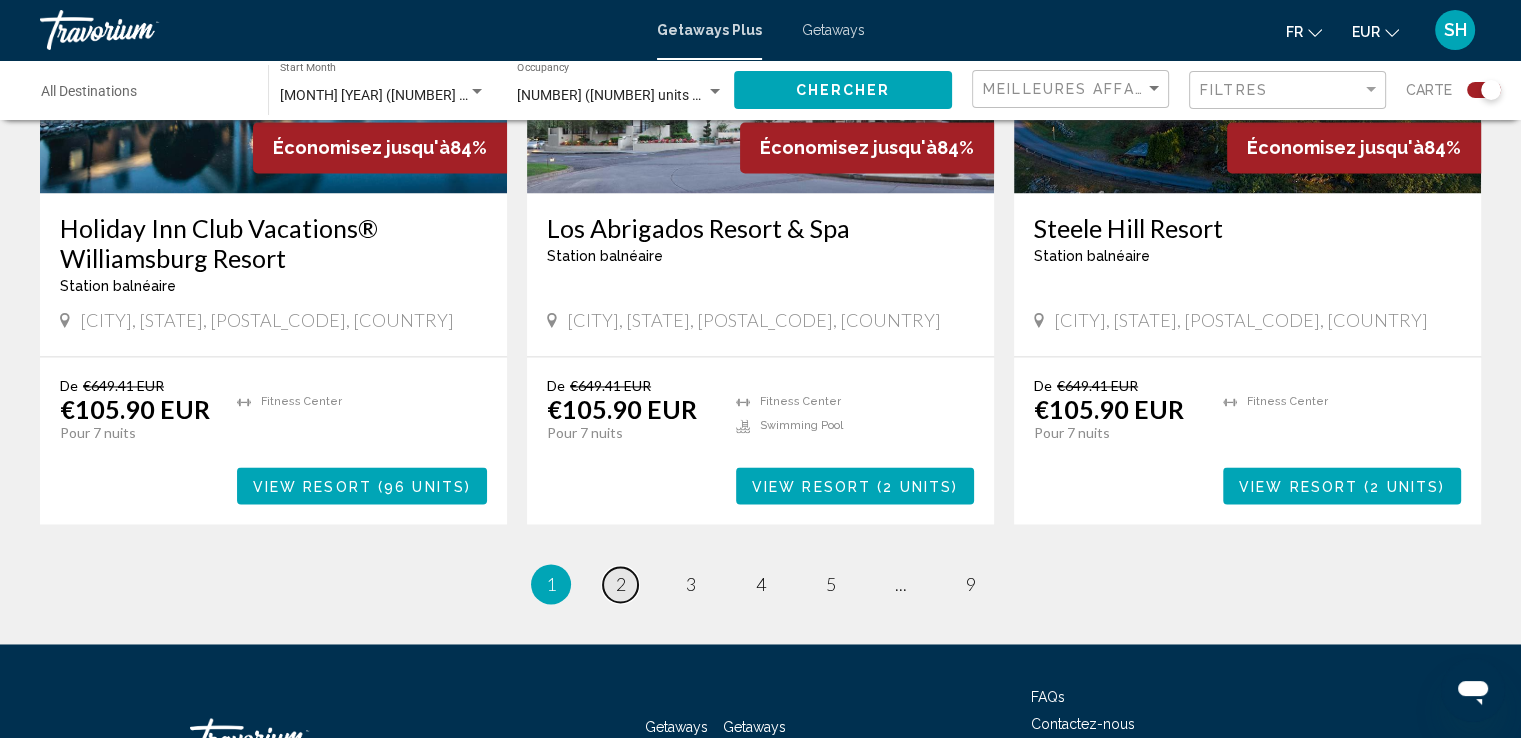 click on "2" at bounding box center [621, 584] 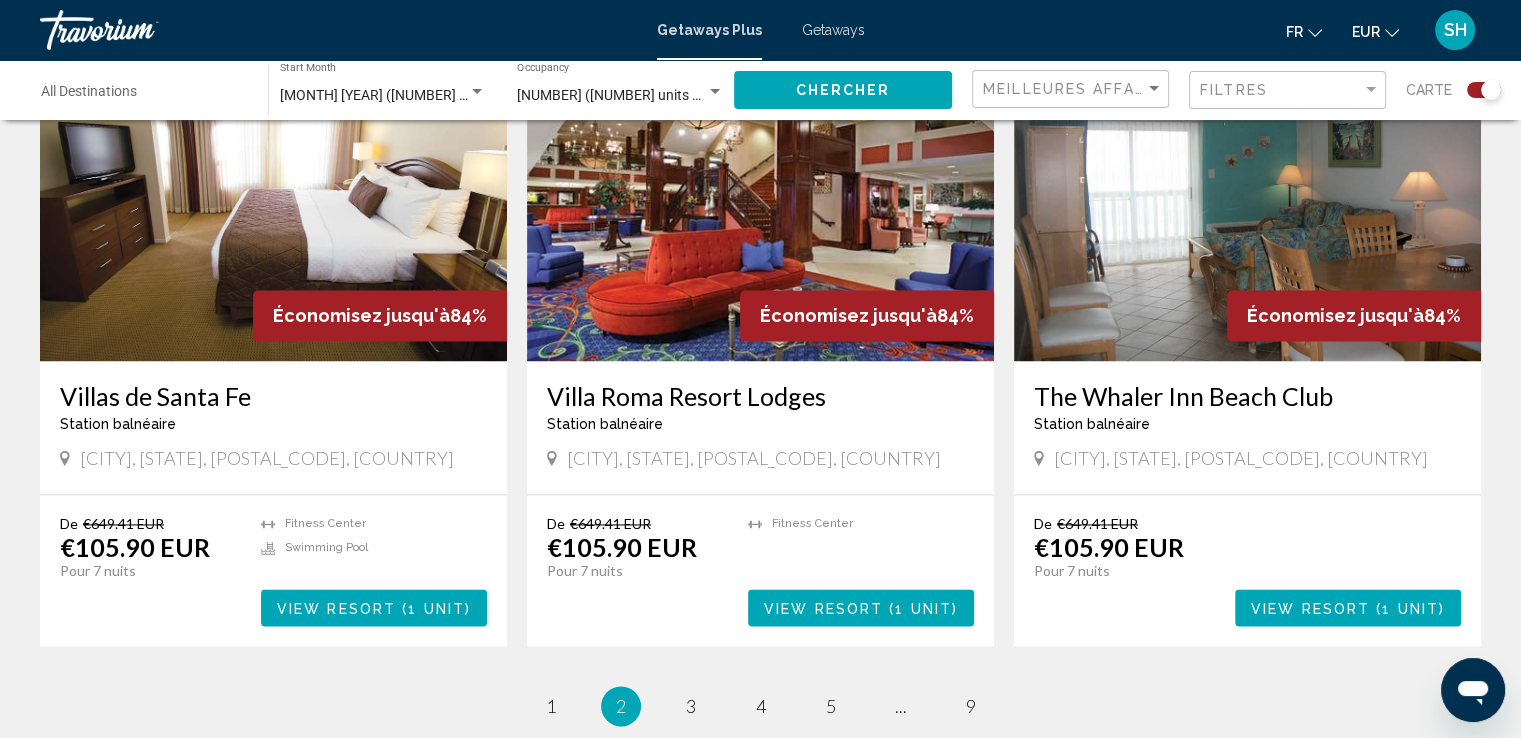 scroll, scrollTop: 3056, scrollLeft: 0, axis: vertical 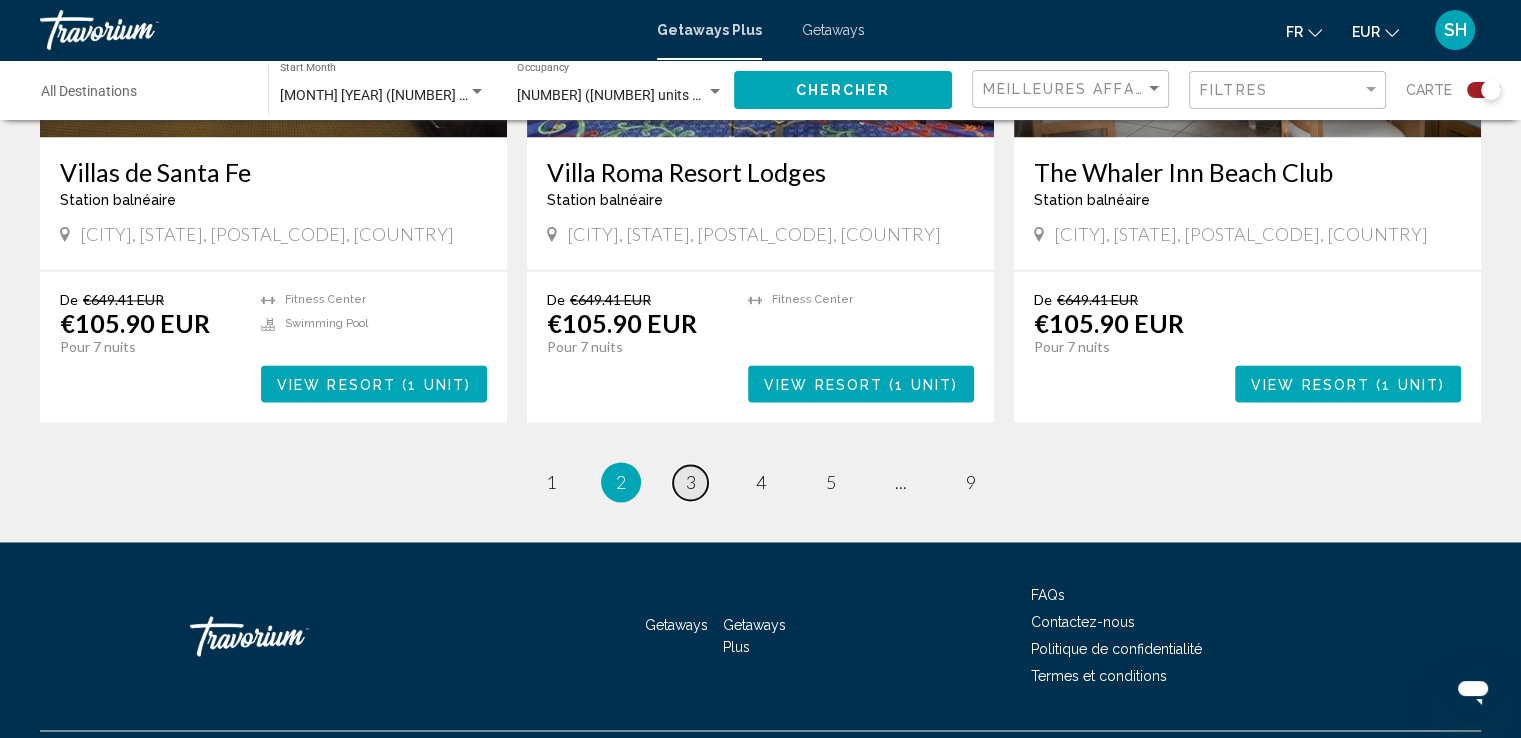 click on "3" at bounding box center (691, 482) 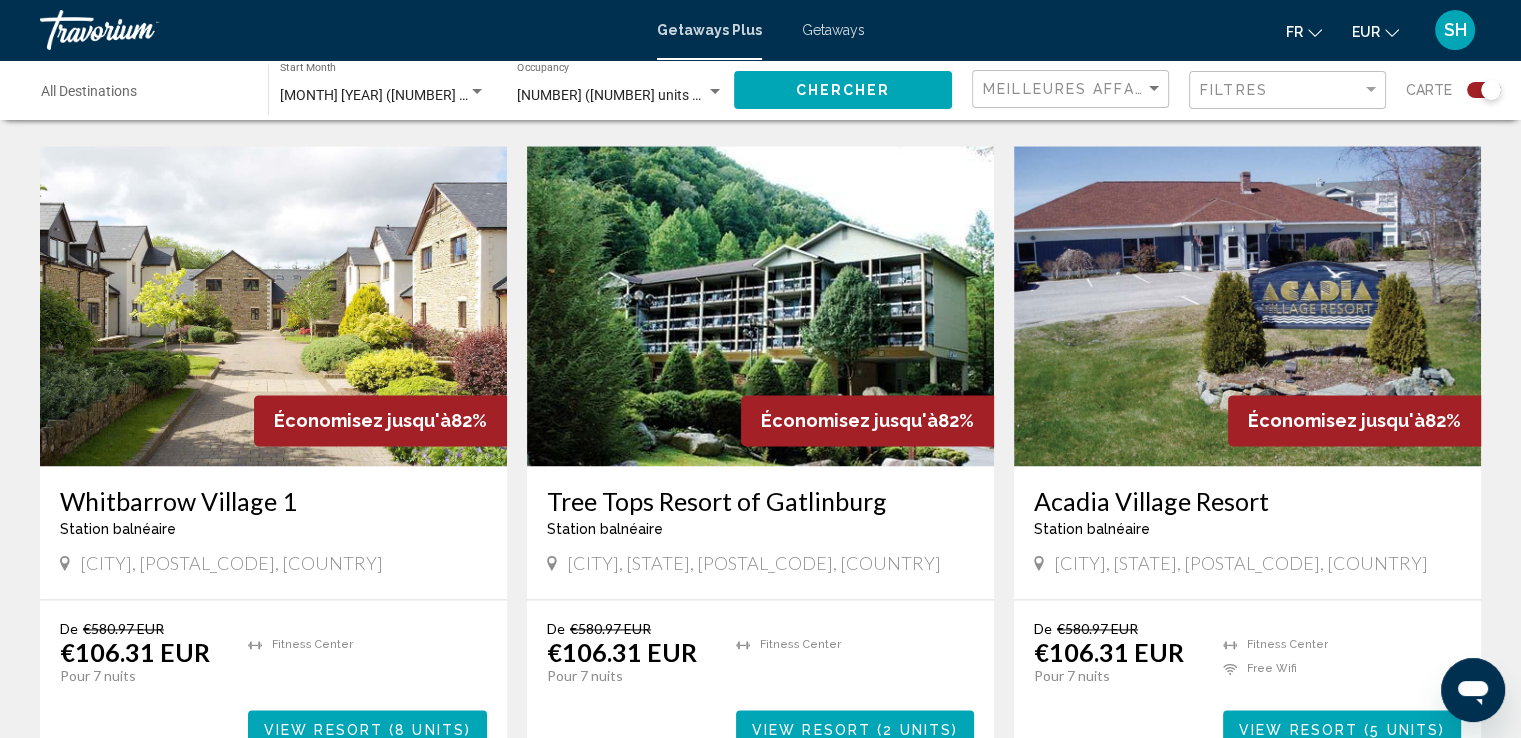 scroll, scrollTop: 2887, scrollLeft: 0, axis: vertical 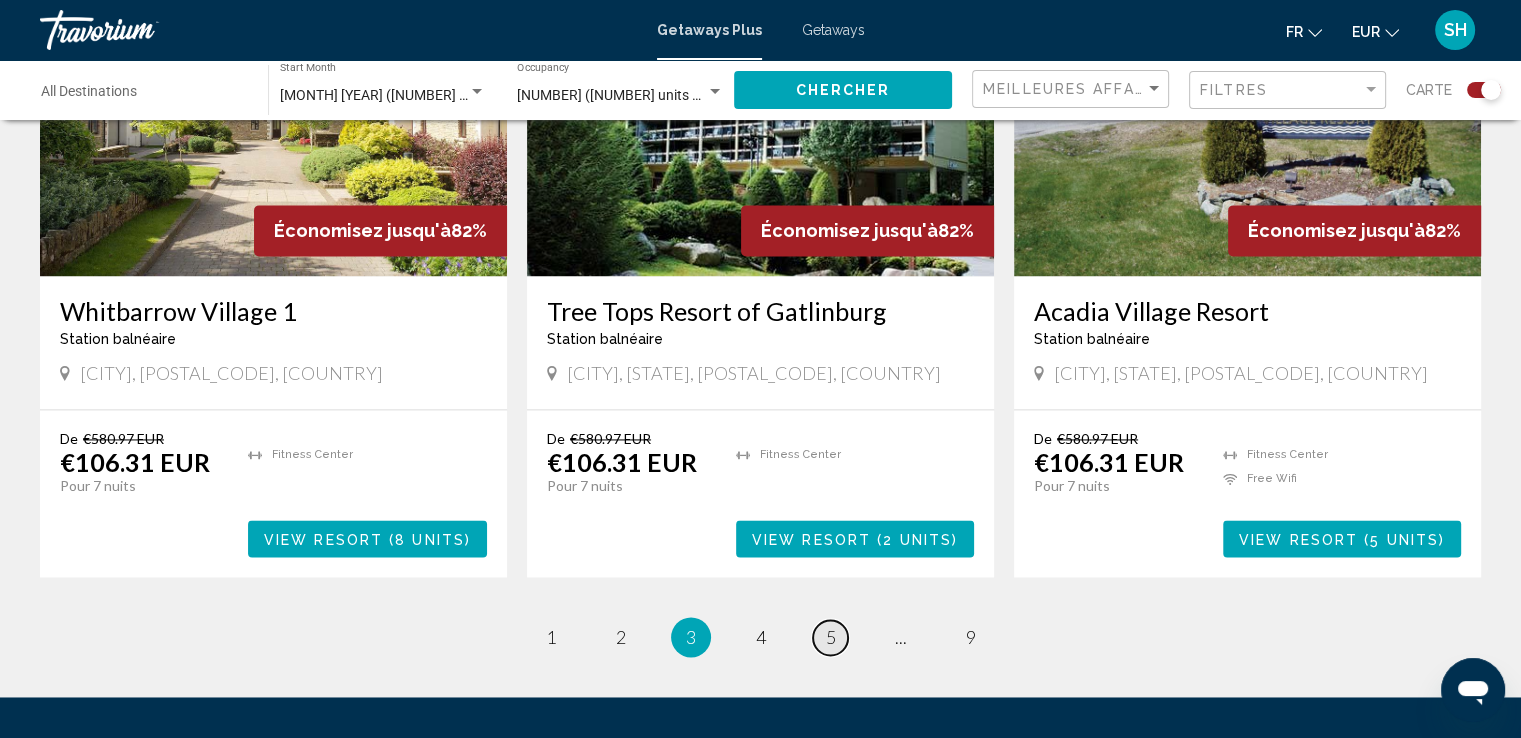 click on "page  5" at bounding box center (830, 637) 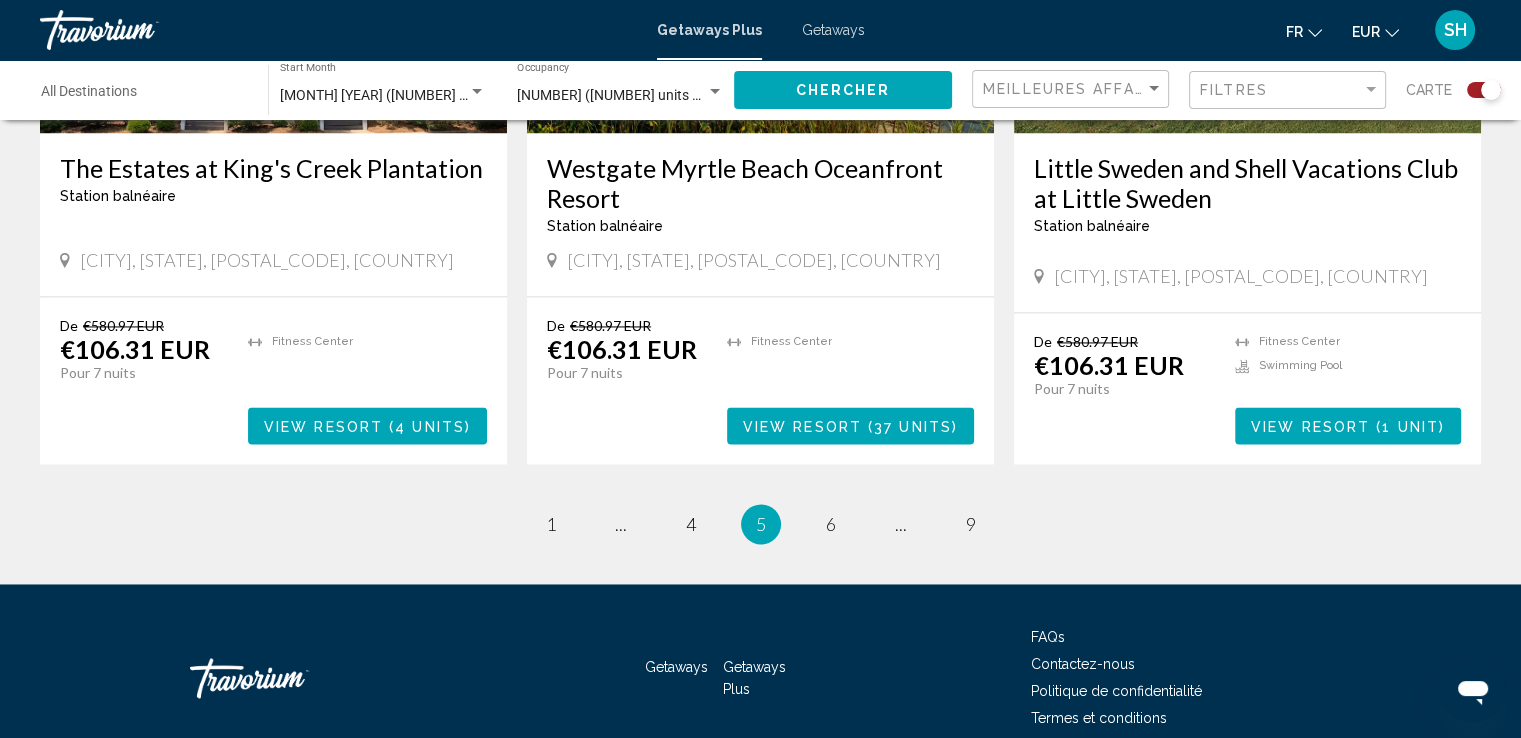scroll, scrollTop: 3056, scrollLeft: 0, axis: vertical 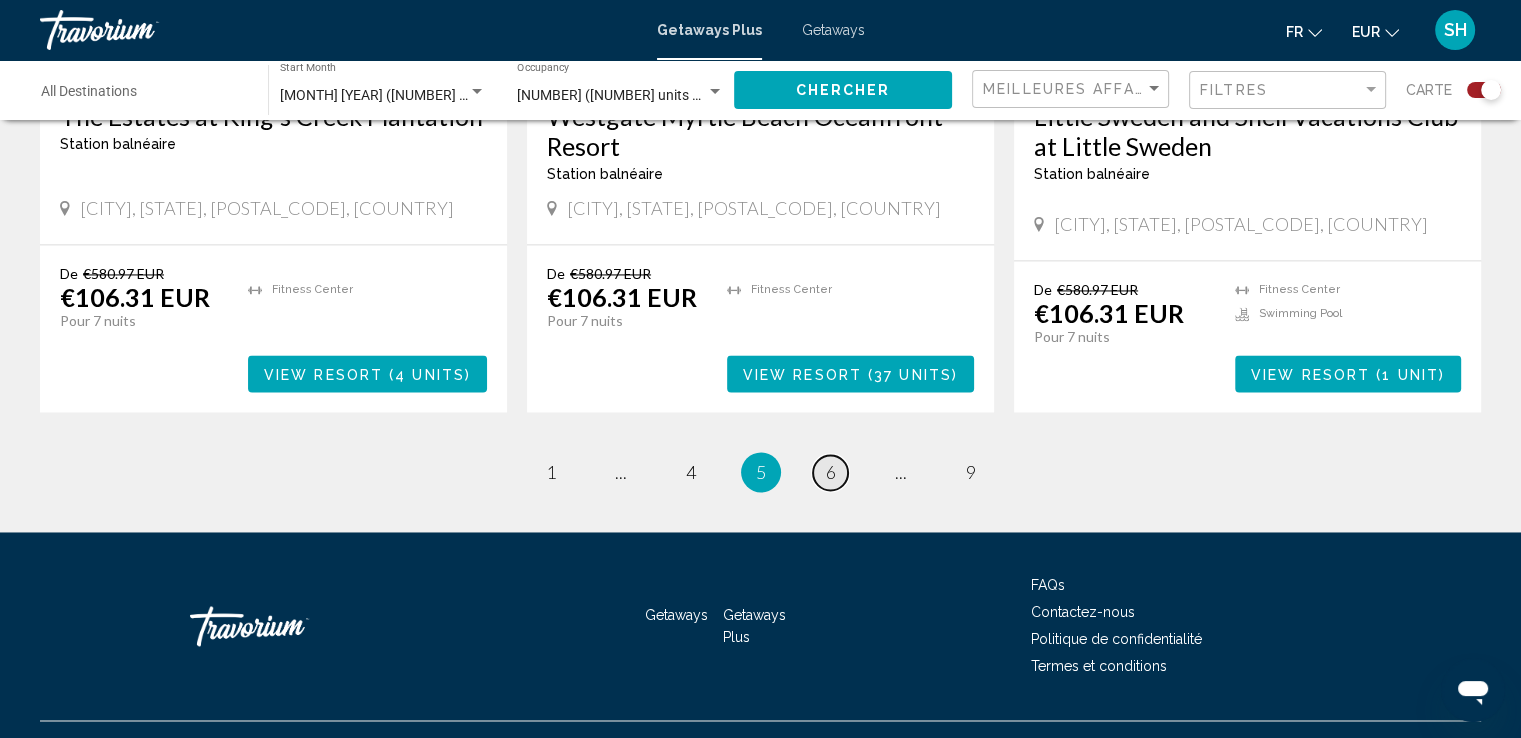 click on "page  6" at bounding box center [830, 472] 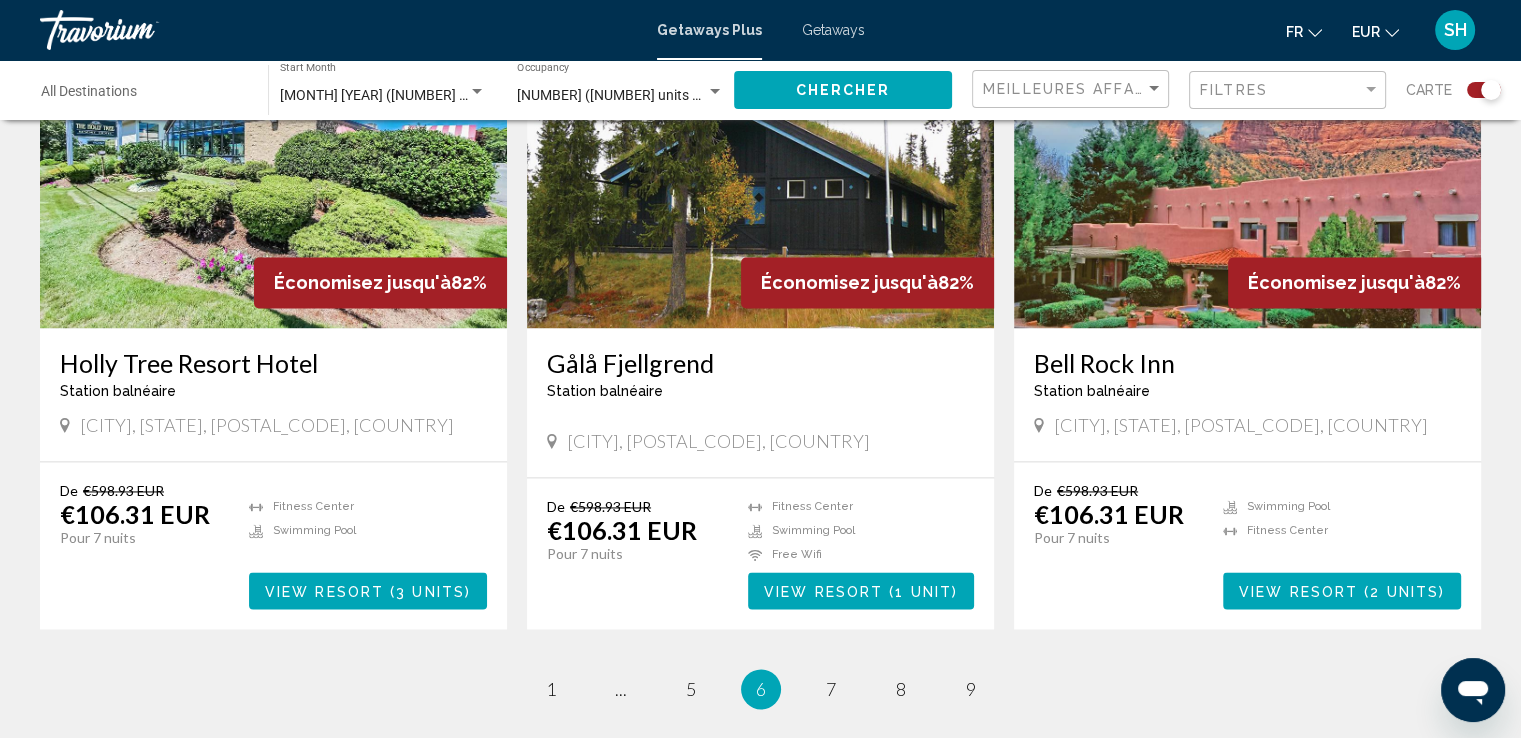 scroll, scrollTop: 3000, scrollLeft: 0, axis: vertical 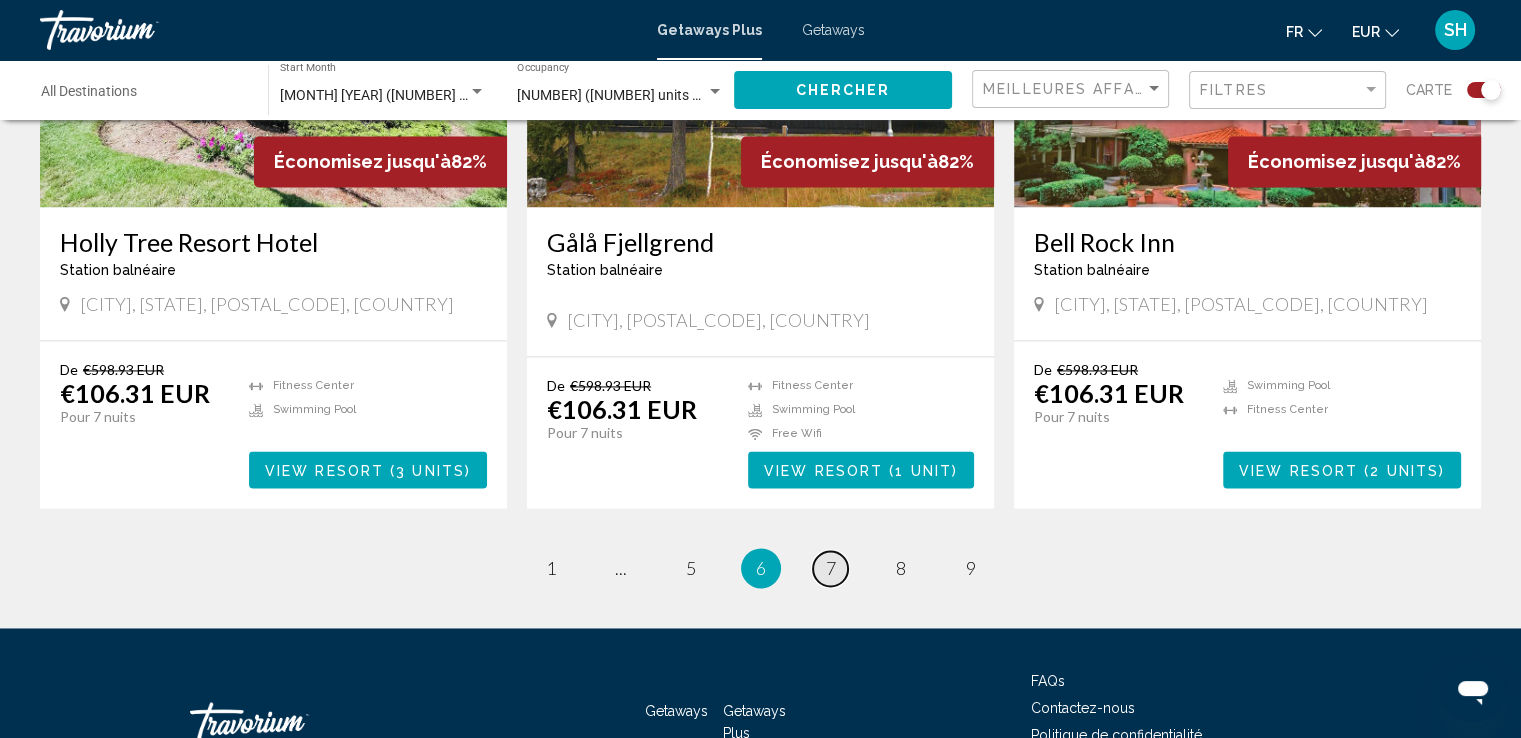 click on "page  7" at bounding box center [830, 568] 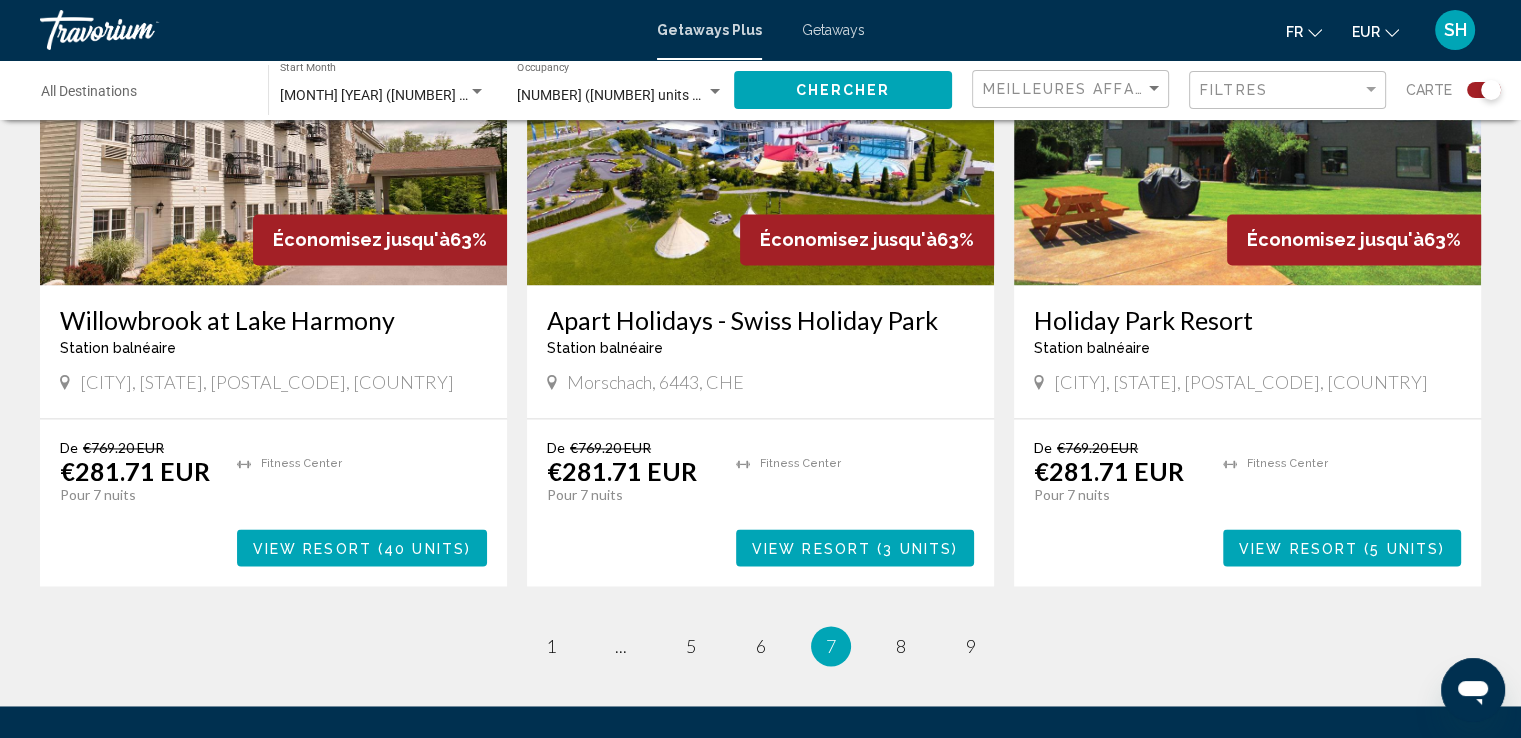scroll, scrollTop: 2987, scrollLeft: 0, axis: vertical 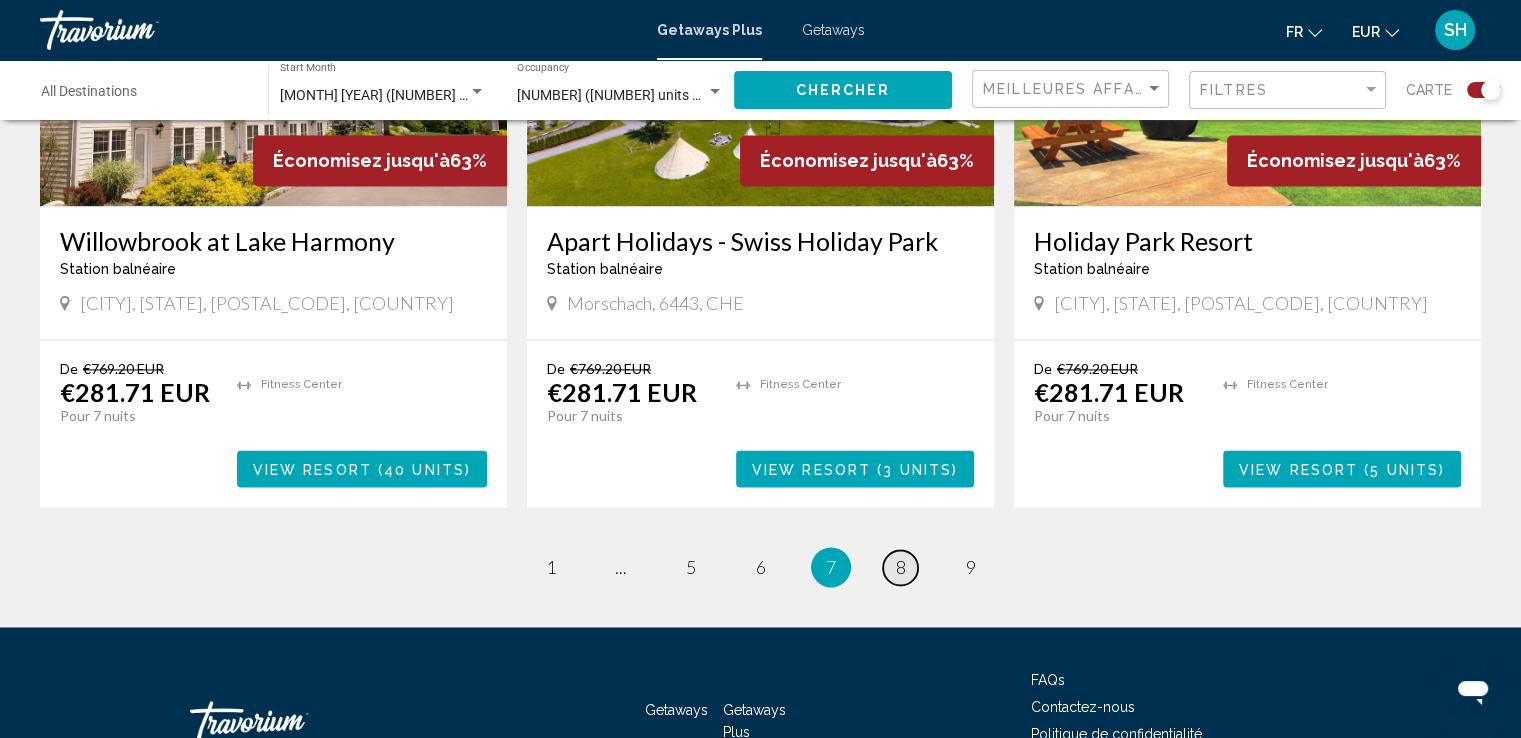 click on "page  8" at bounding box center [900, 567] 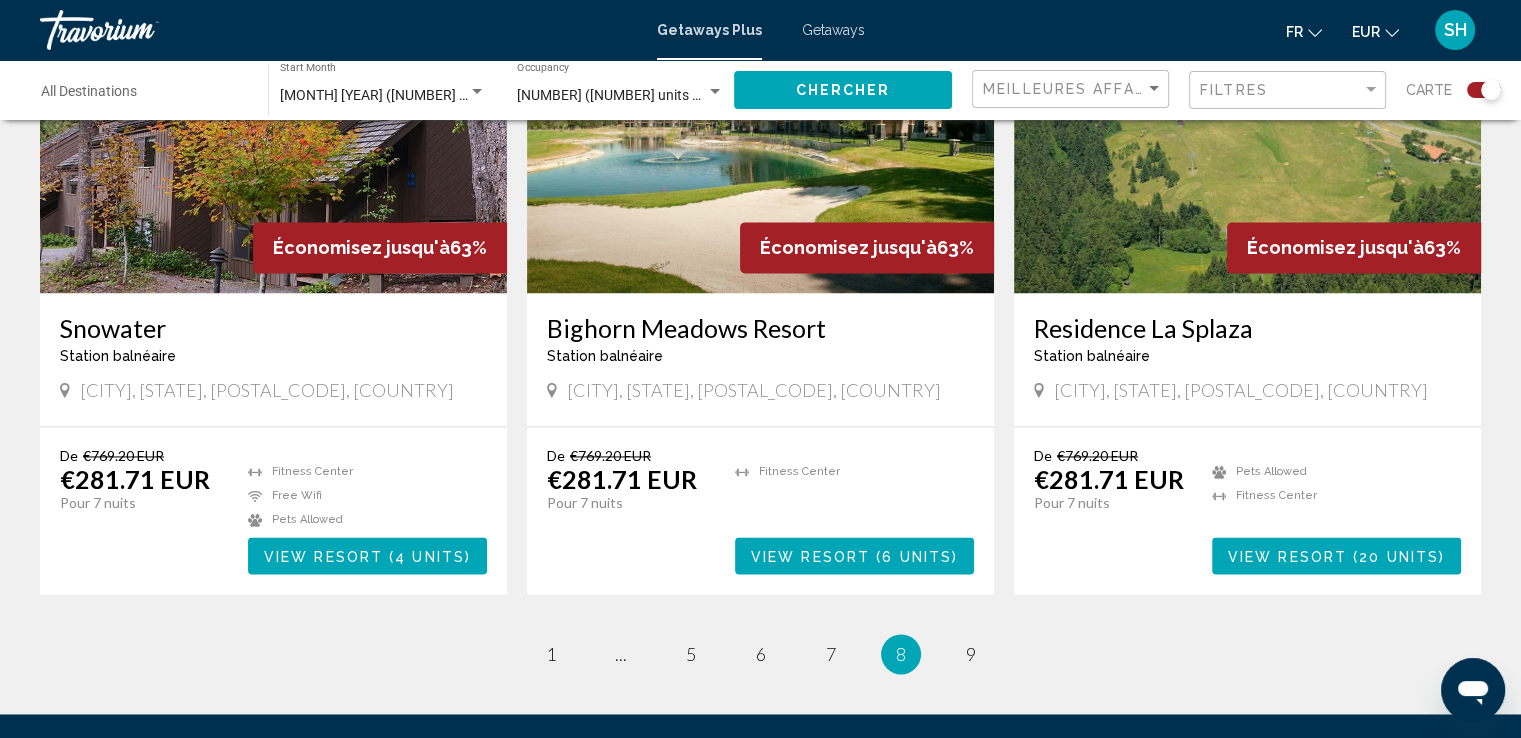 scroll, scrollTop: 2887, scrollLeft: 0, axis: vertical 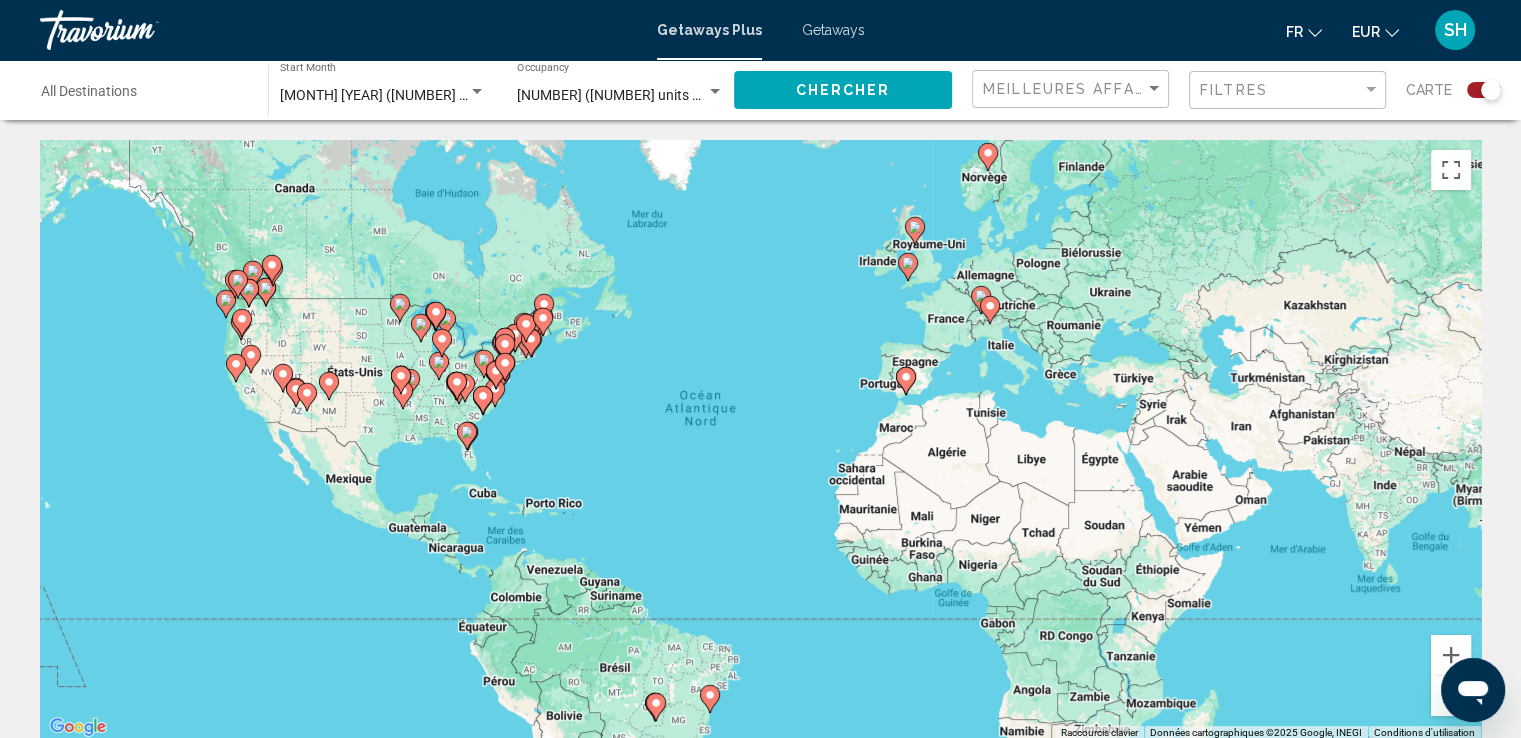 click on "Getaways" at bounding box center [833, 30] 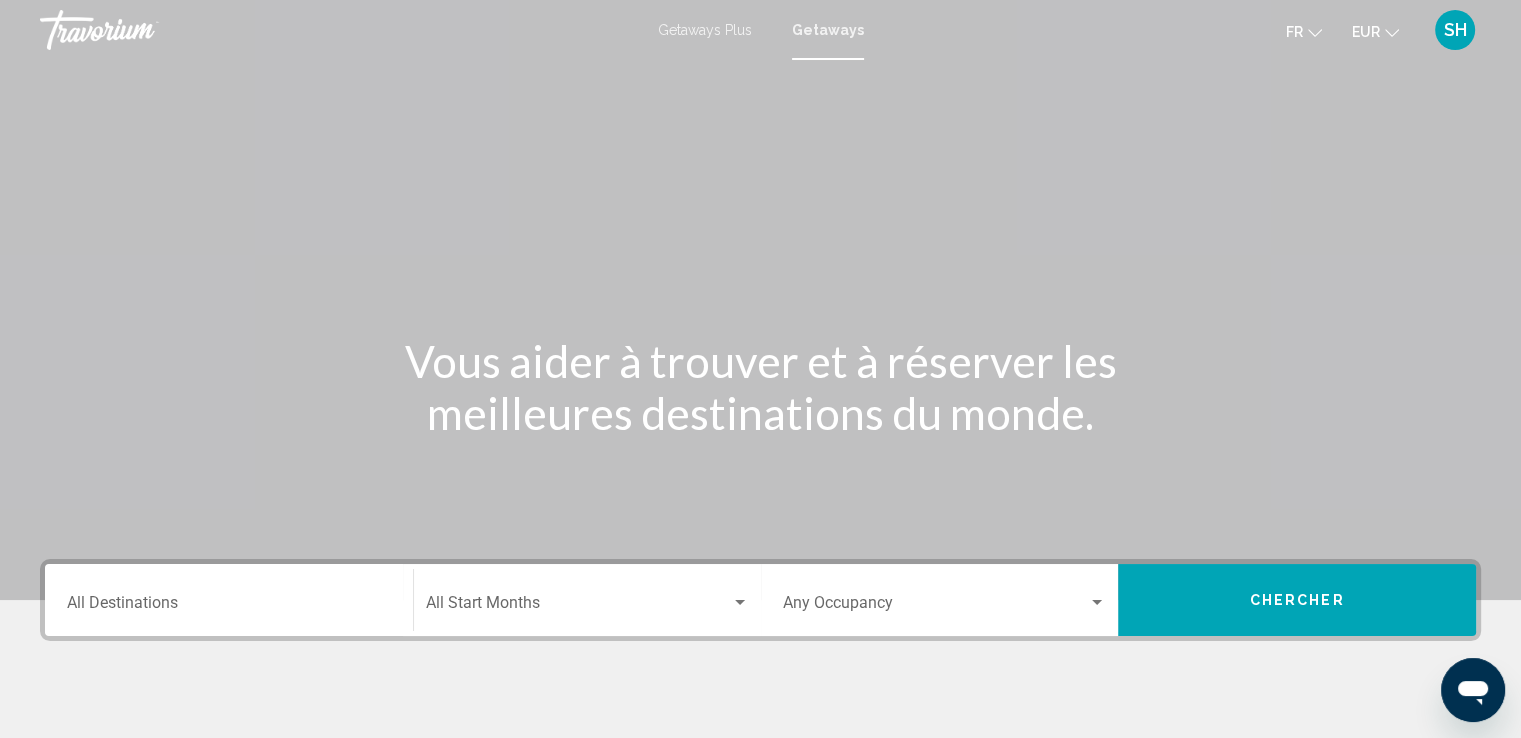 click at bounding box center [578, 607] 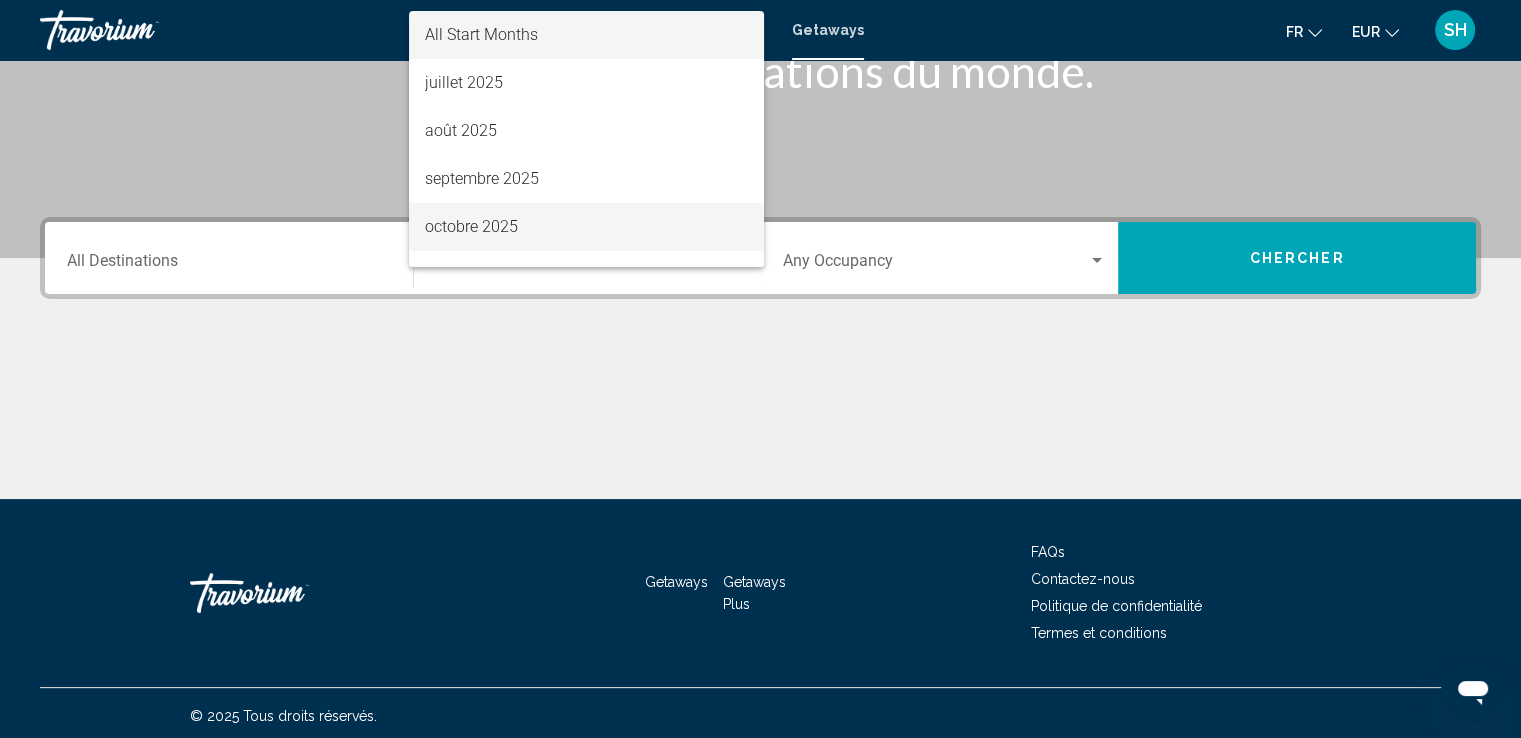 scroll, scrollTop: 348, scrollLeft: 0, axis: vertical 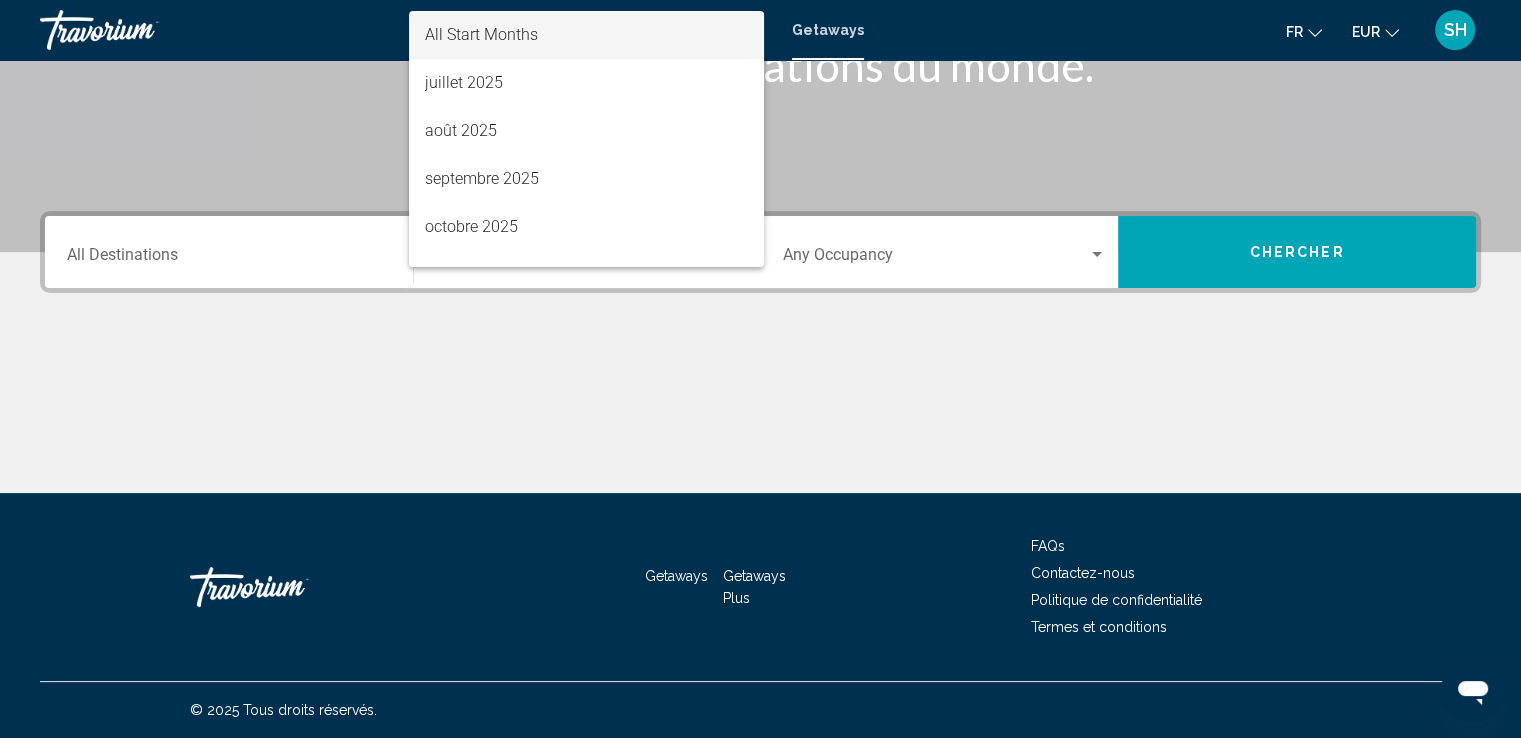 click at bounding box center (760, 369) 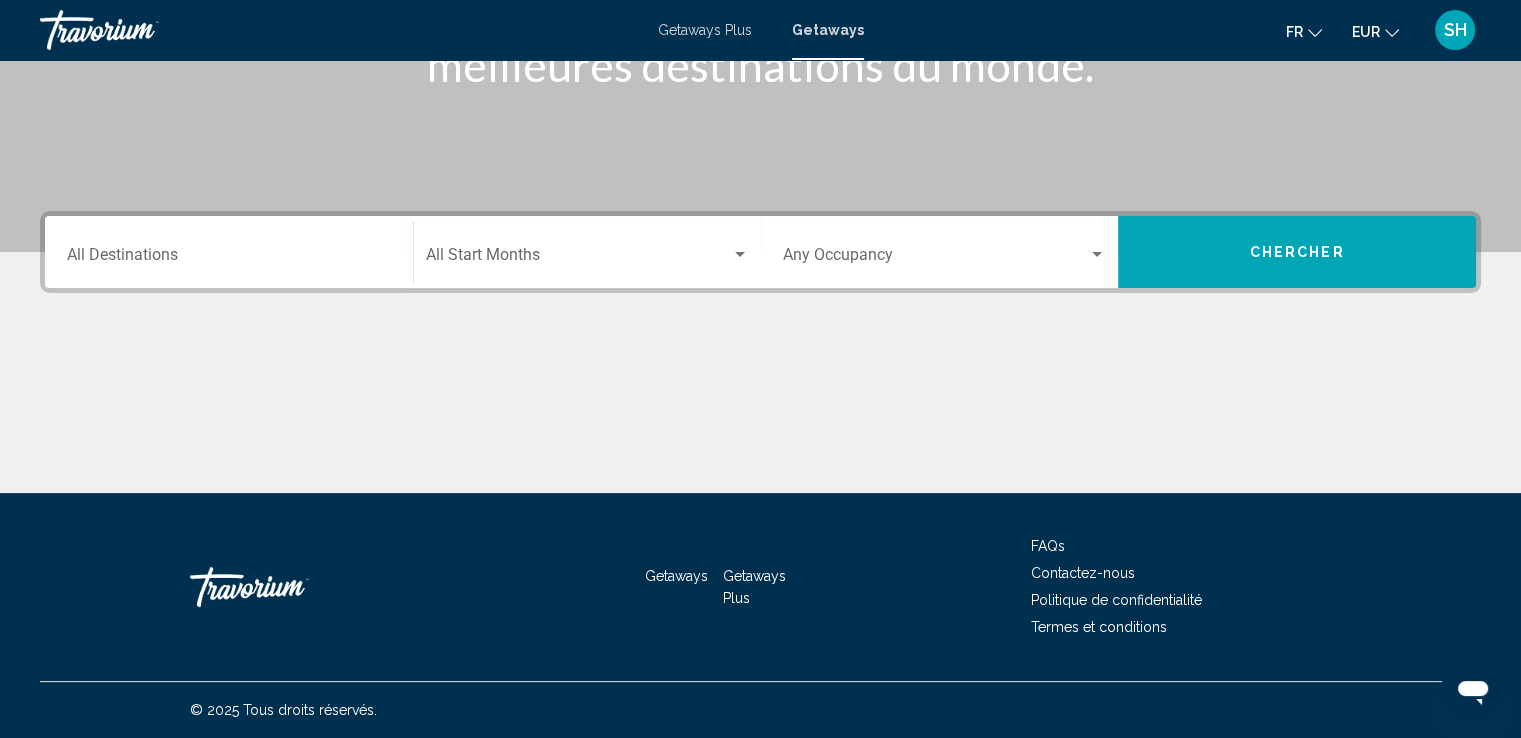 click on "Destination All Destinations" at bounding box center (229, 252) 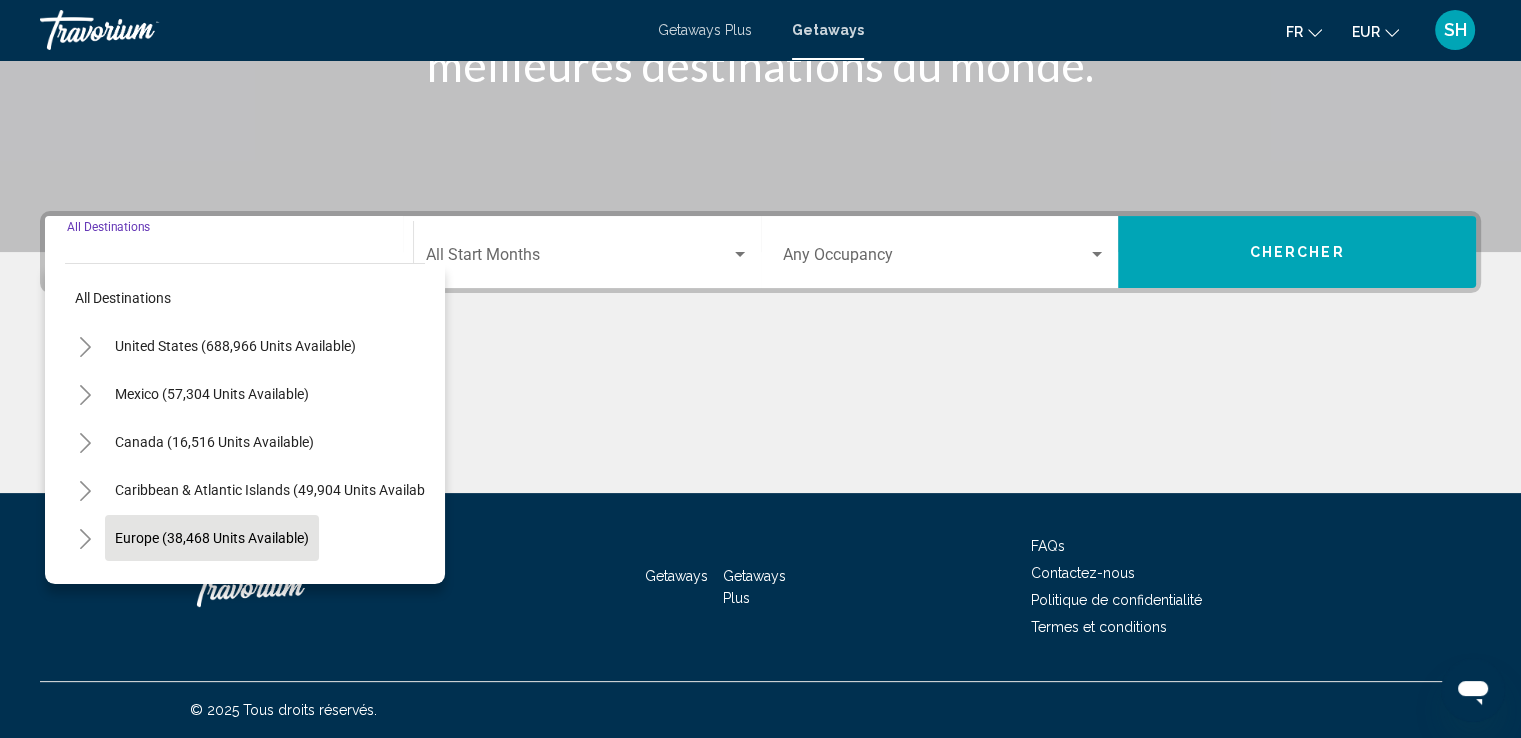drag, startPoint x: 118, startPoint y: 531, endPoint x: 216, endPoint y: 461, distance: 120.432556 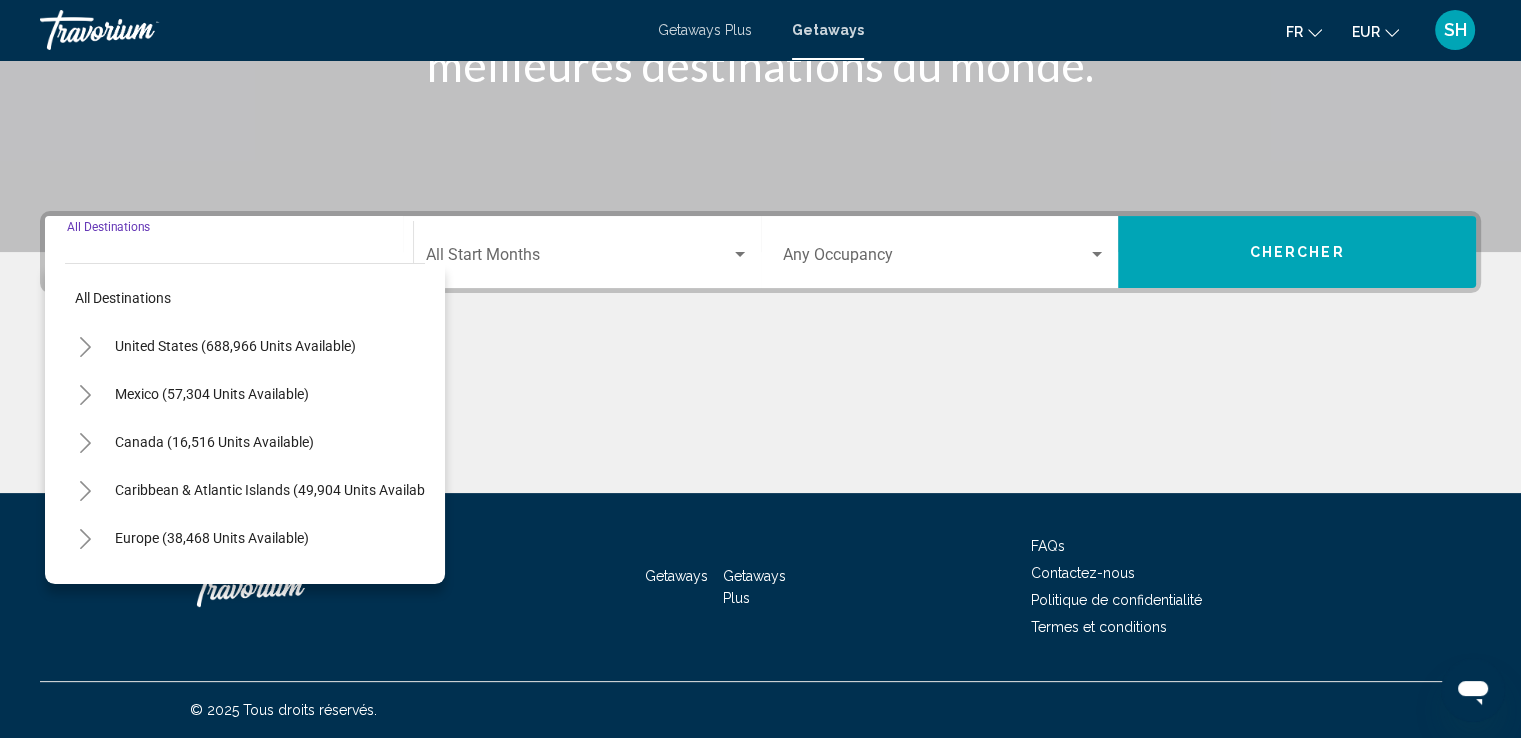 type on "**********" 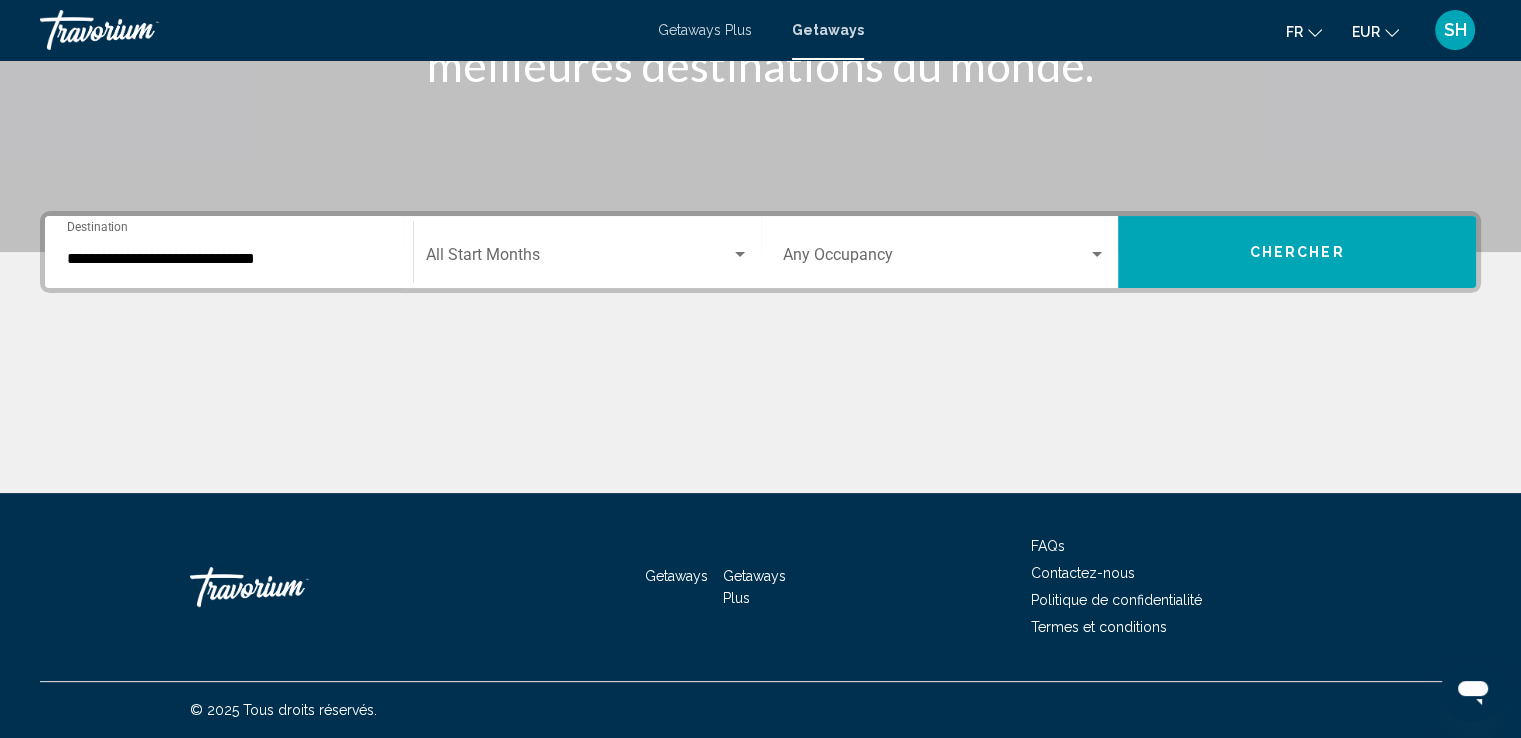 click on "Start Month All Start Months" 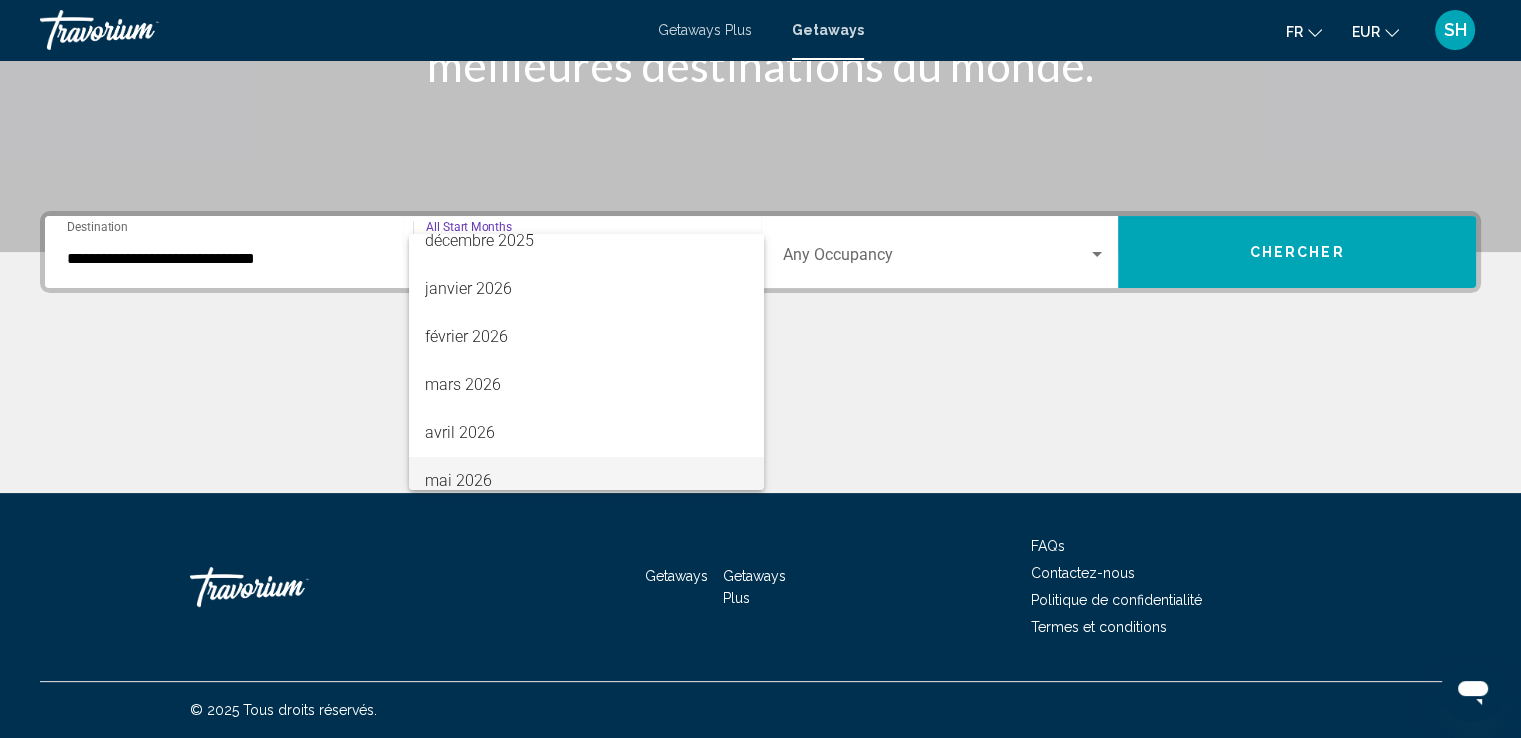 scroll, scrollTop: 400, scrollLeft: 0, axis: vertical 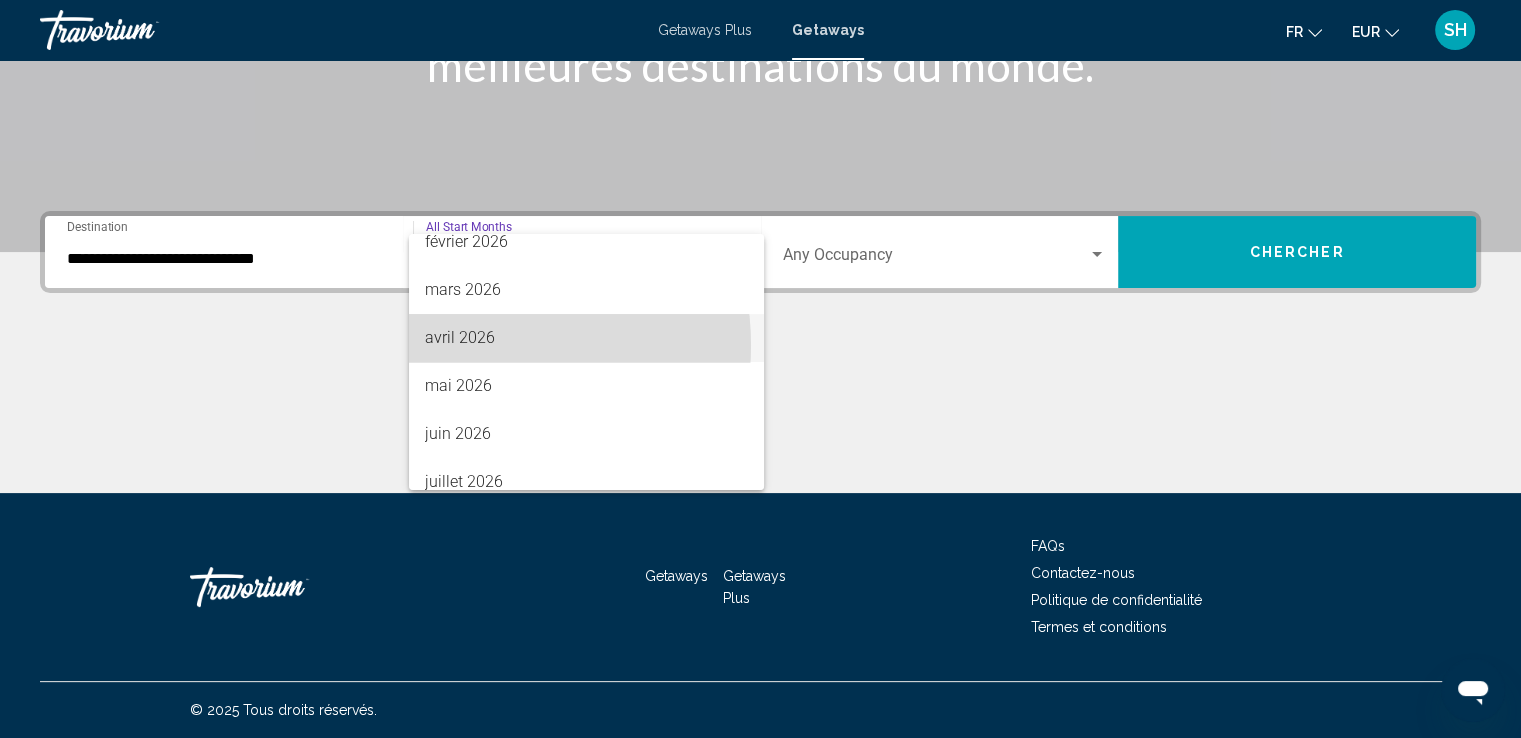 click on "avril 2026" at bounding box center [586, 338] 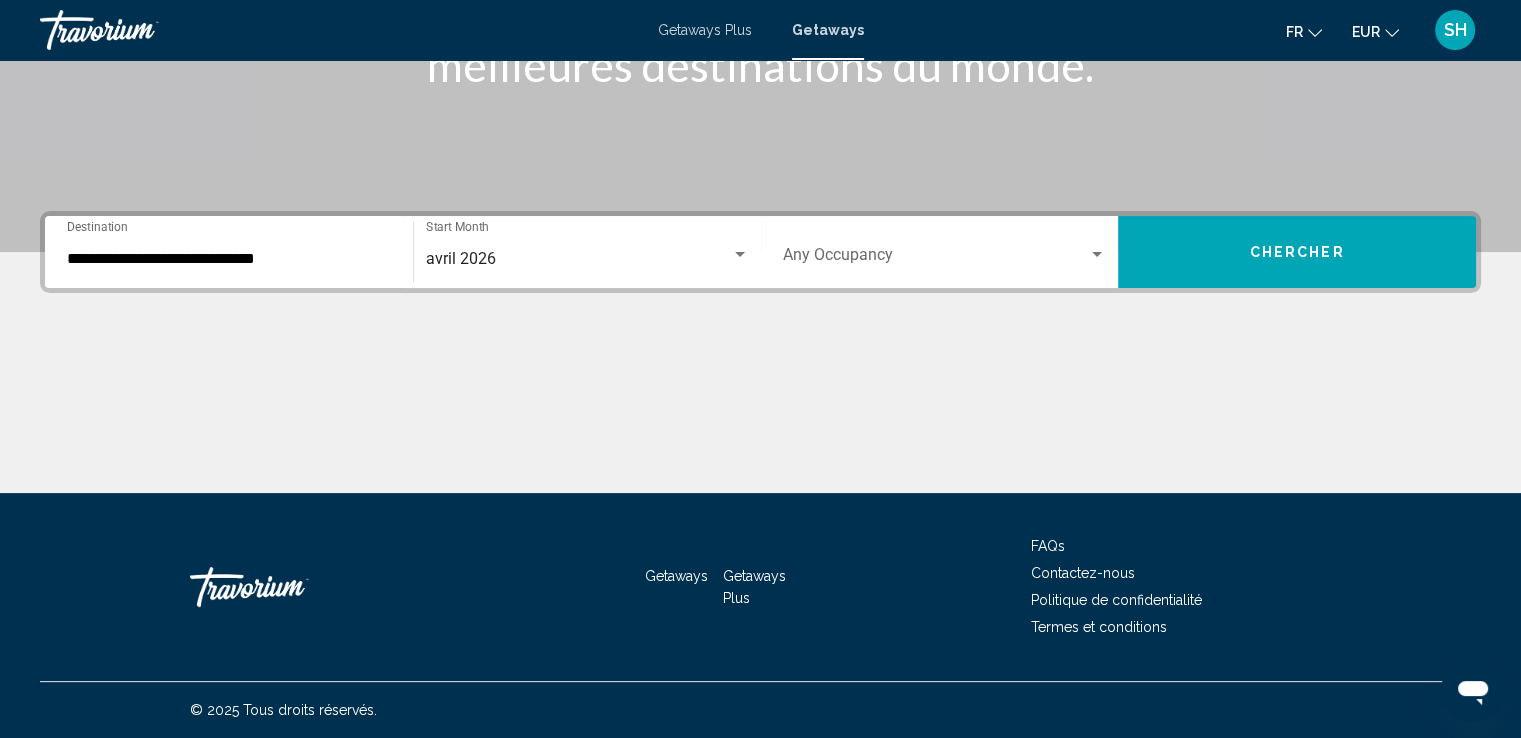 click on "Occupancy Any Occupancy" at bounding box center (945, 252) 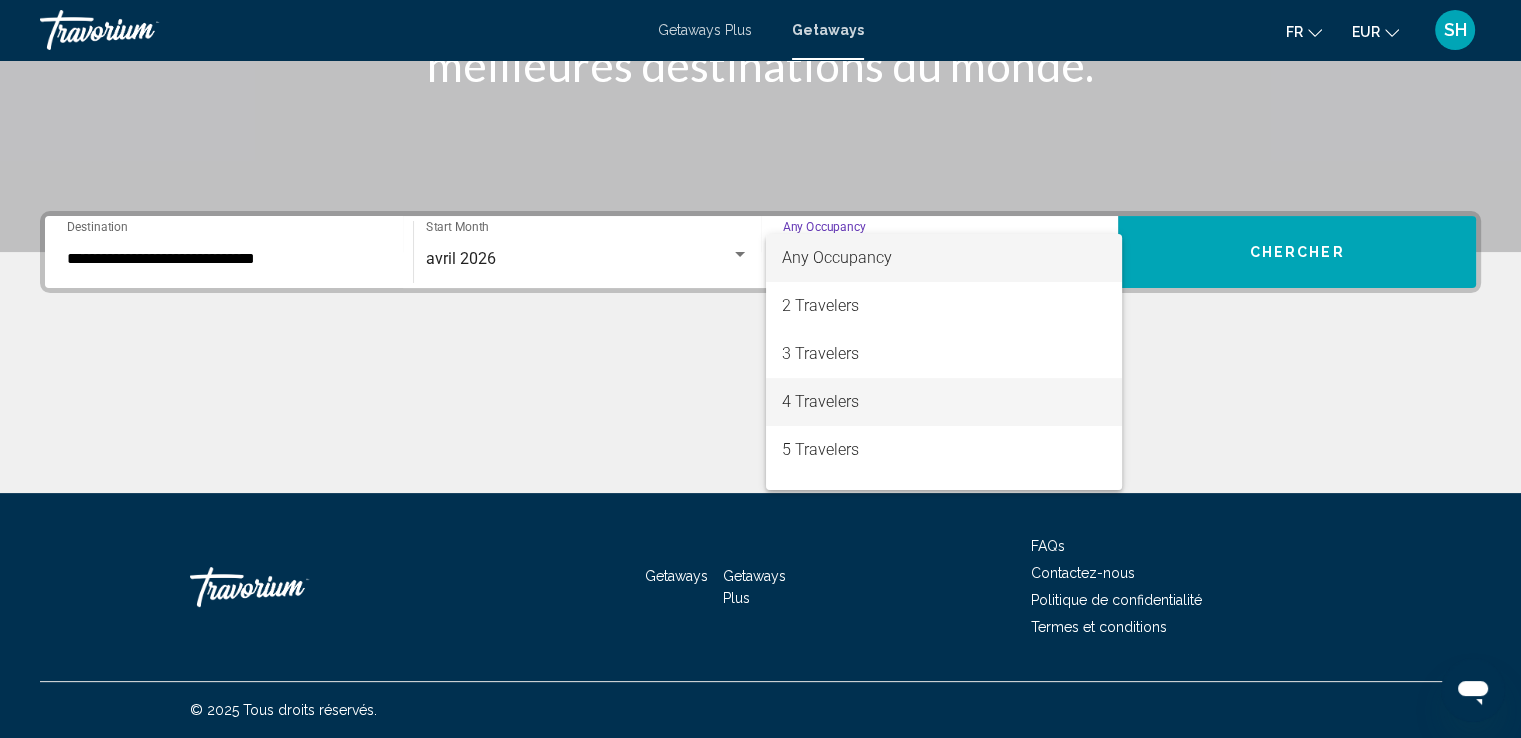 drag, startPoint x: 857, startPoint y: 407, endPoint x: 1252, endPoint y: 265, distance: 419.74875 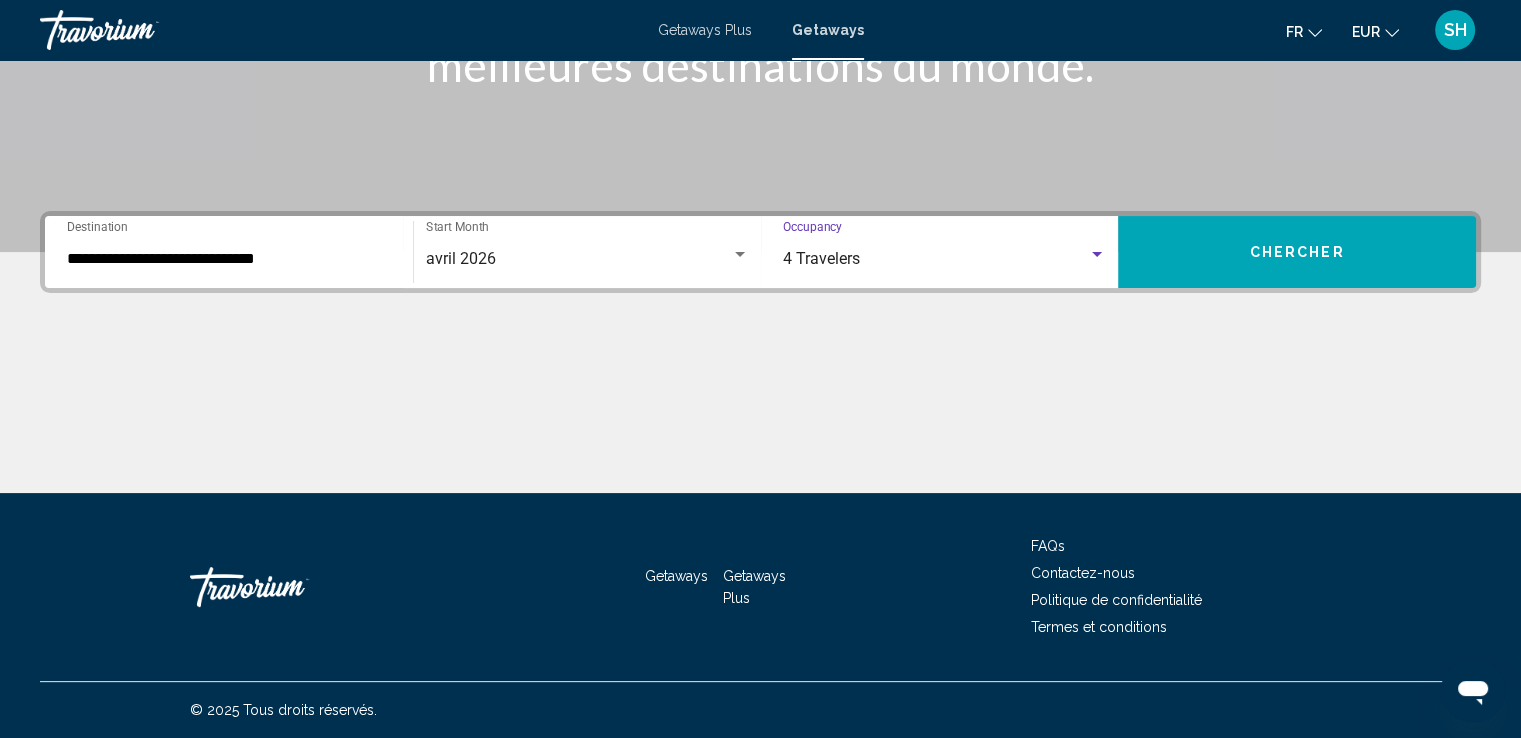 click on "Chercher" at bounding box center [1297, 252] 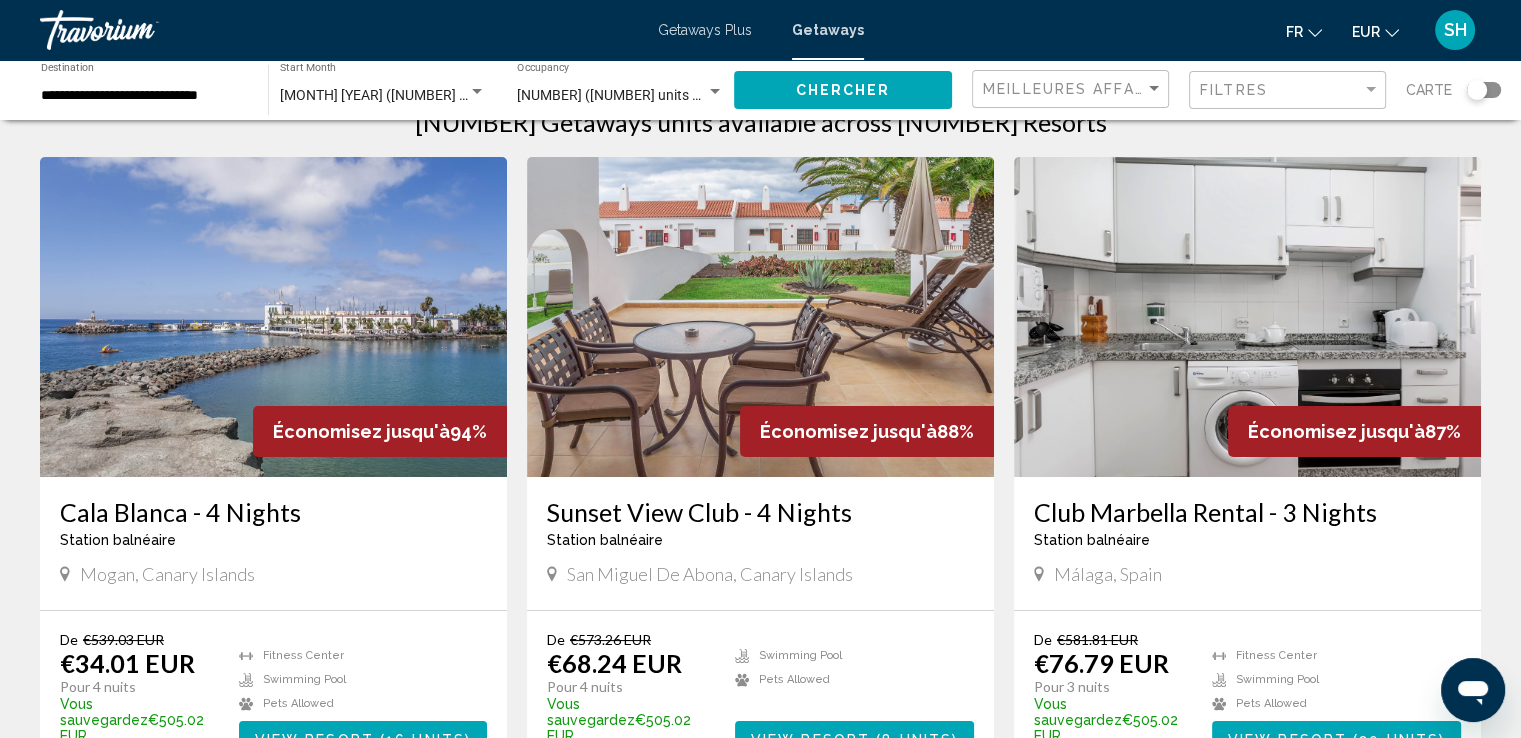 scroll, scrollTop: 100, scrollLeft: 0, axis: vertical 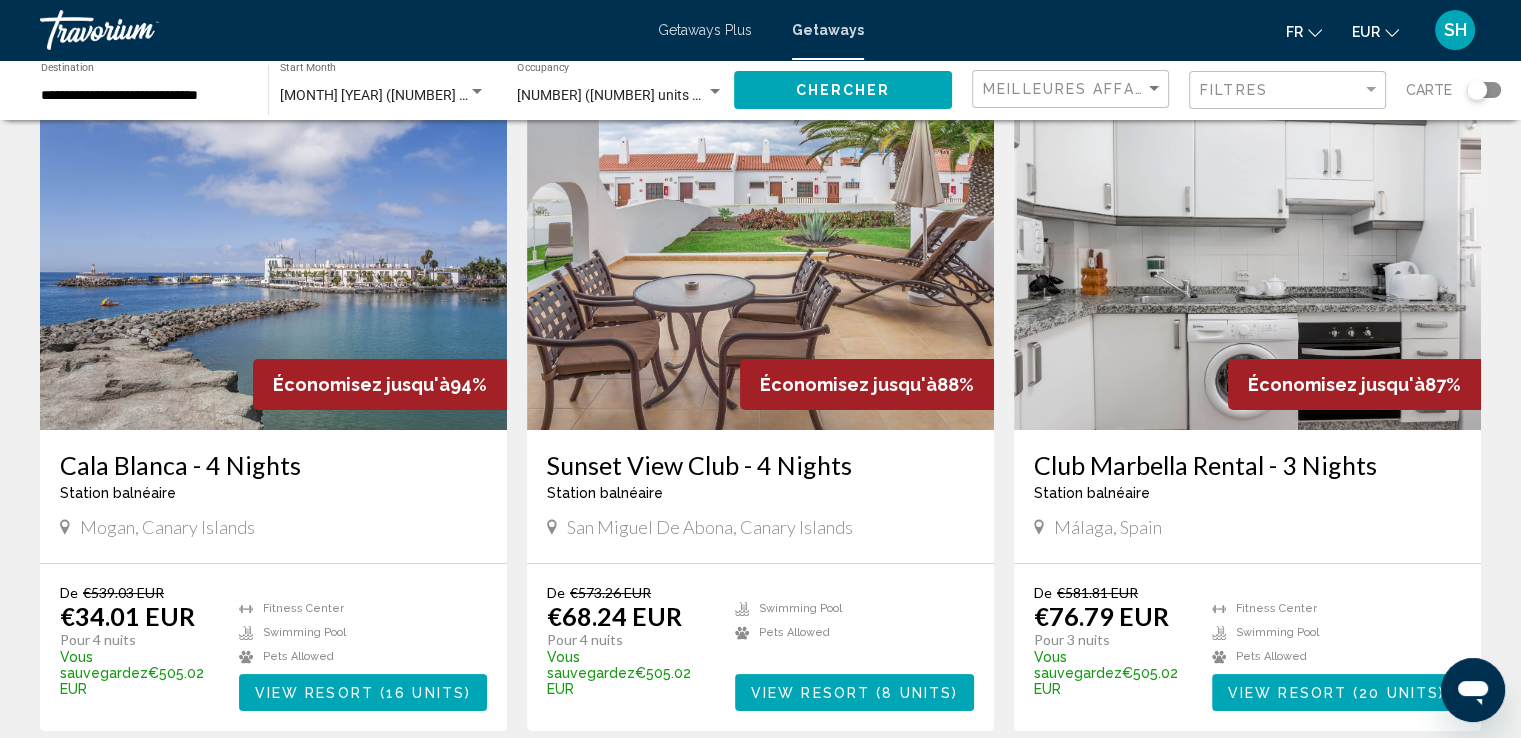 click at bounding box center (273, 270) 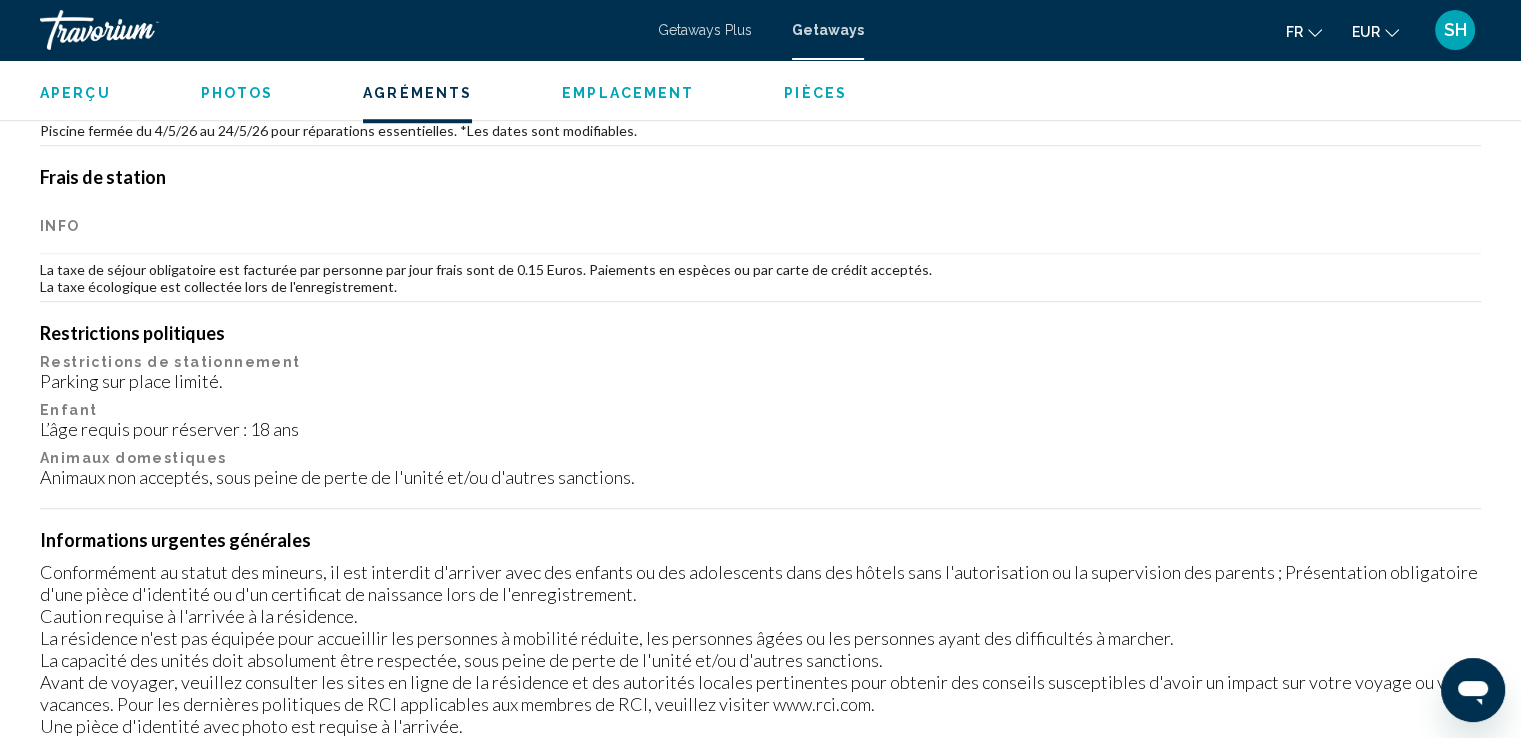 scroll, scrollTop: 2100, scrollLeft: 0, axis: vertical 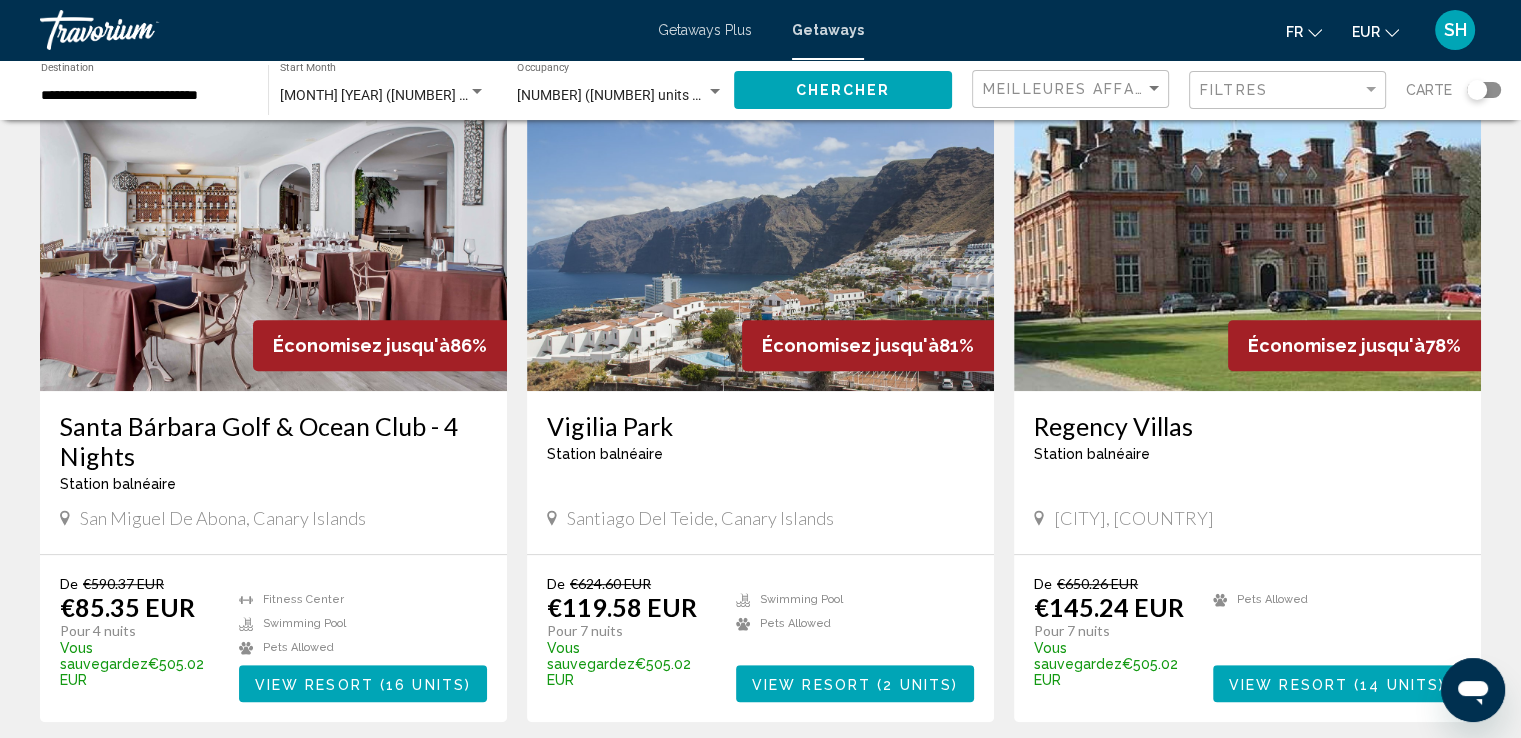 click at bounding box center (760, 231) 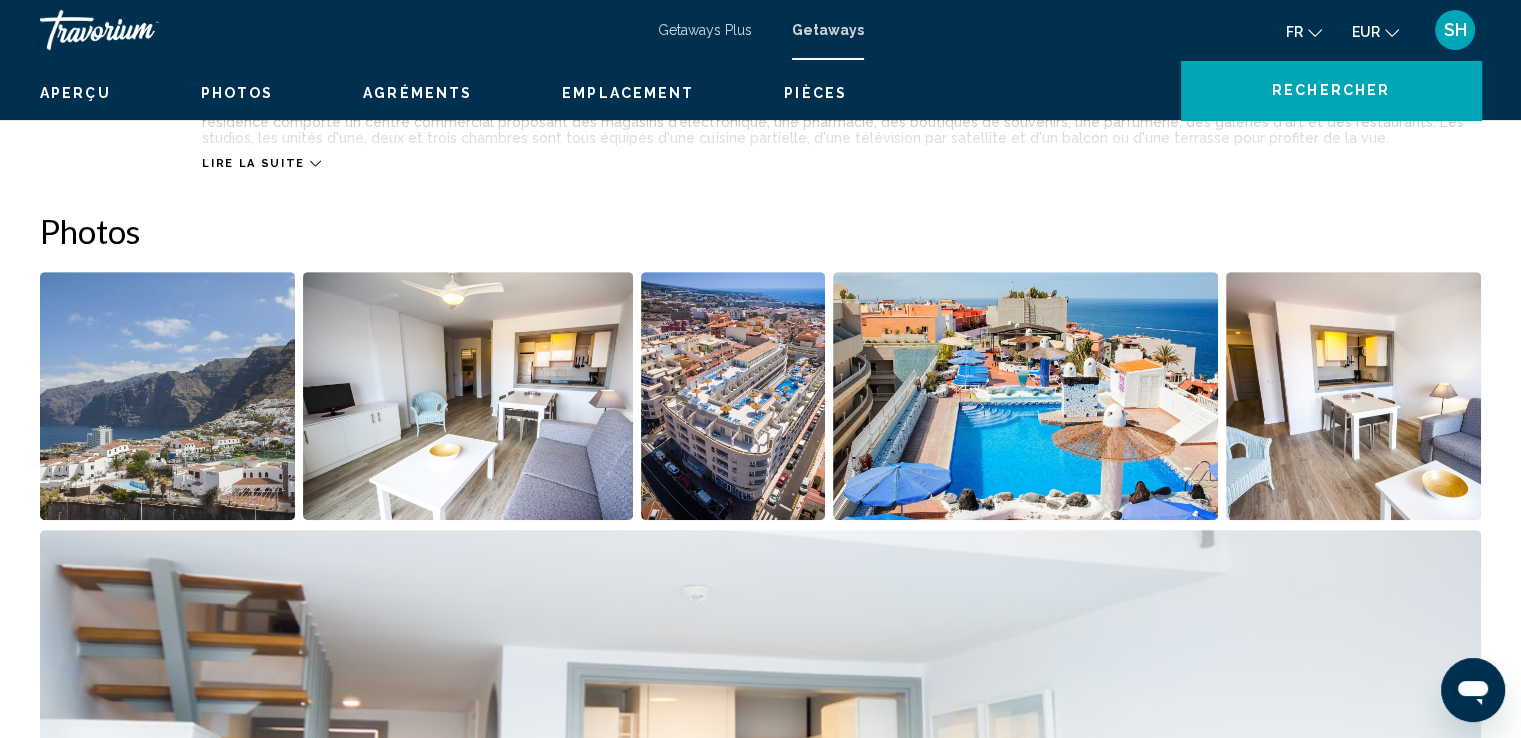 scroll, scrollTop: 0, scrollLeft: 0, axis: both 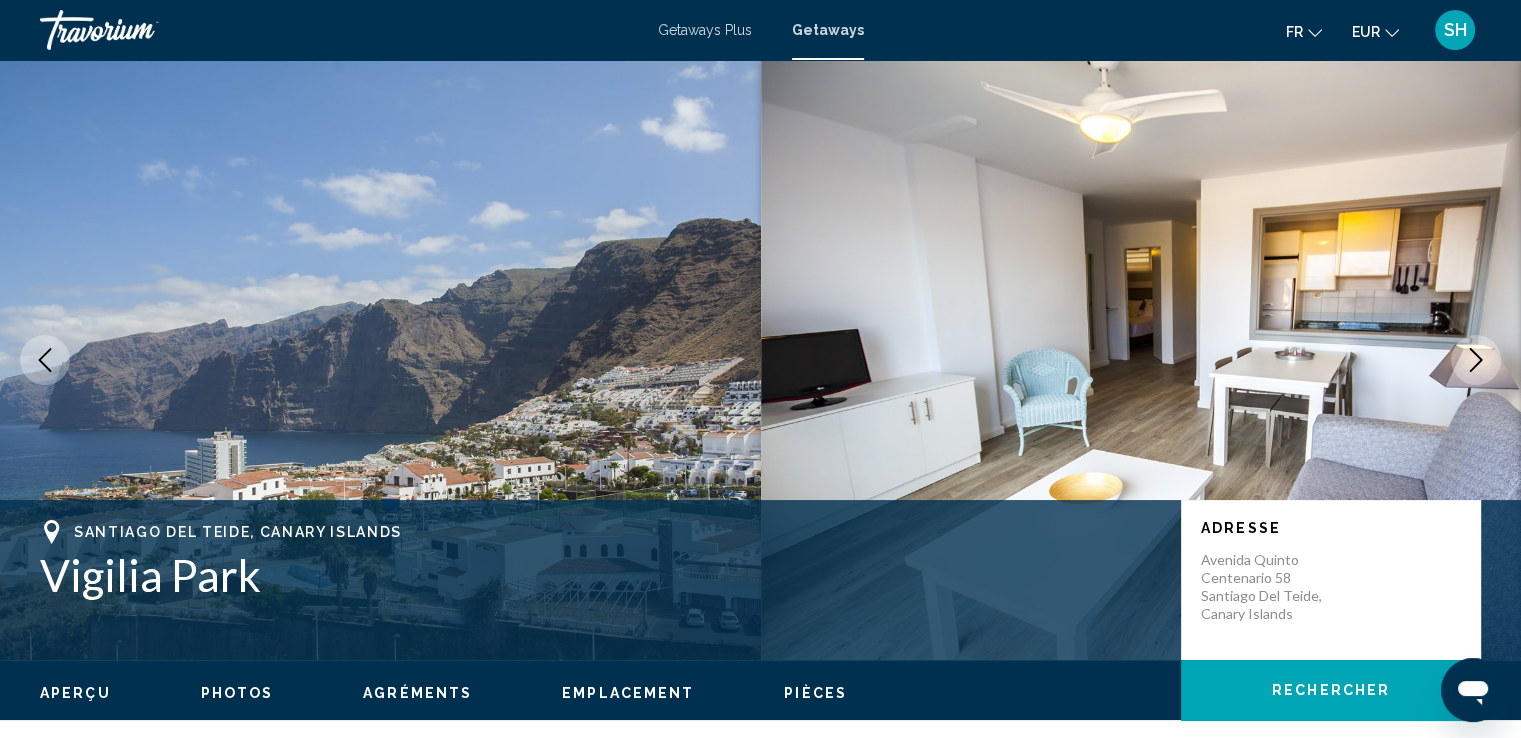 click 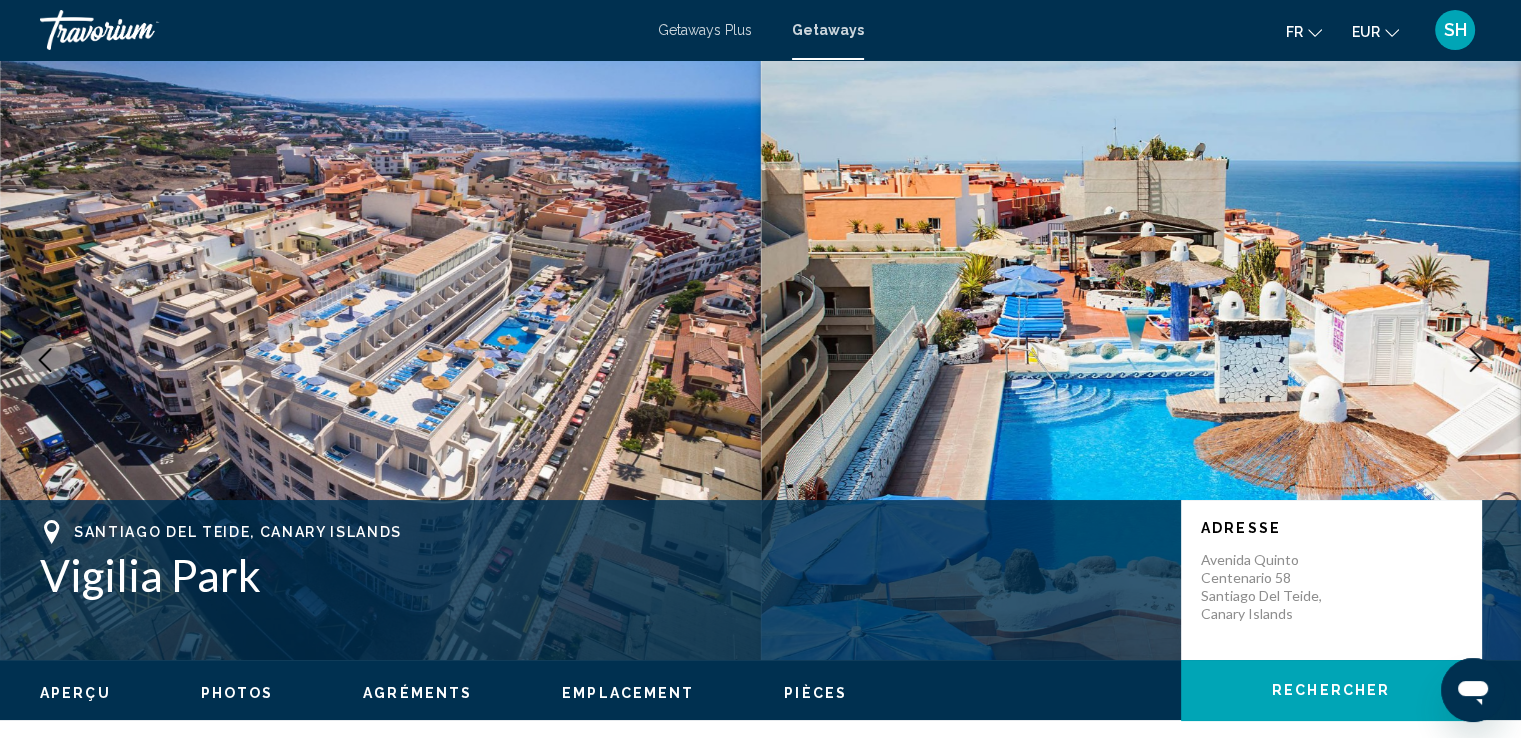 click 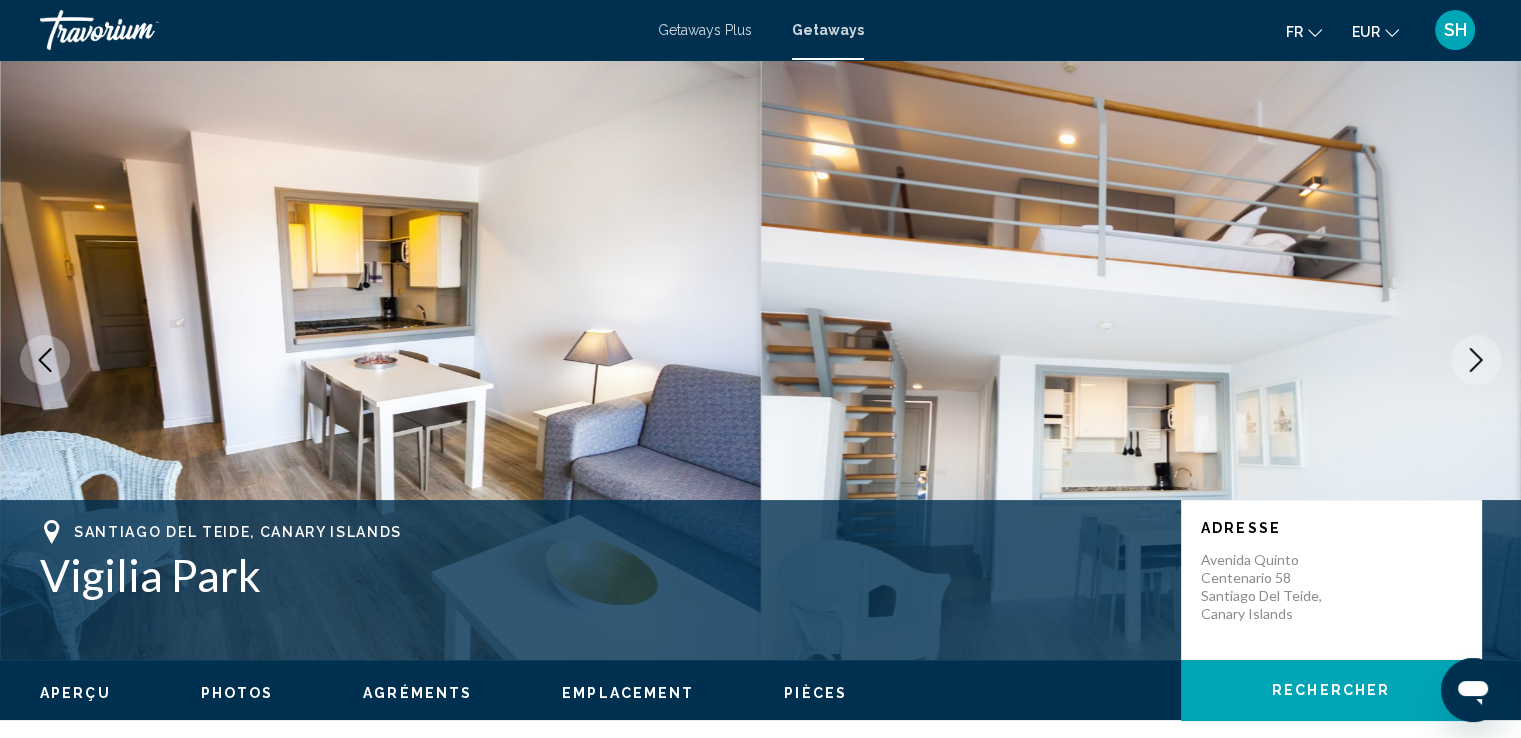click 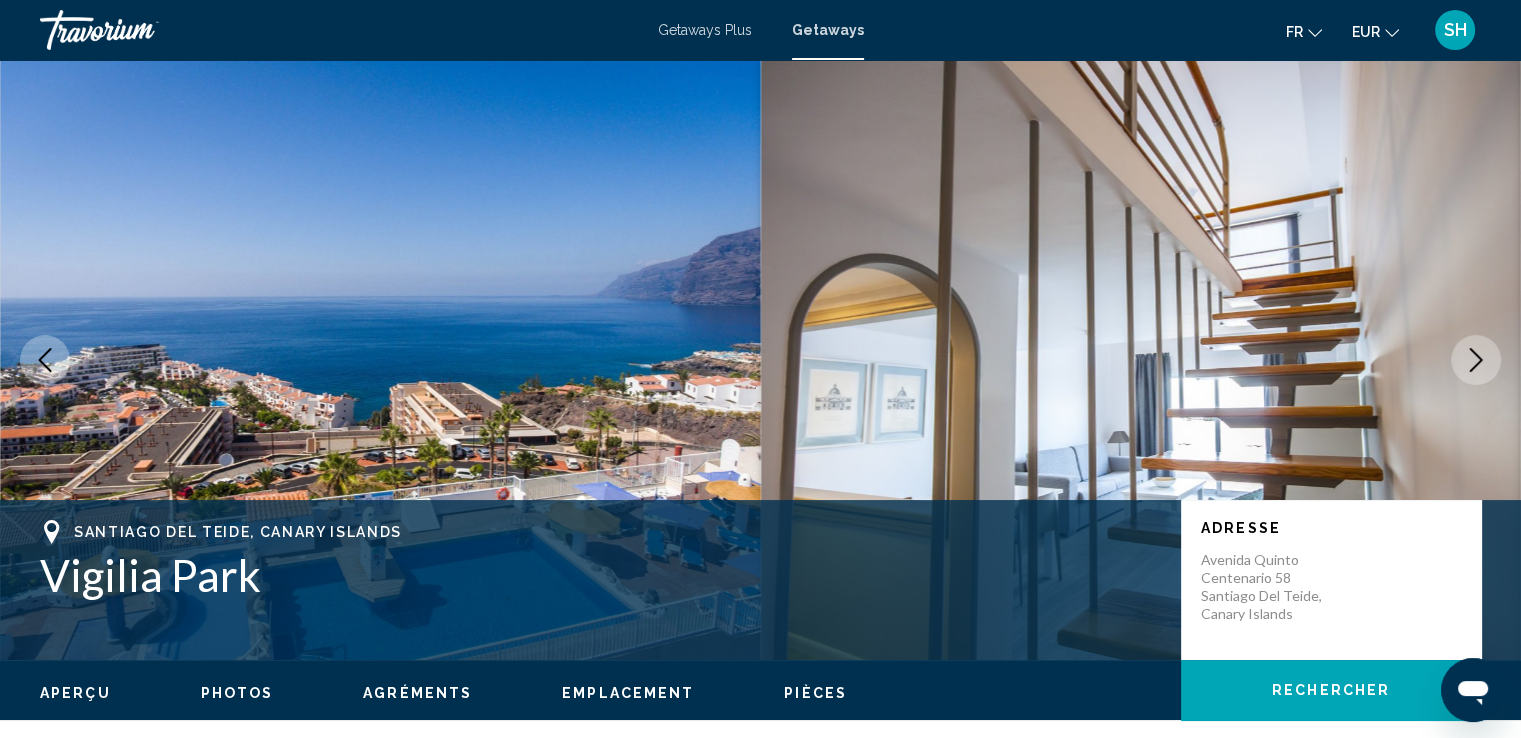 click 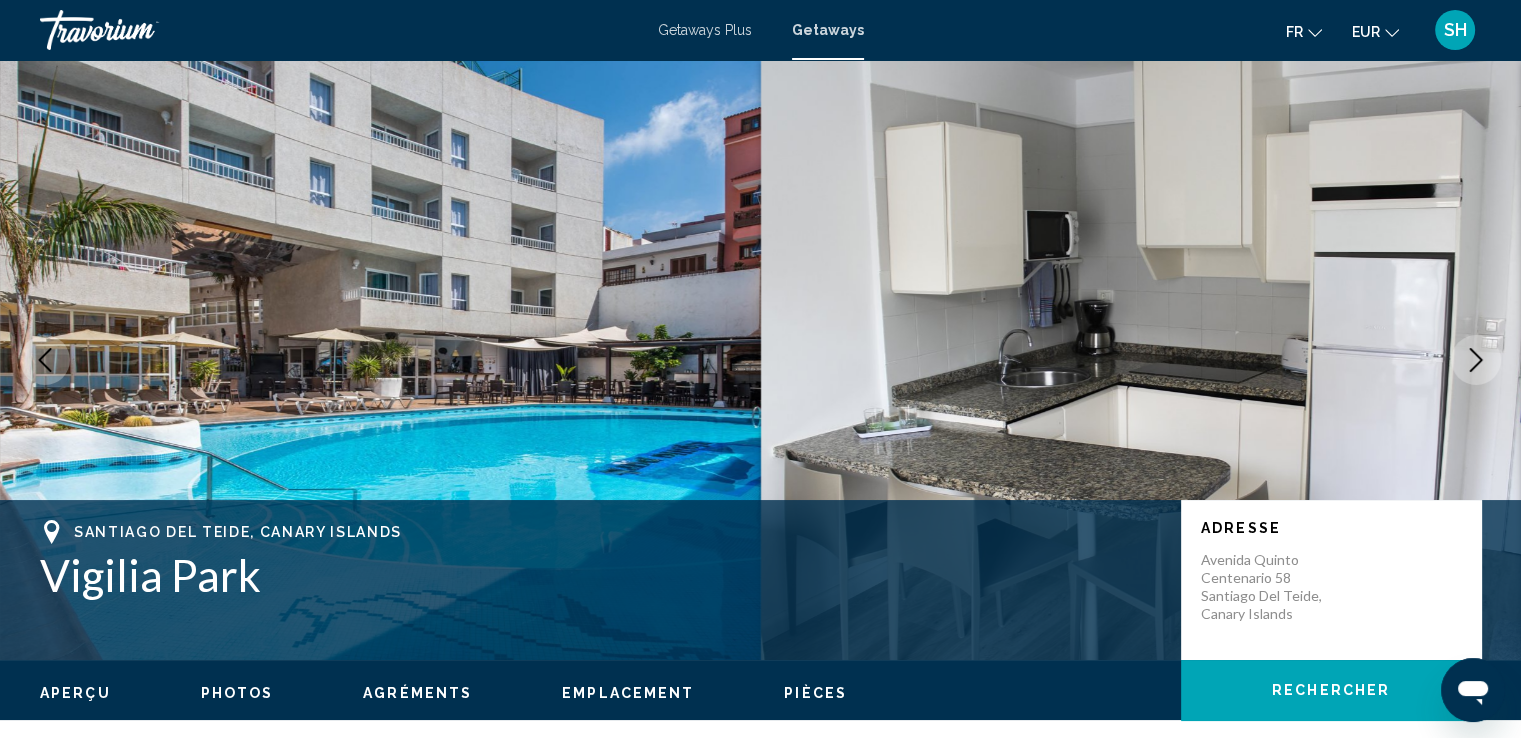 click 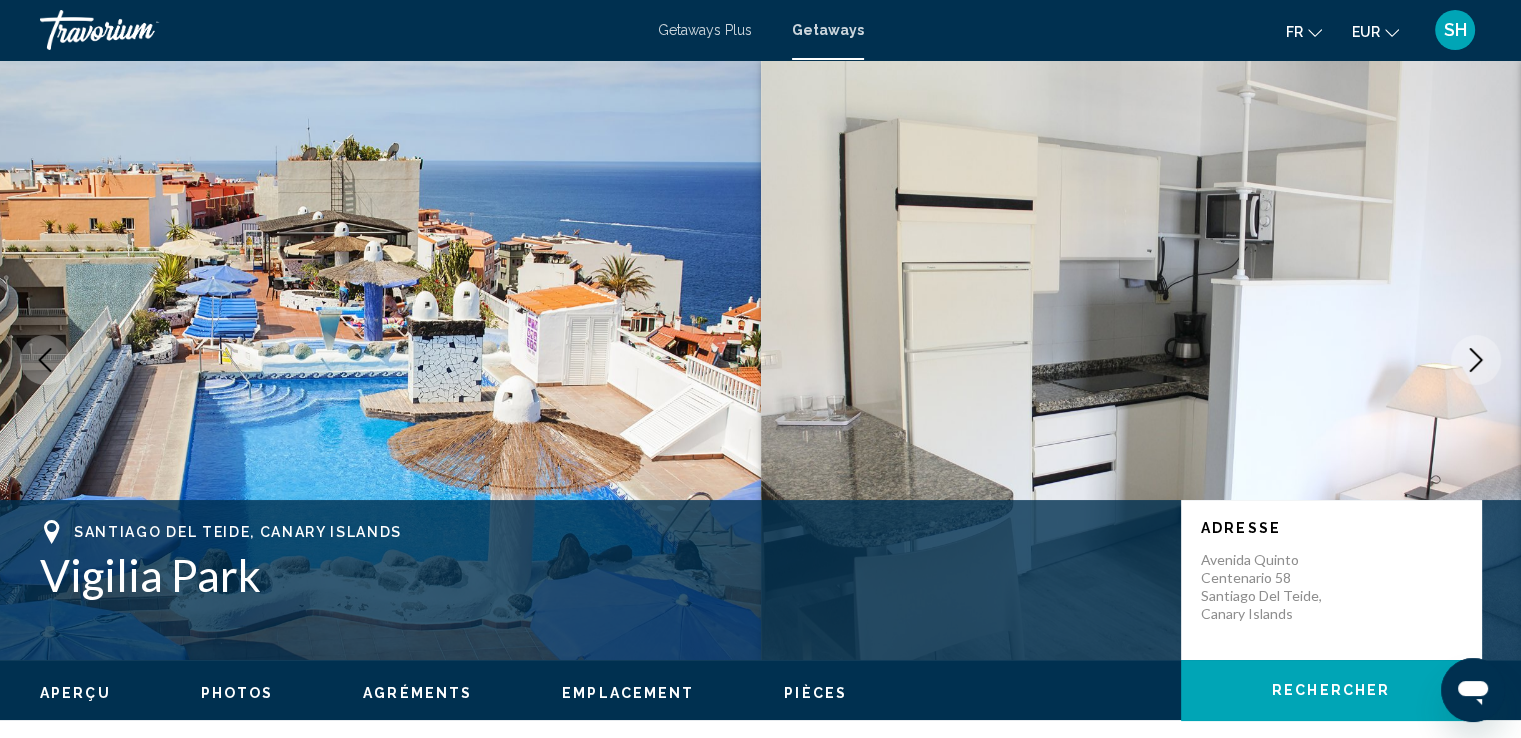 click 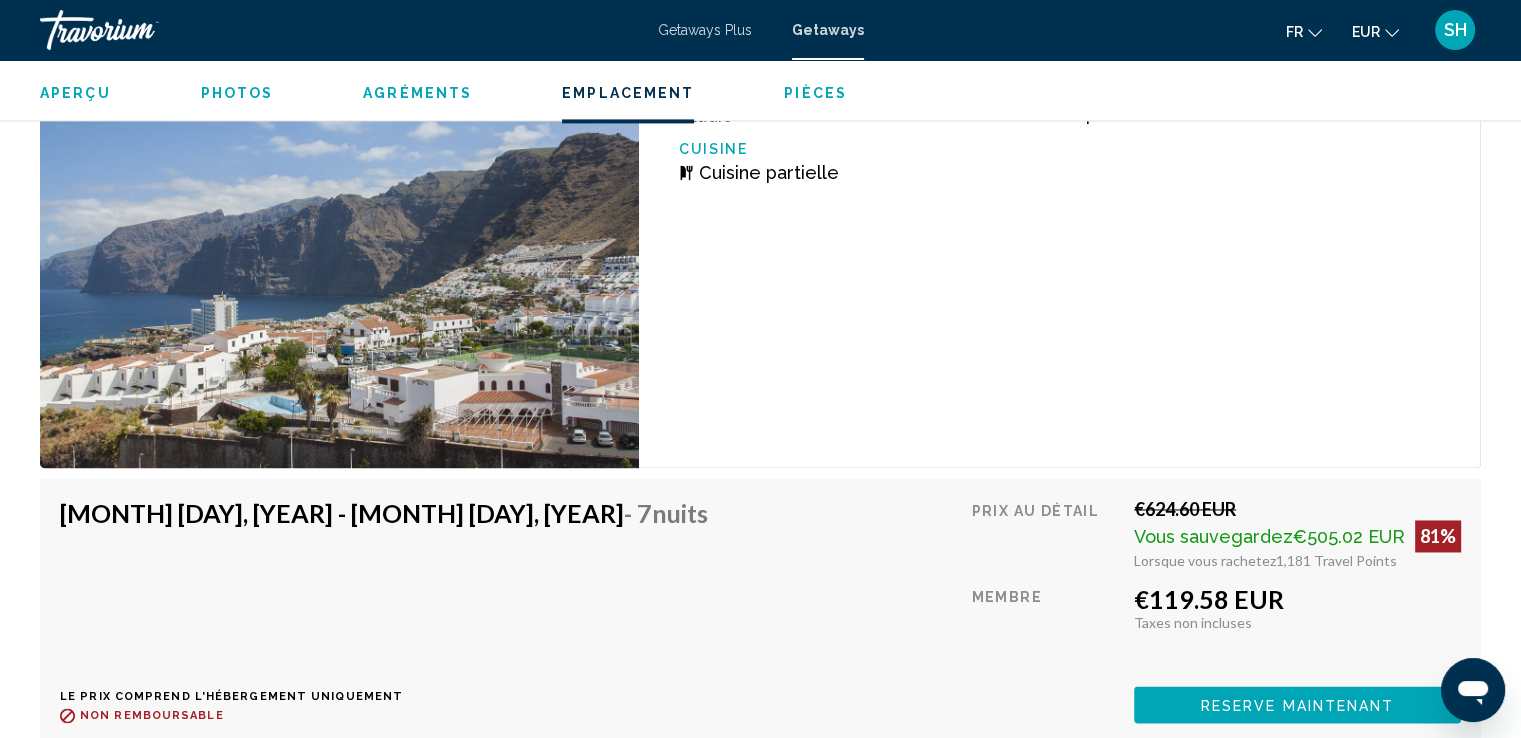 scroll, scrollTop: 3336, scrollLeft: 0, axis: vertical 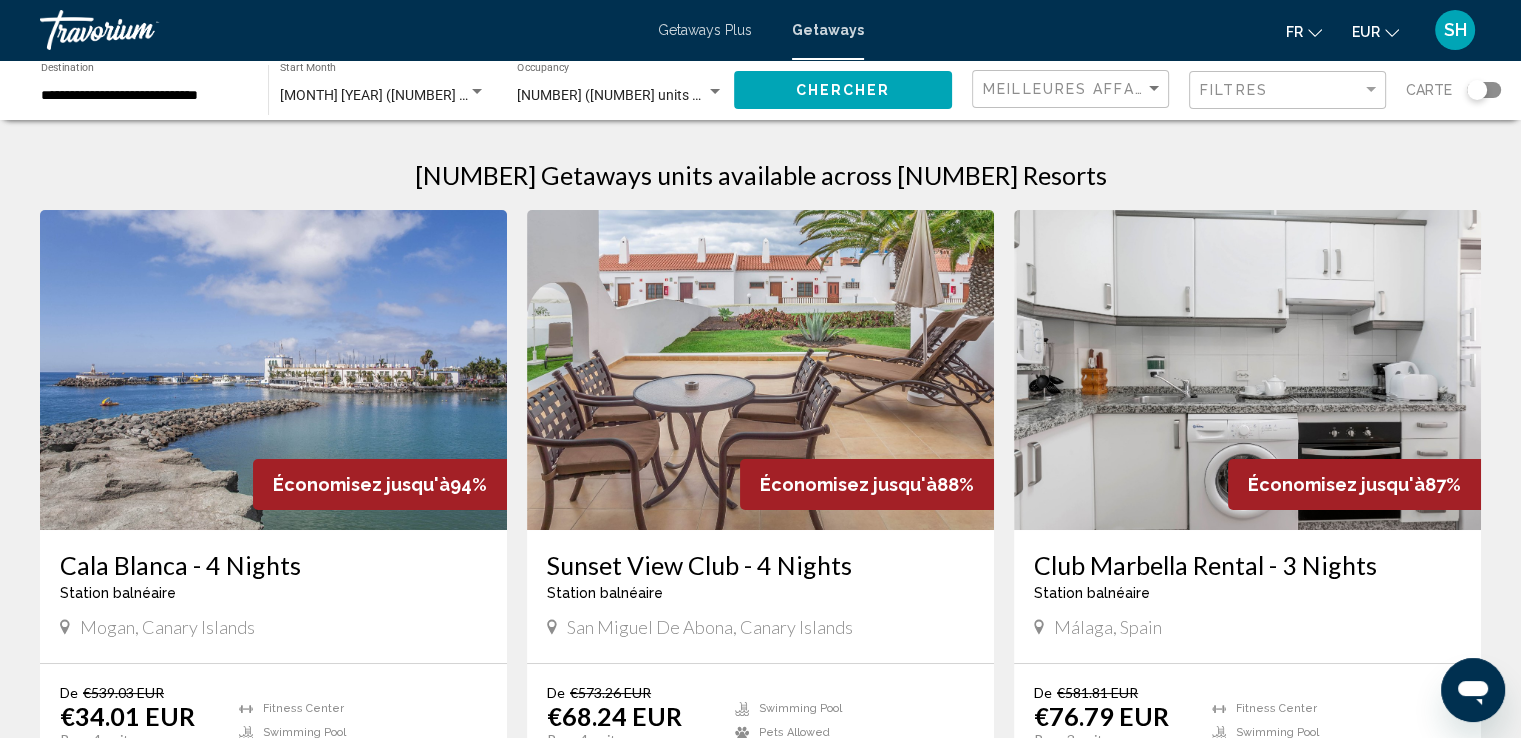 click at bounding box center [760, 370] 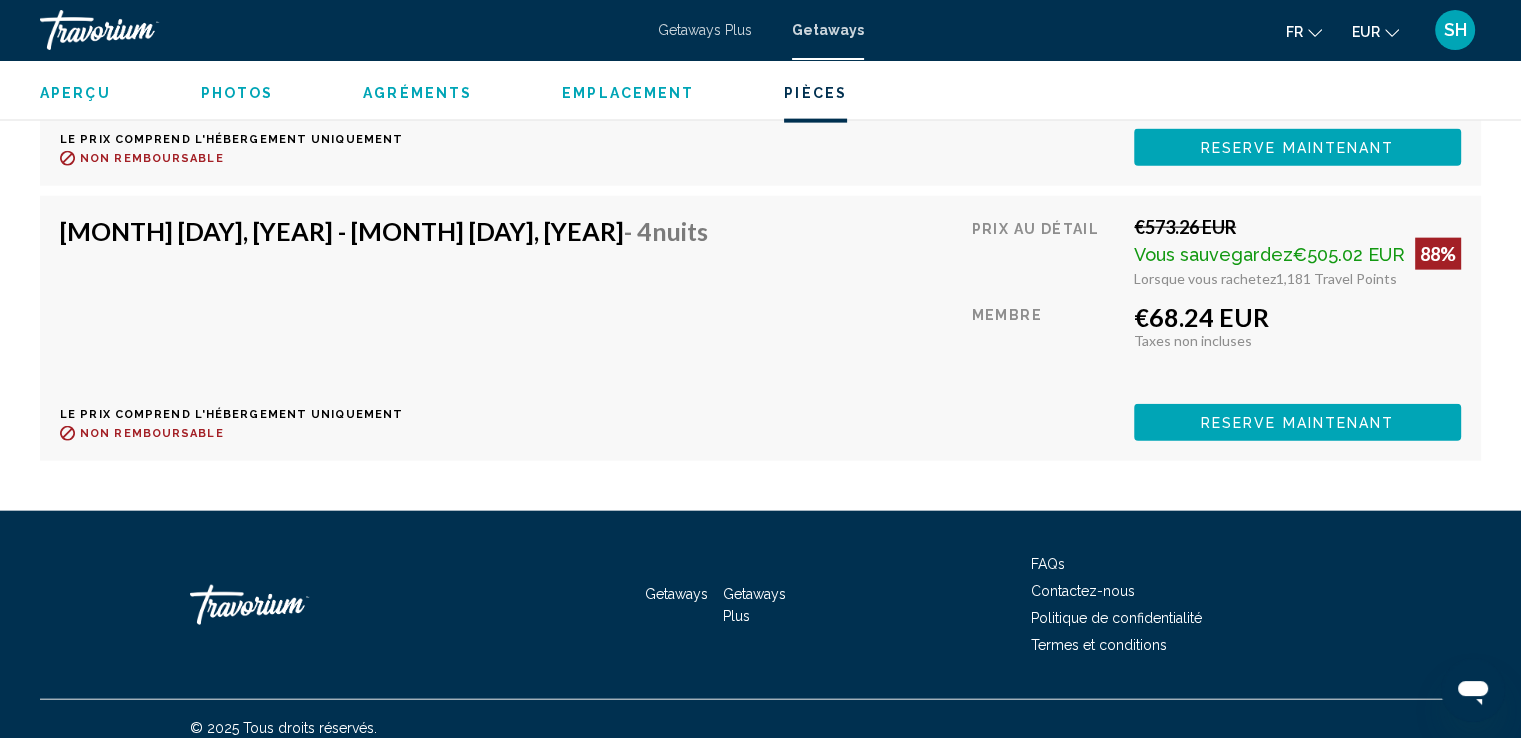 scroll, scrollTop: 4612, scrollLeft: 0, axis: vertical 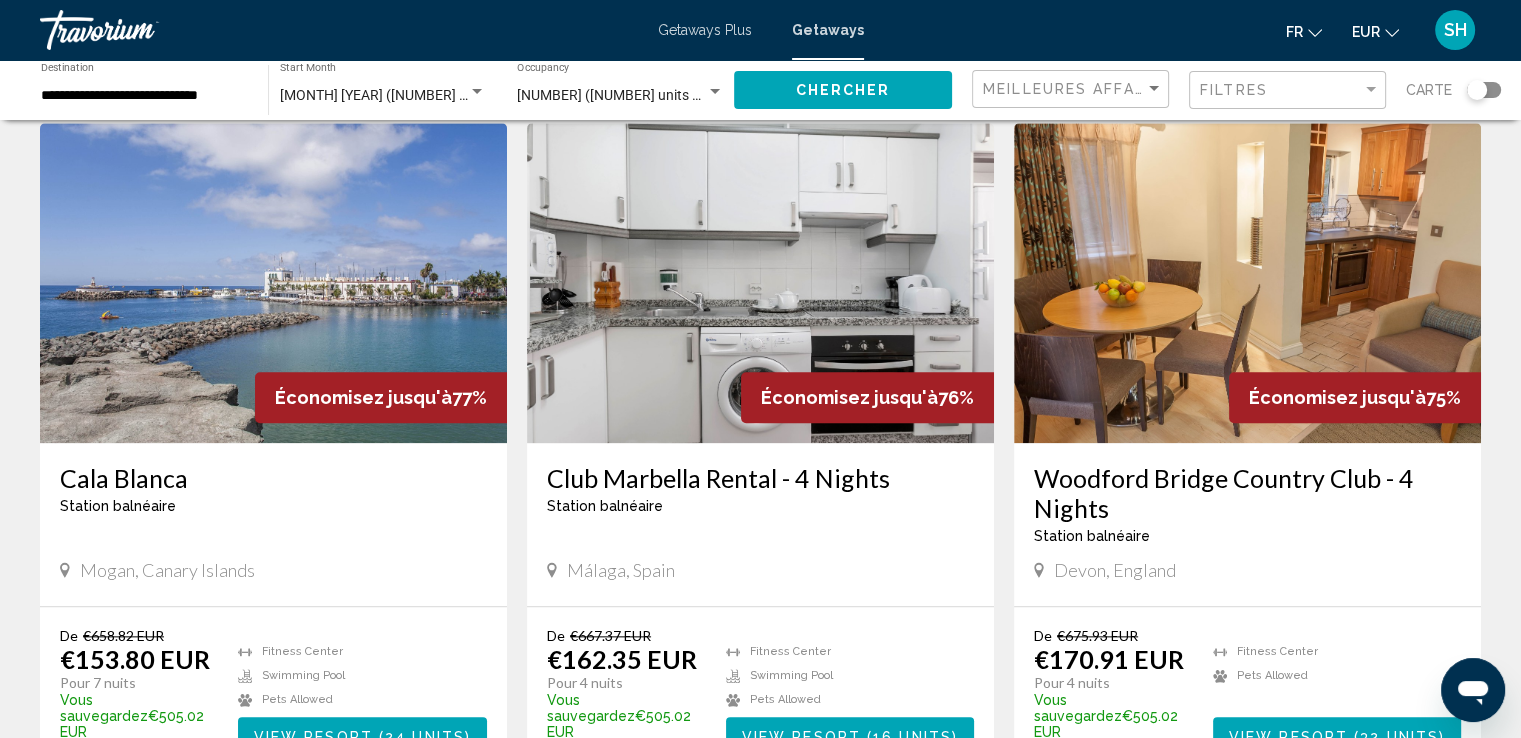 click at bounding box center [273, 283] 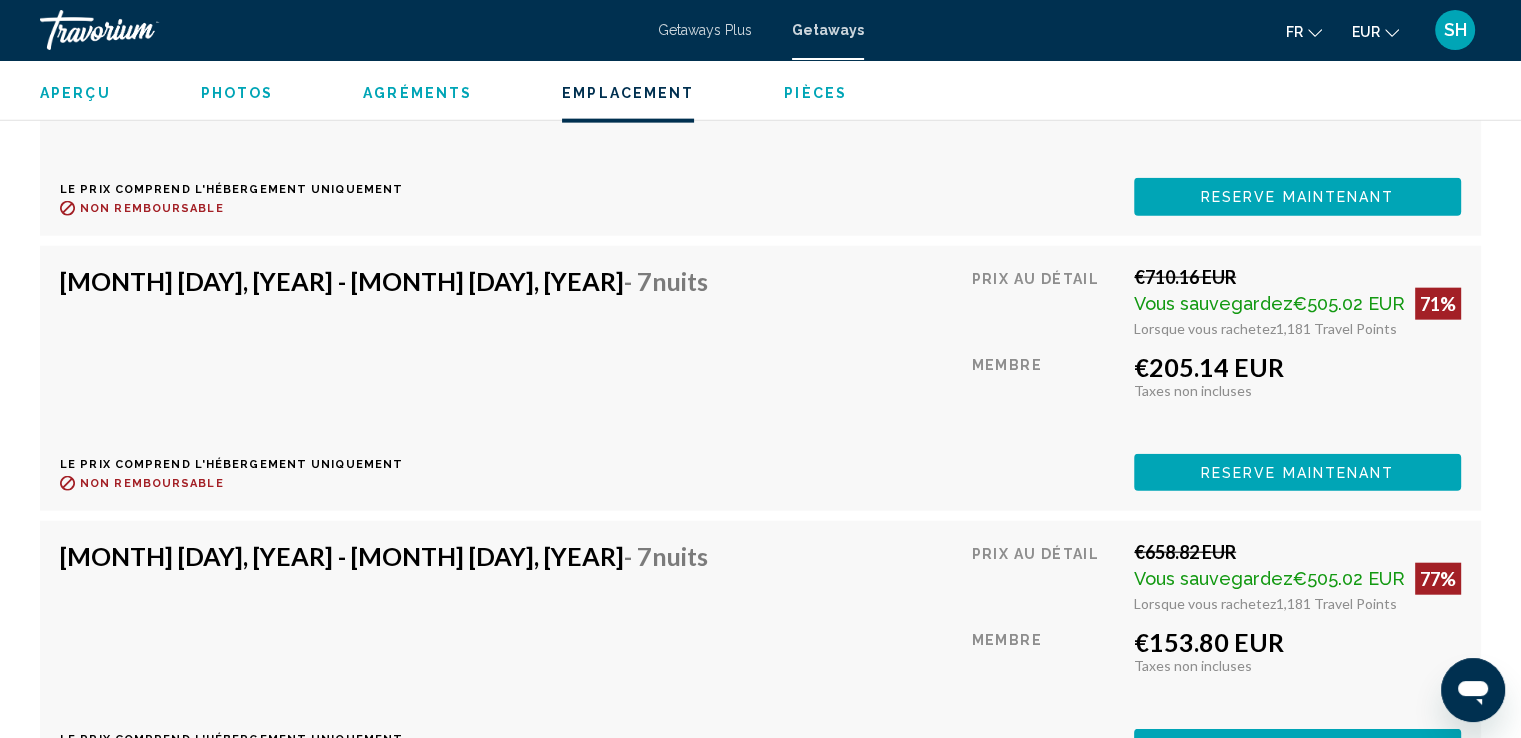 scroll, scrollTop: 4700, scrollLeft: 0, axis: vertical 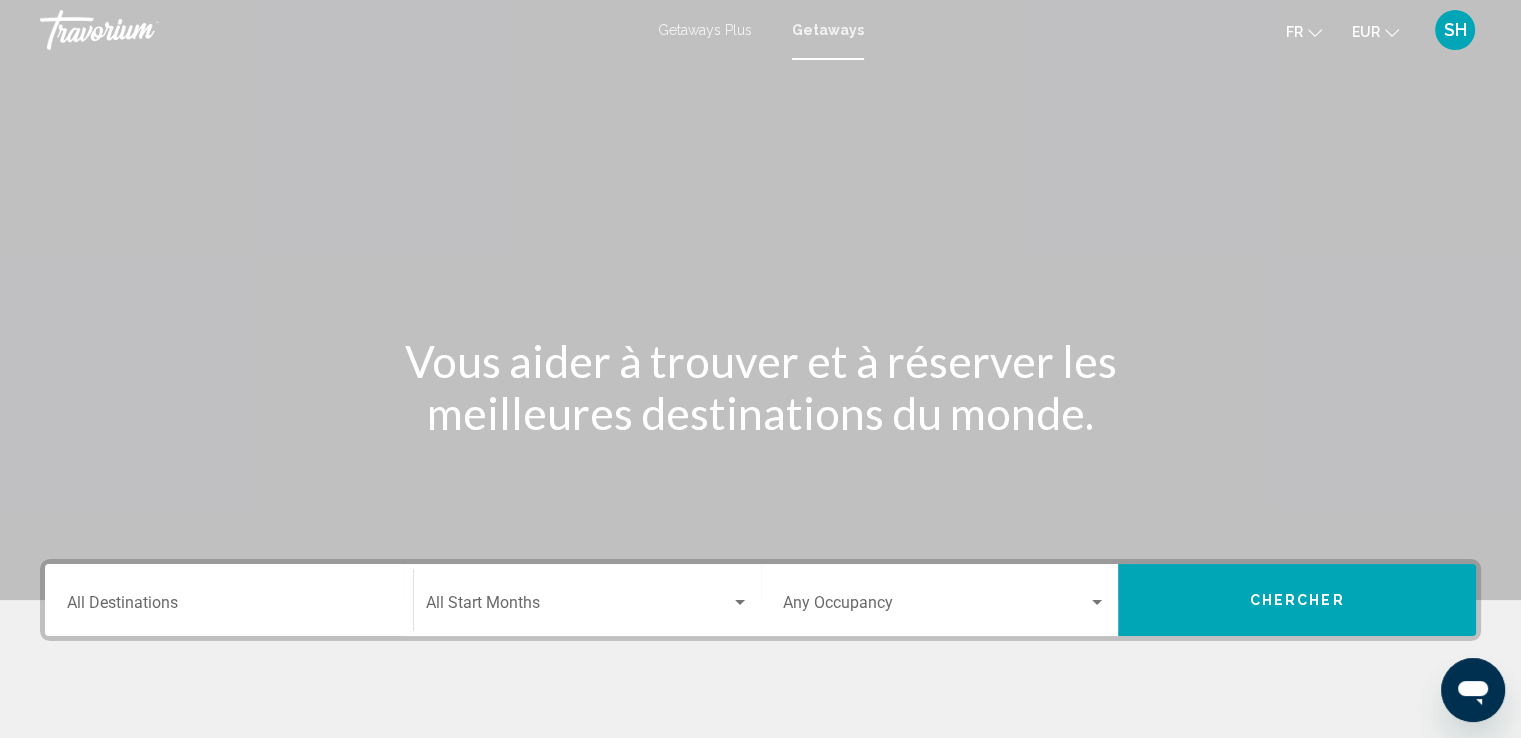 click on "Destination All Destinations" at bounding box center [229, 607] 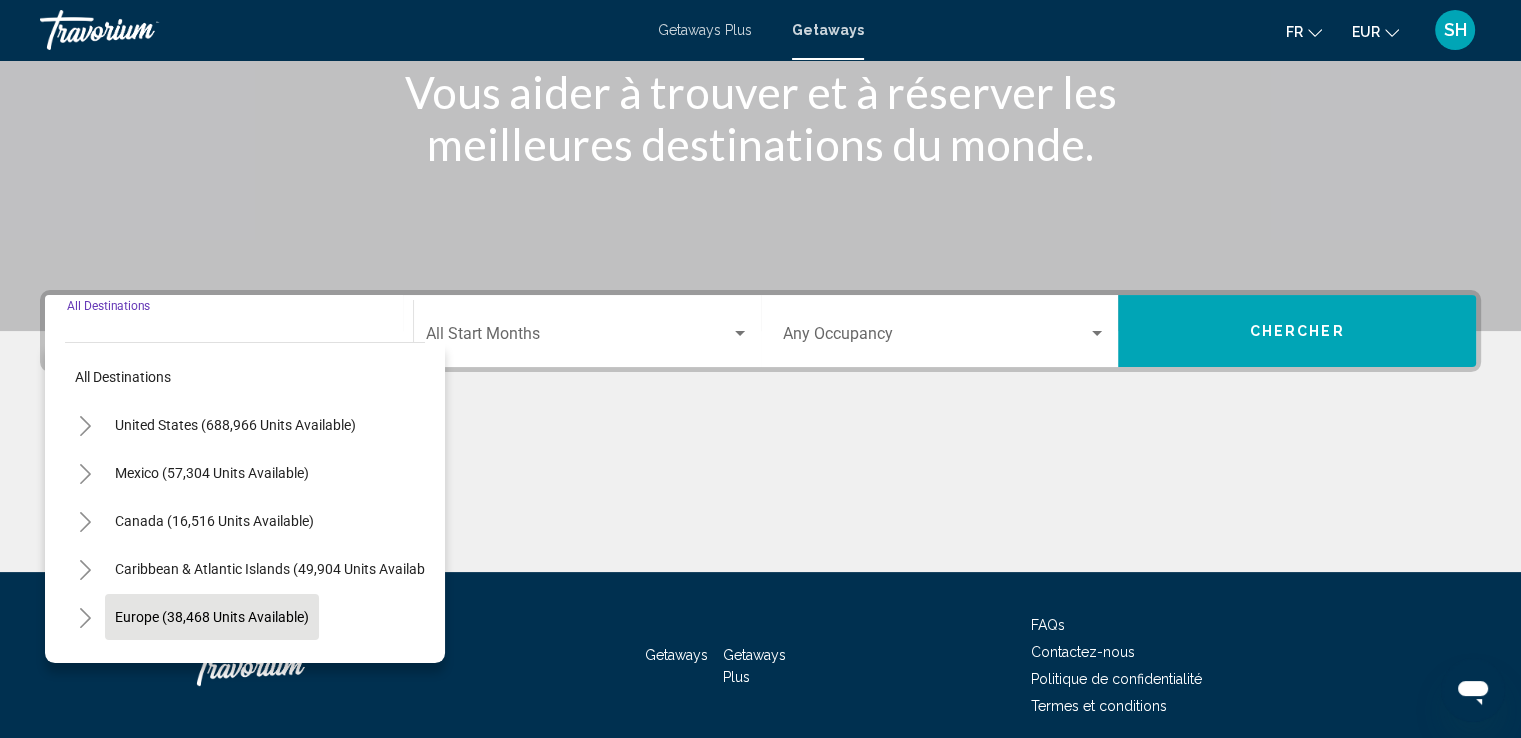 scroll, scrollTop: 348, scrollLeft: 0, axis: vertical 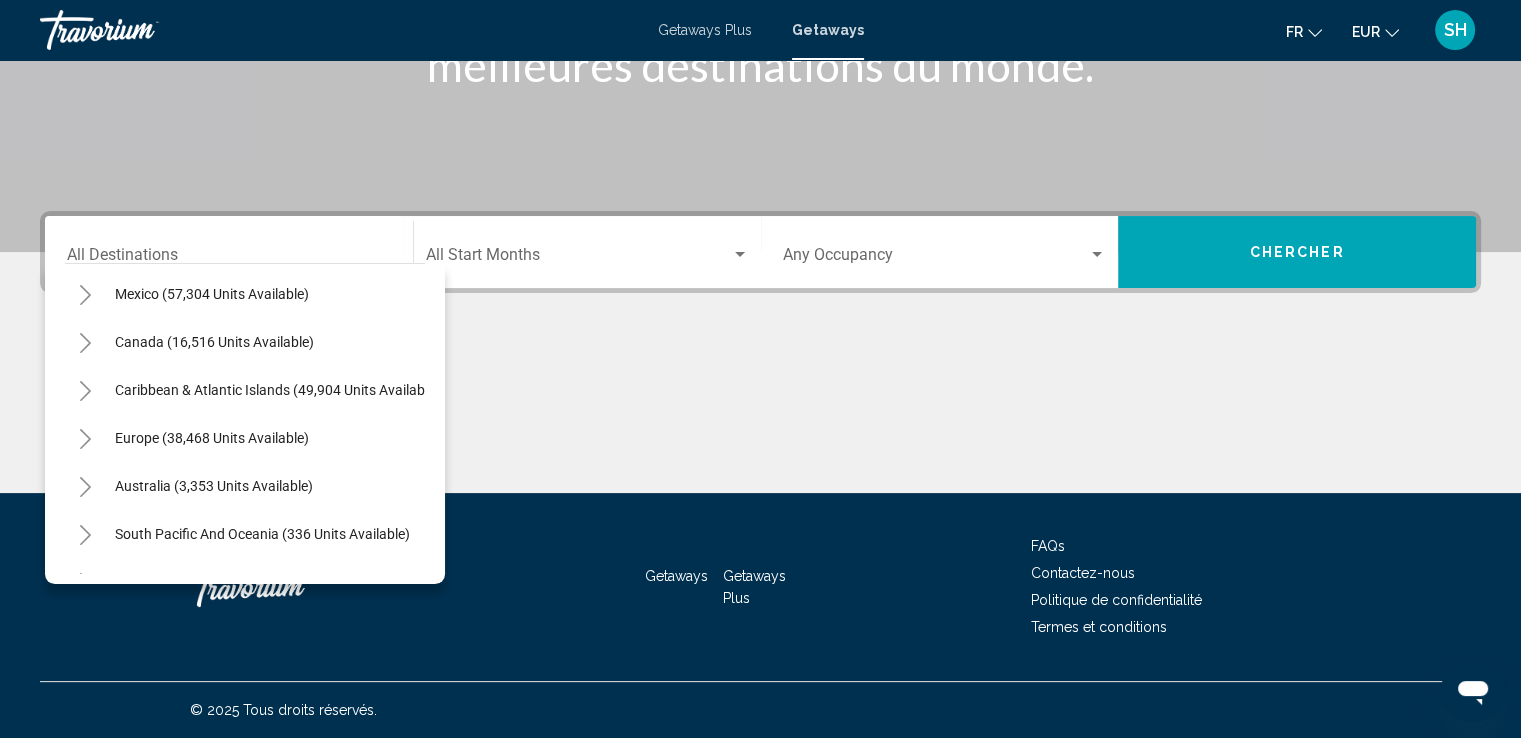 click on "Getaways" at bounding box center (828, 30) 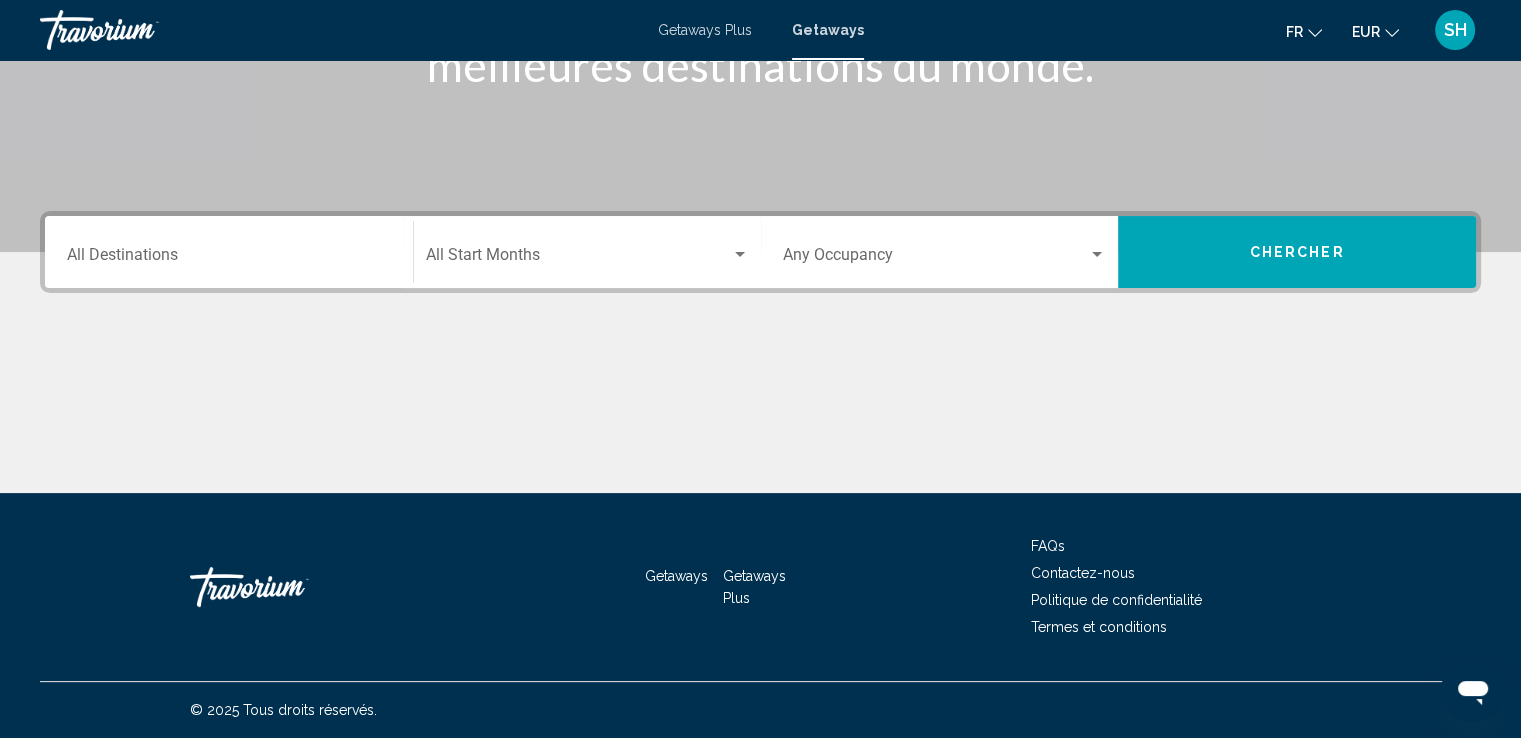 drag, startPoint x: 105, startPoint y: 256, endPoint x: 140, endPoint y: 253, distance: 35.128338 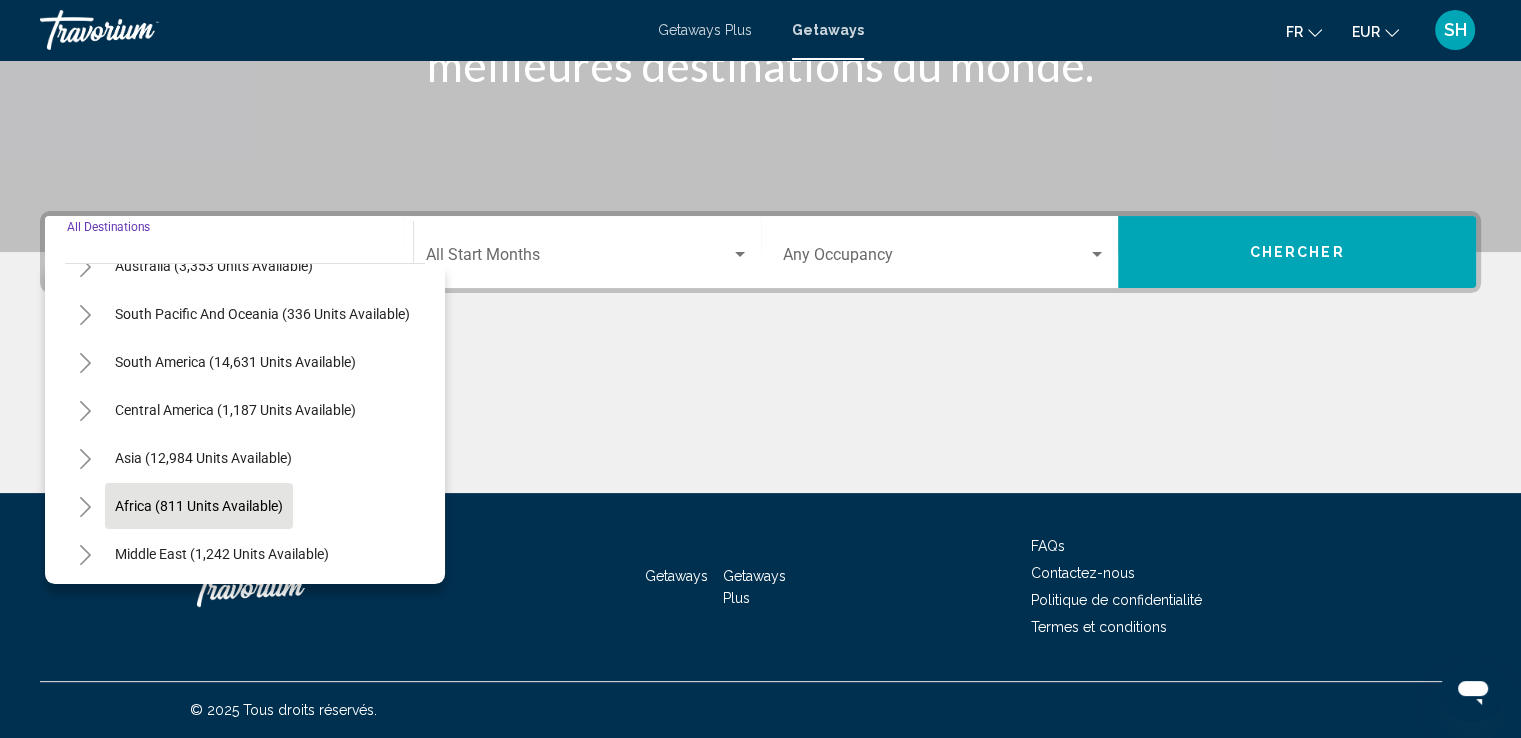 scroll, scrollTop: 339, scrollLeft: 0, axis: vertical 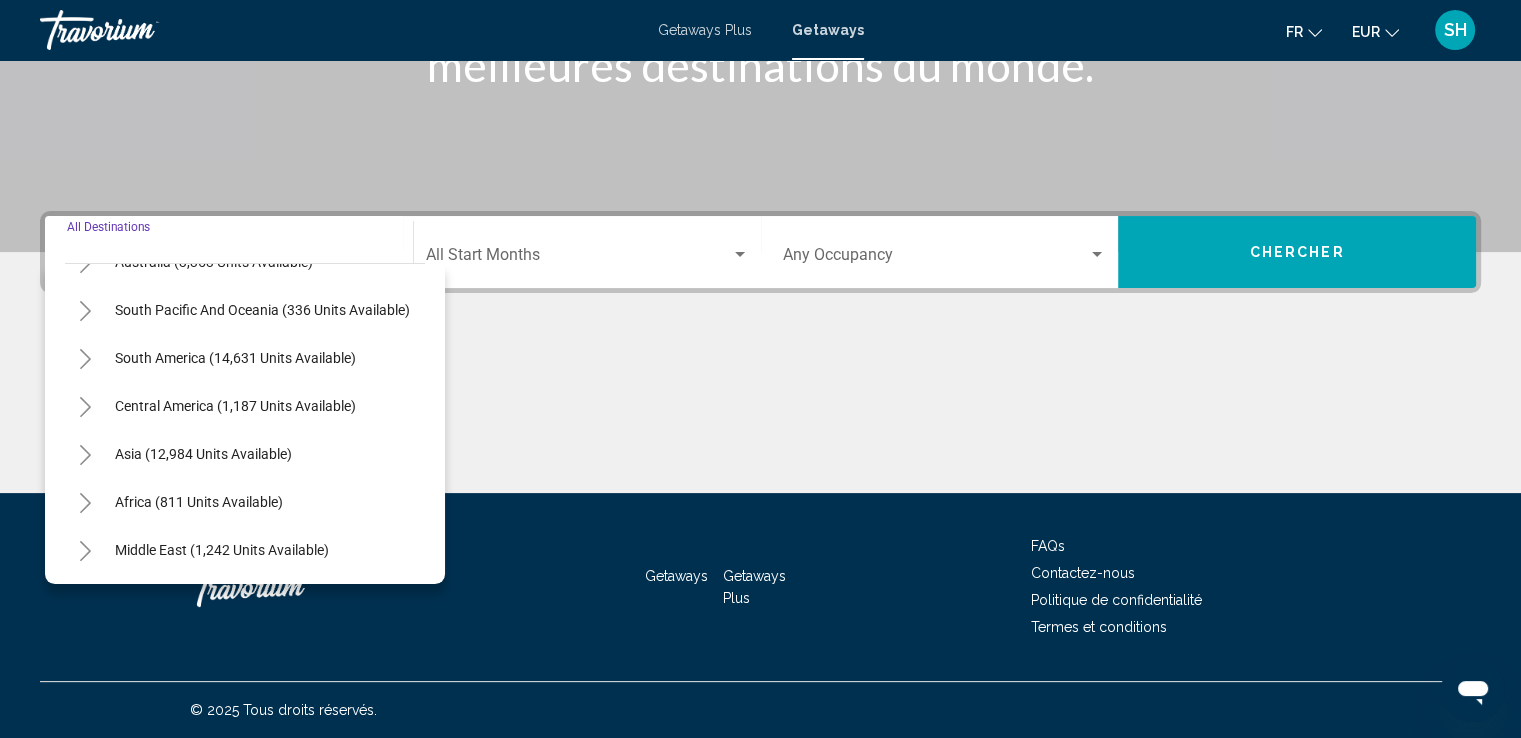 click 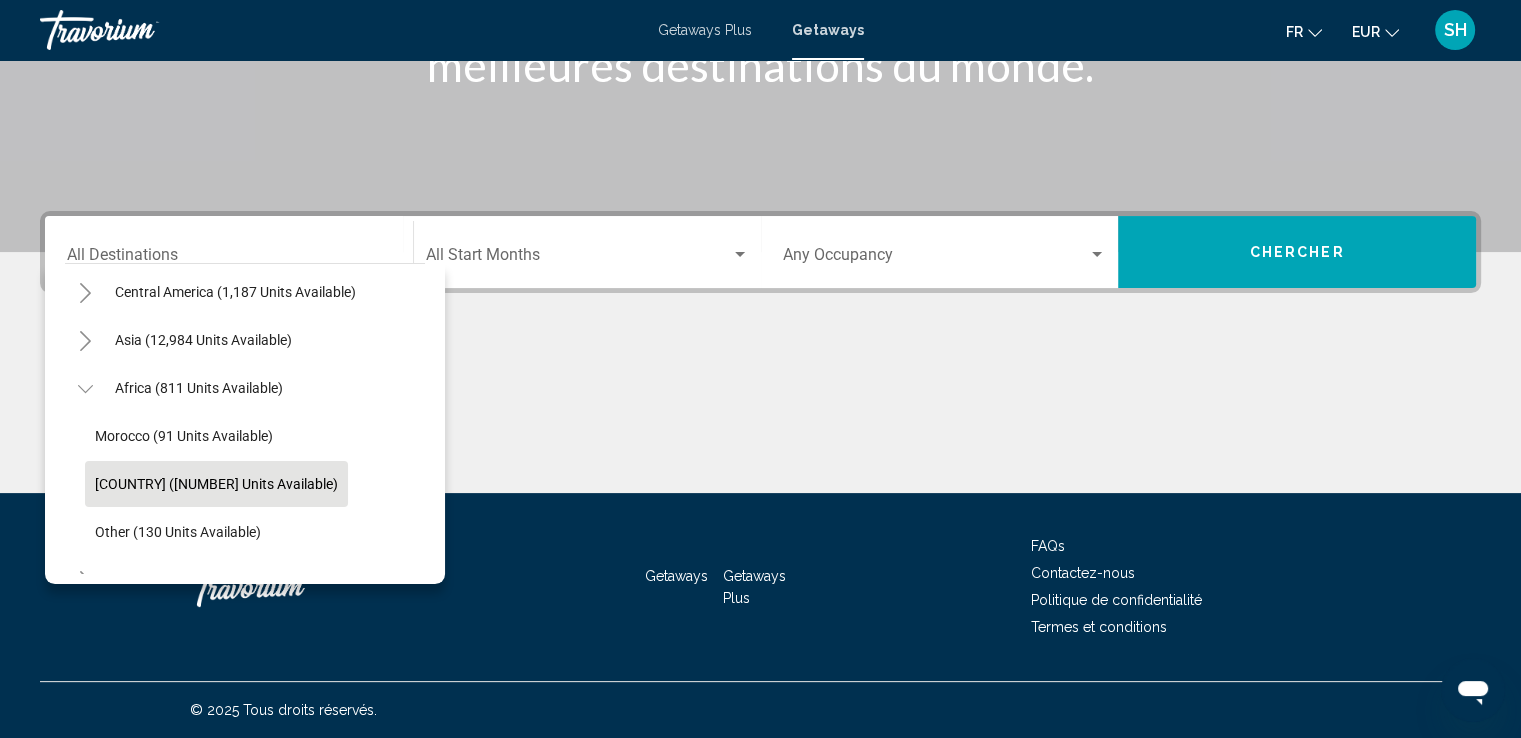 scroll, scrollTop: 439, scrollLeft: 0, axis: vertical 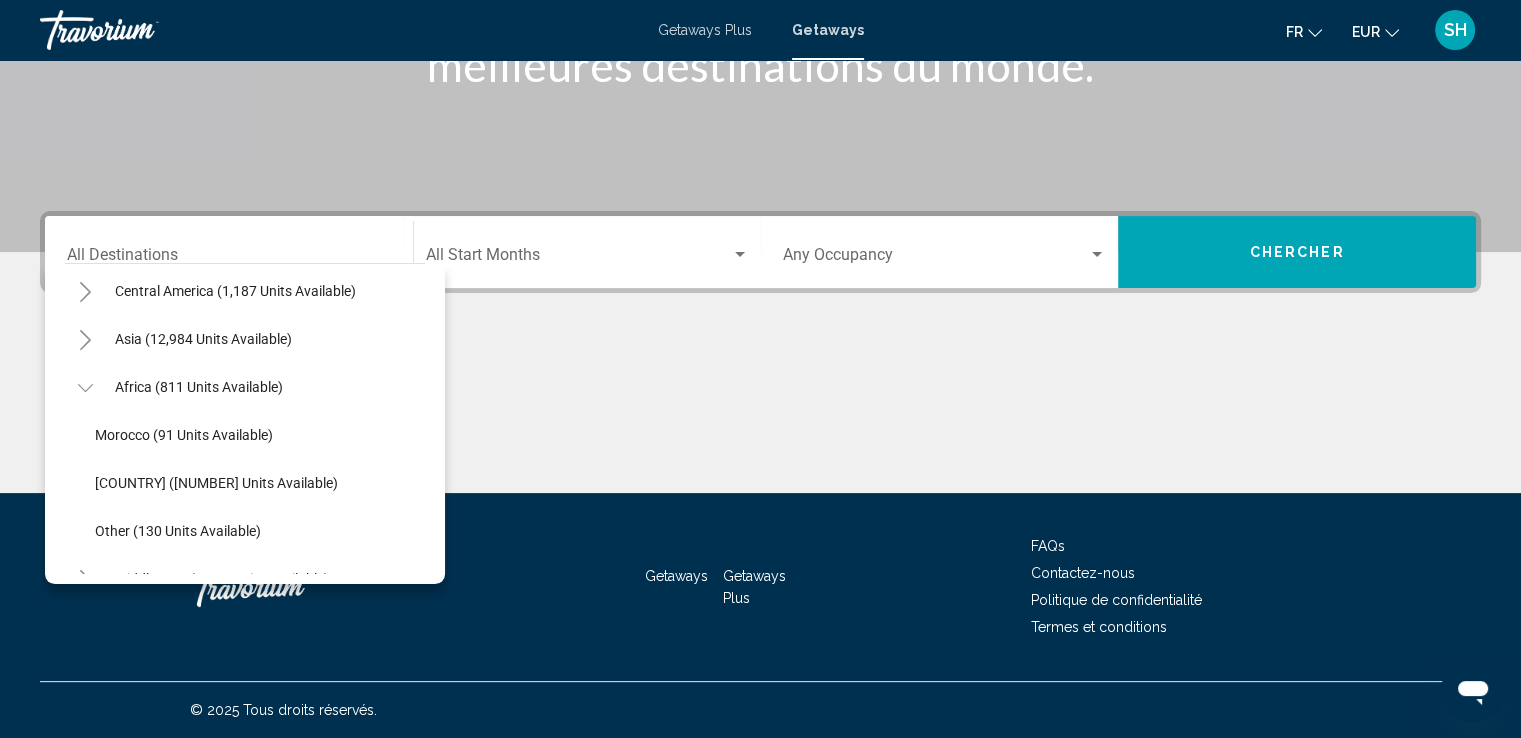 click on "Morocco (91 units available)" 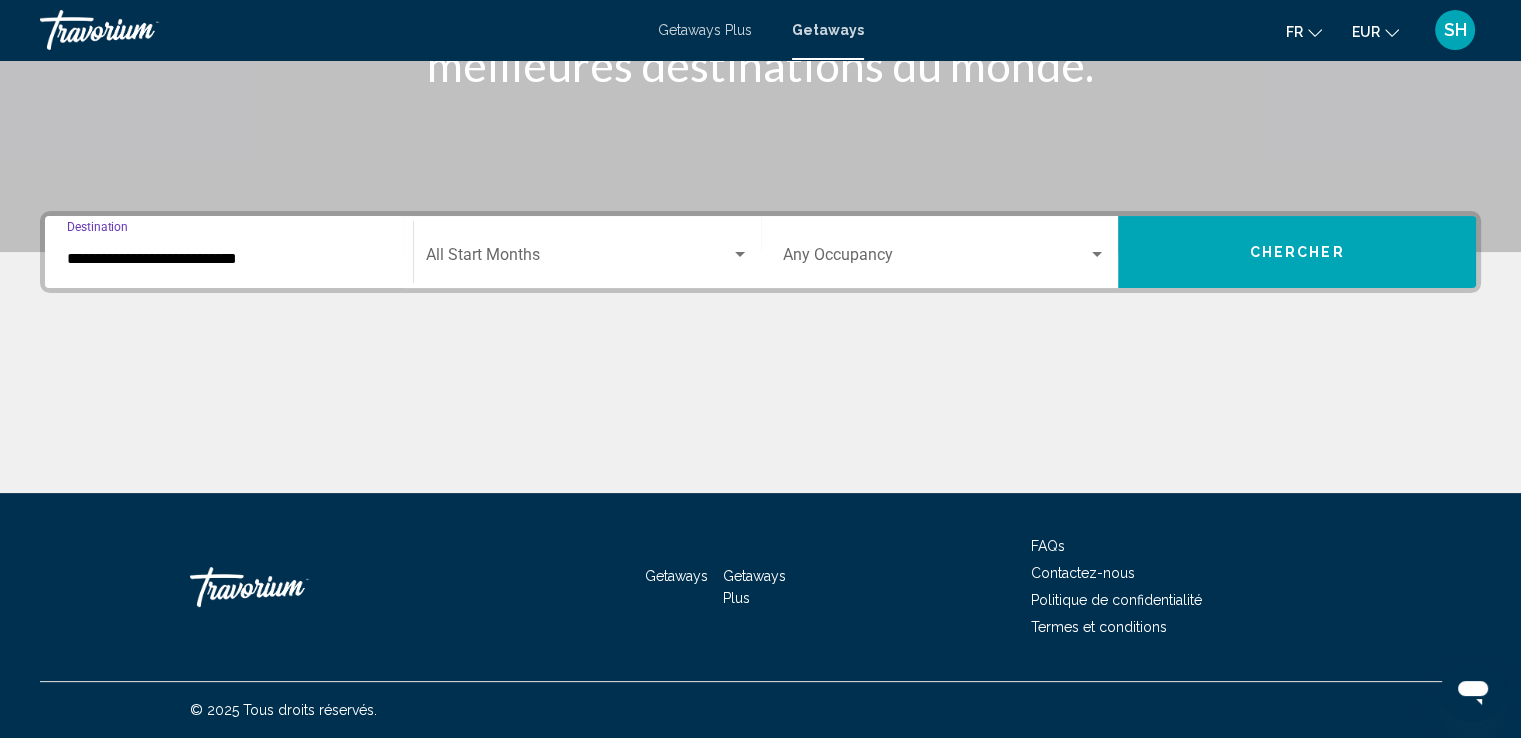 click on "Start Month All Start Months" 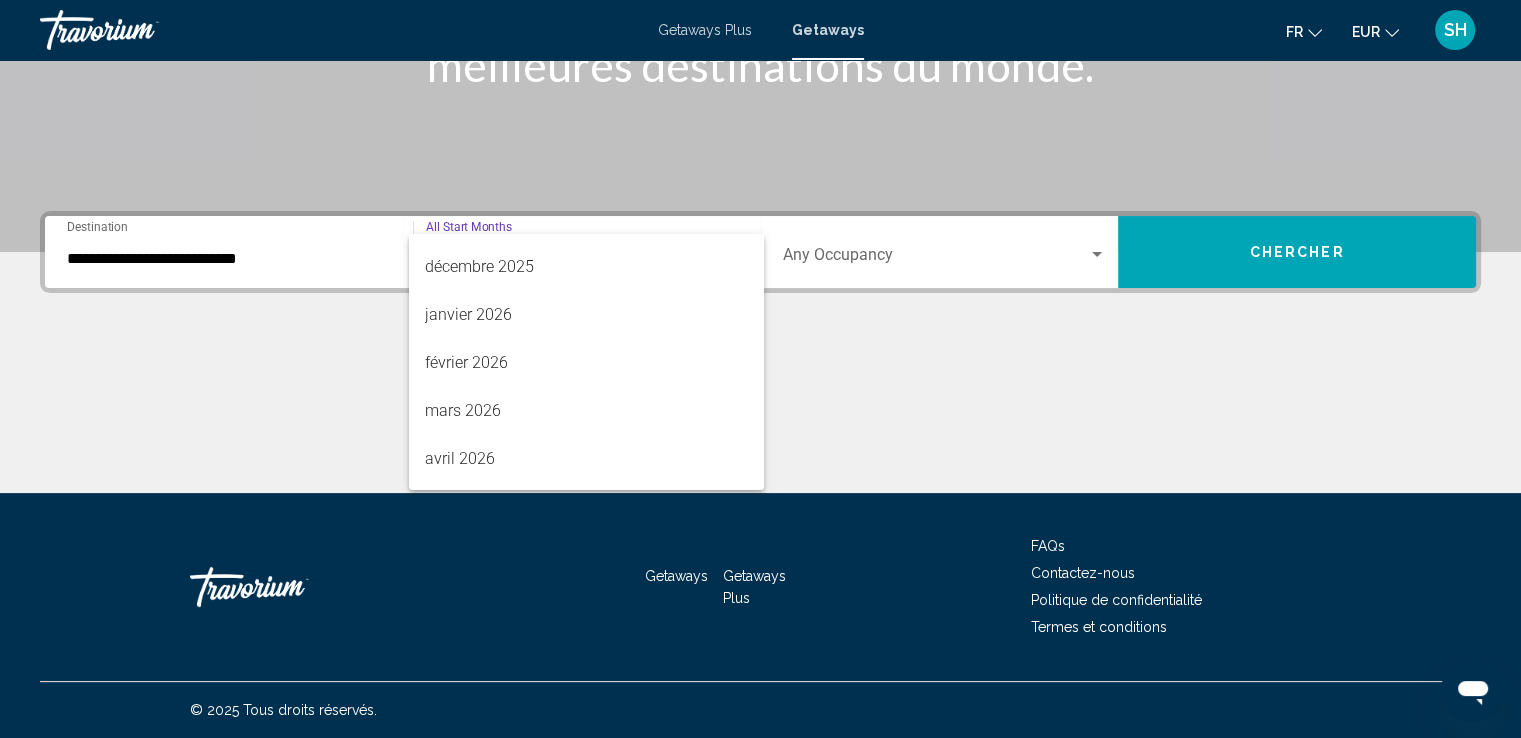 scroll, scrollTop: 300, scrollLeft: 0, axis: vertical 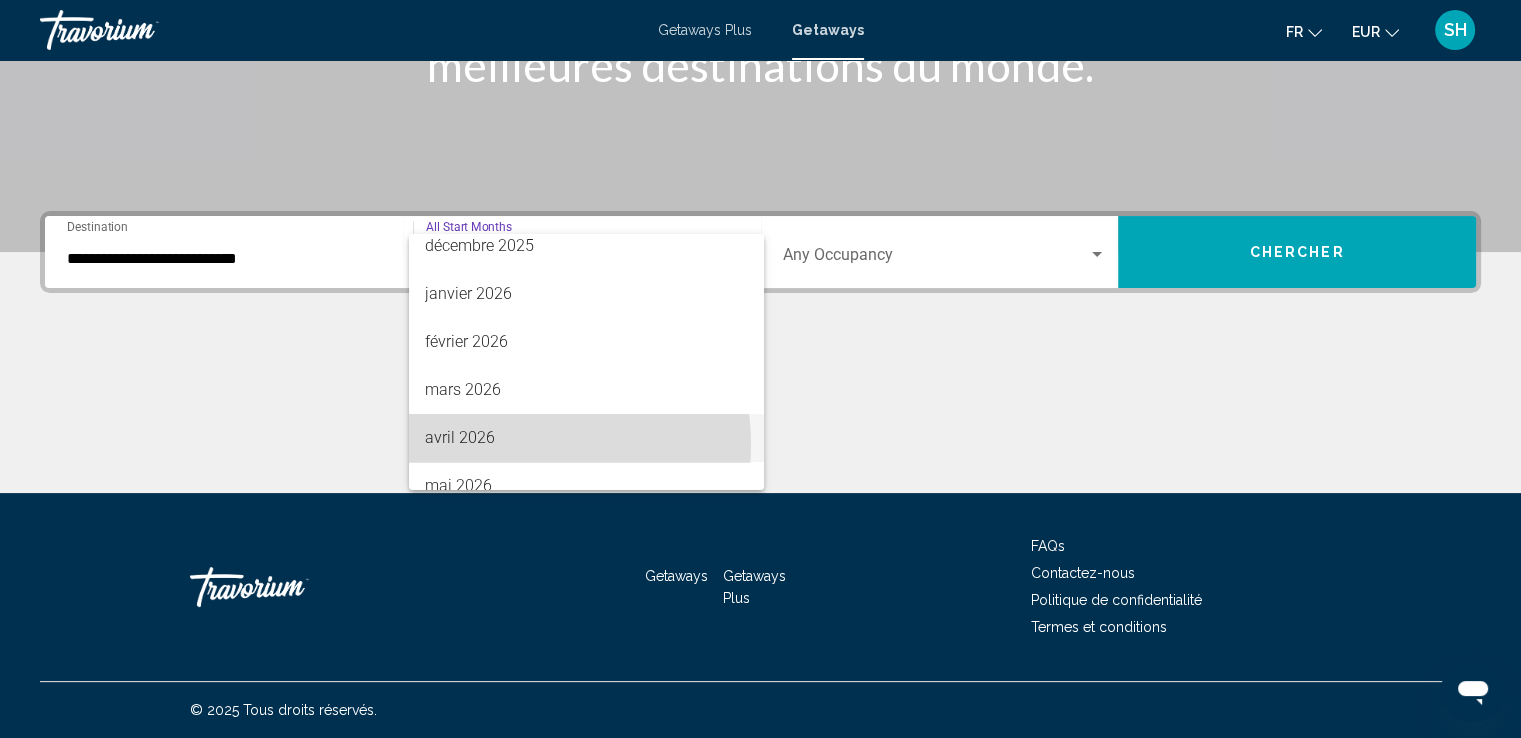 click on "avril 2026" at bounding box center [586, 438] 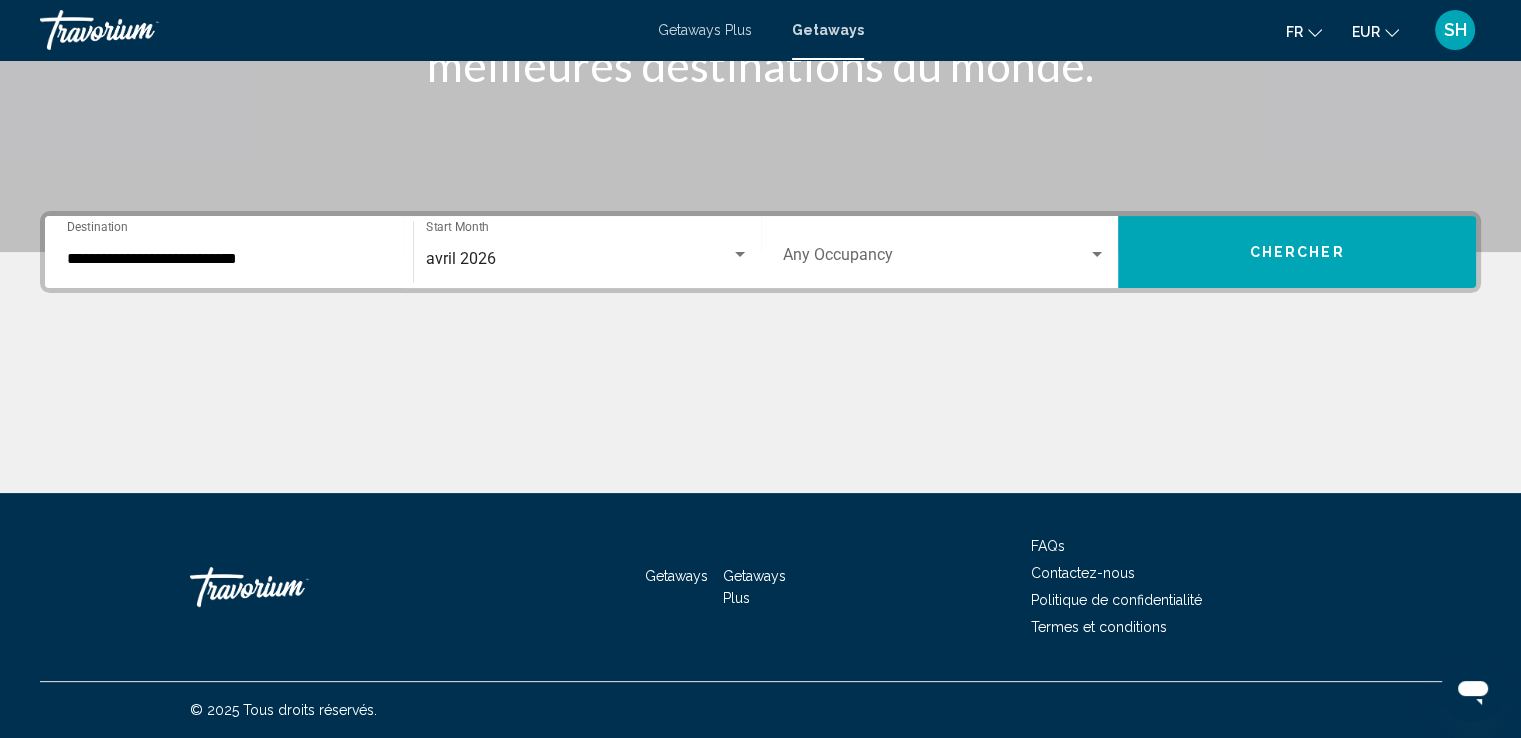 click on "Occupancy Any Occupancy" at bounding box center (945, 252) 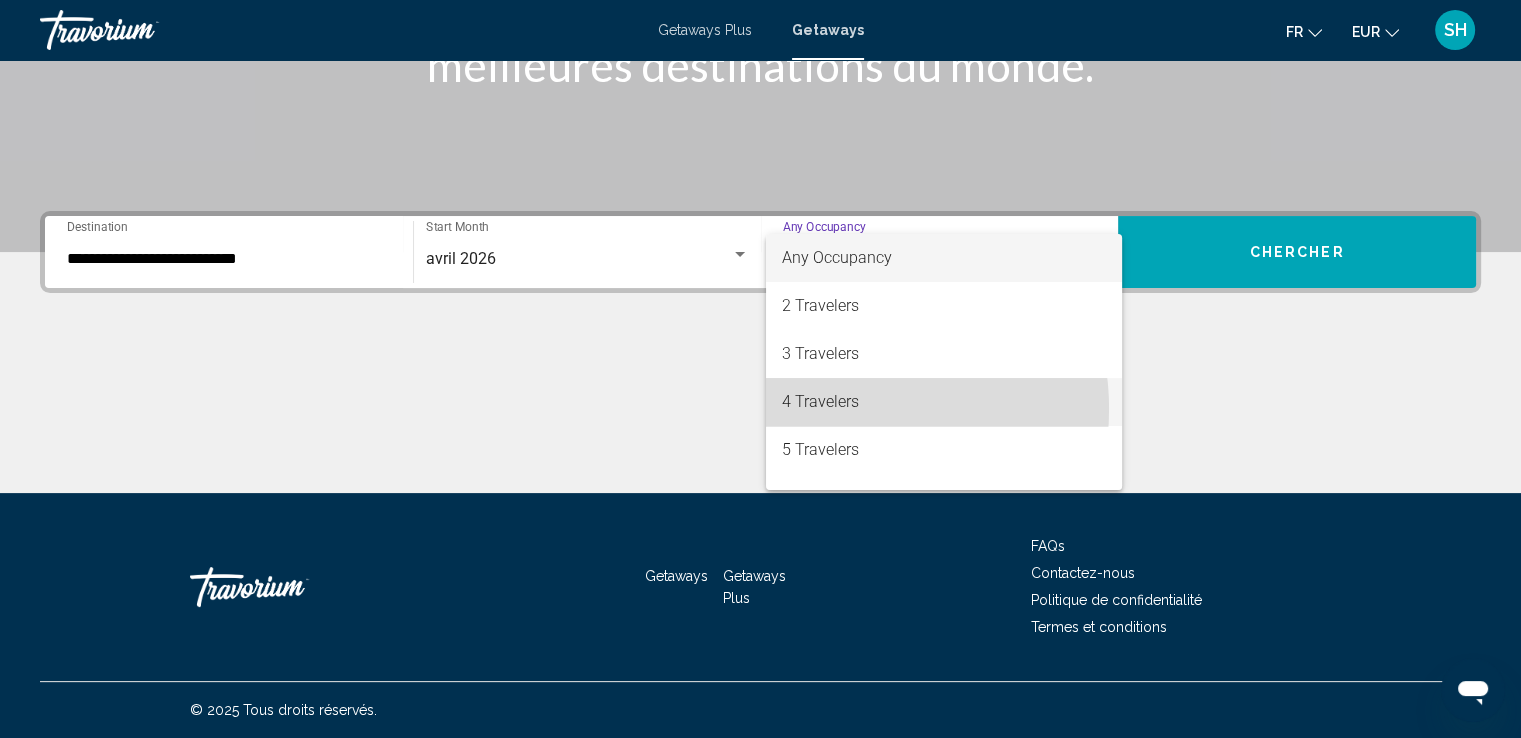 click on "4 Travelers" at bounding box center (944, 402) 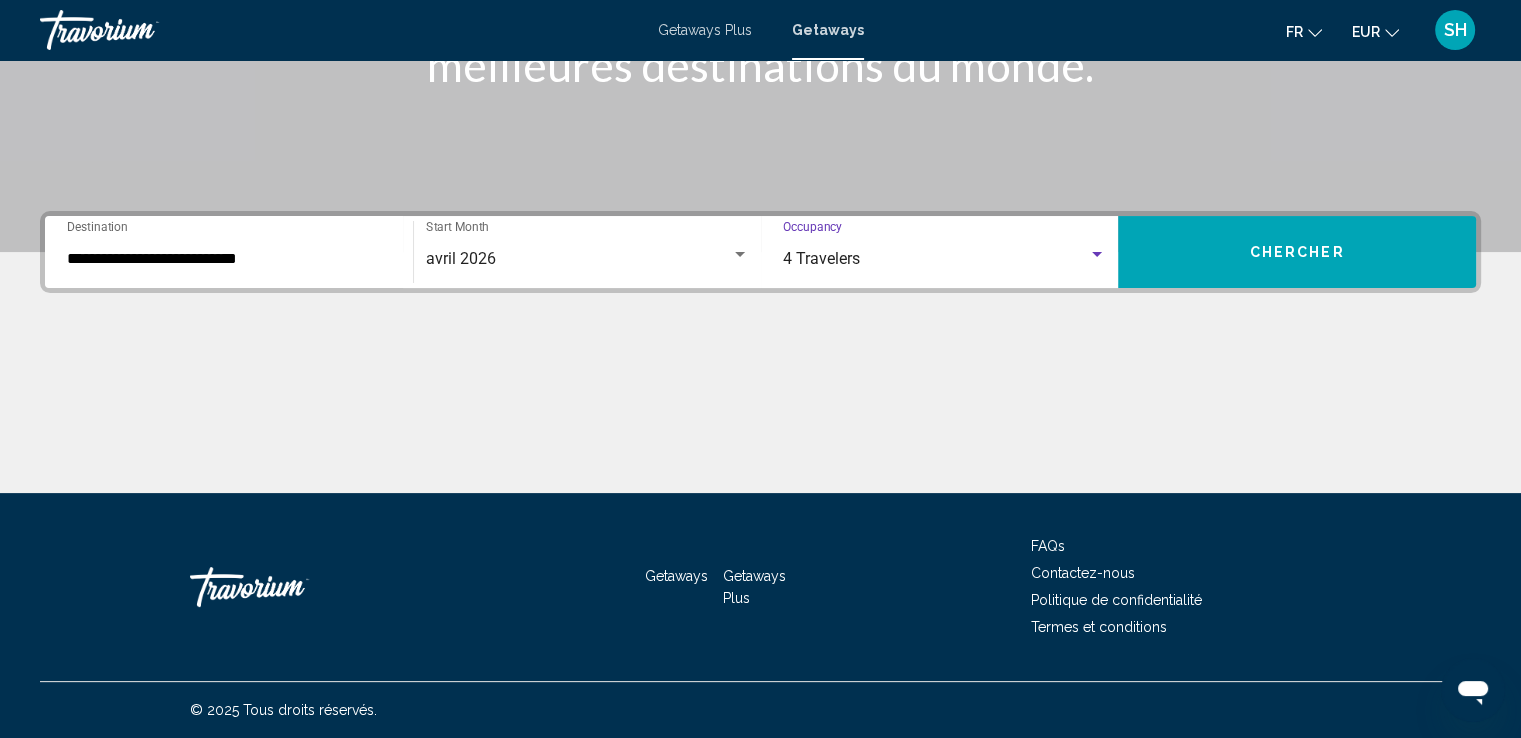 click on "Chercher" at bounding box center [1297, 253] 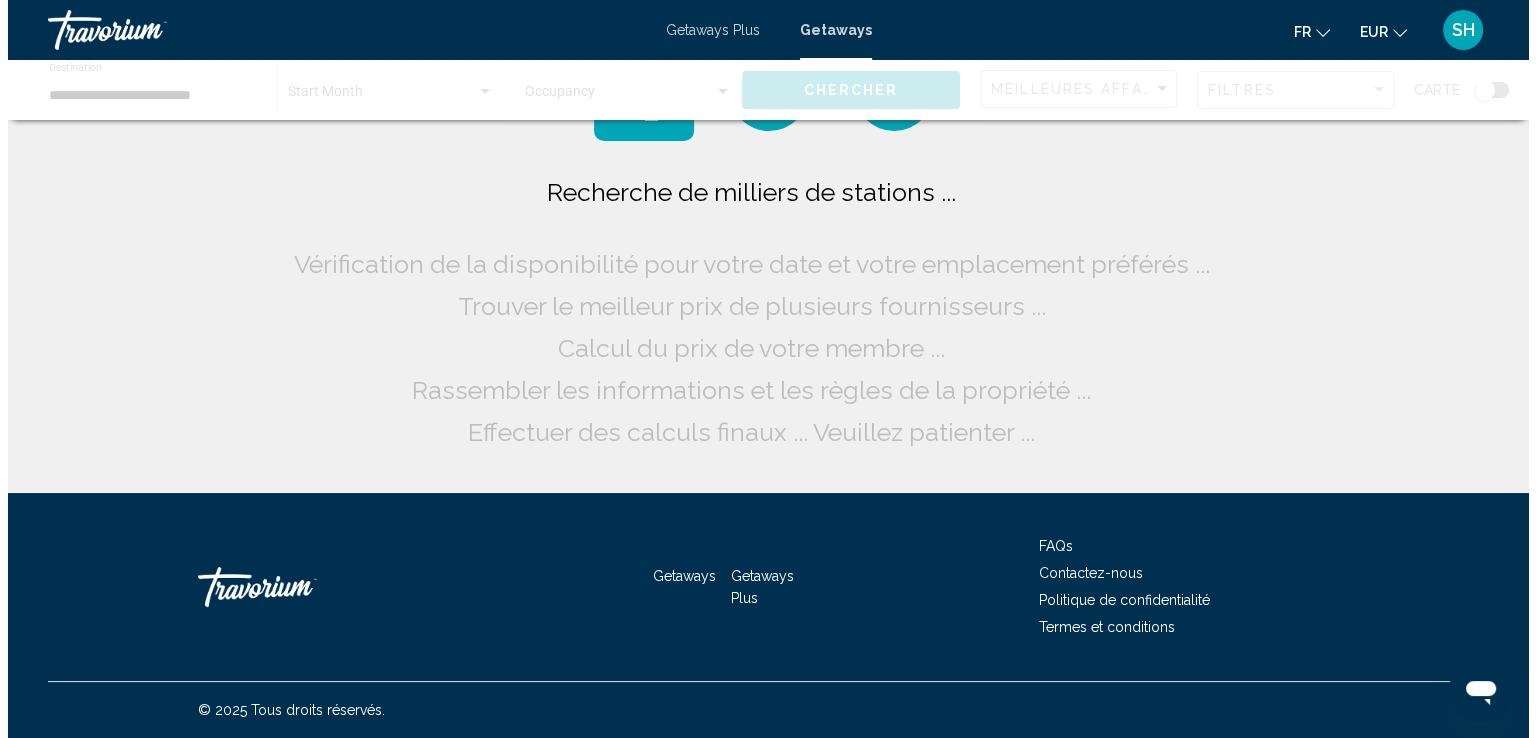 scroll, scrollTop: 0, scrollLeft: 0, axis: both 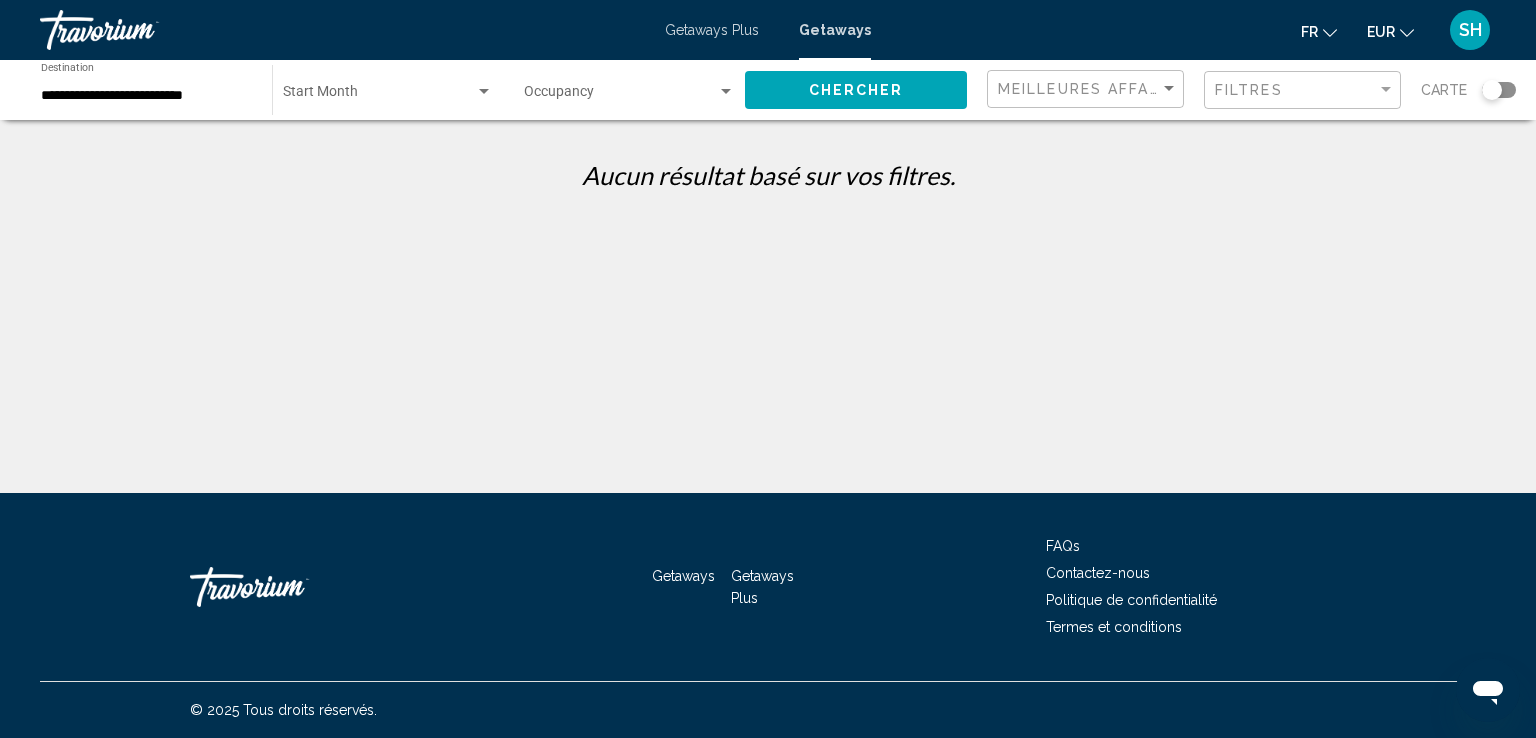 click on "**********" 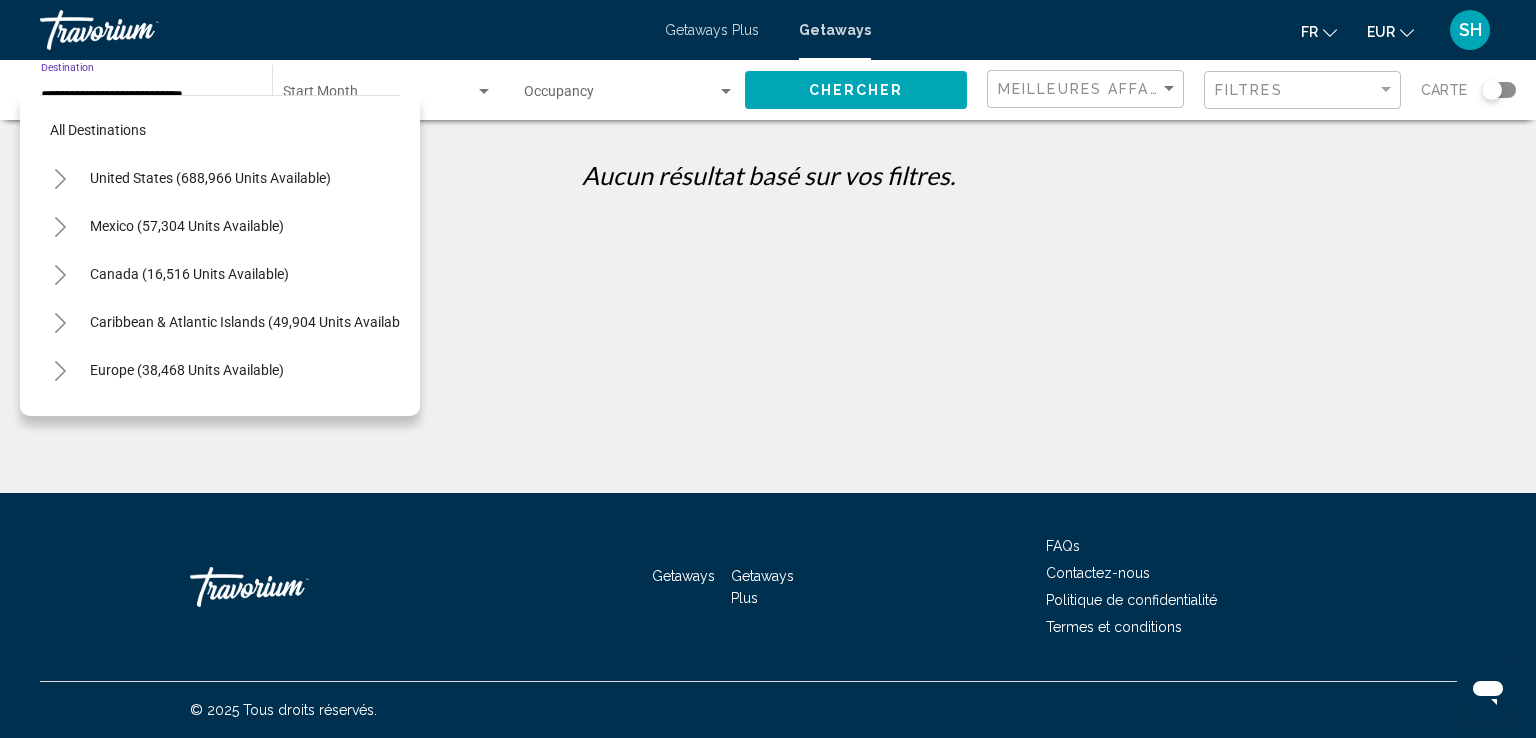 click on "Central America (1,187 units available)" at bounding box center (178, 610) 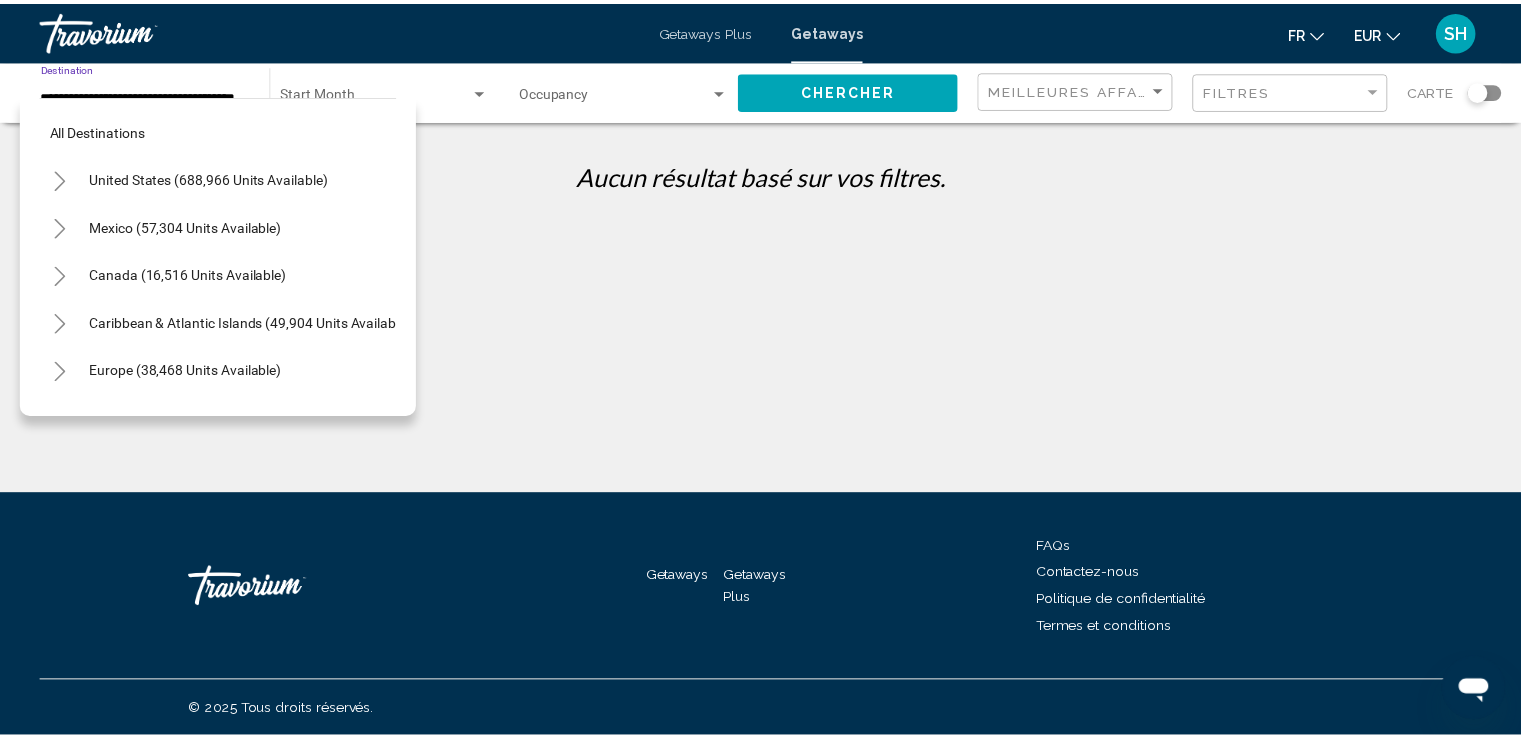scroll, scrollTop: 0, scrollLeft: 0, axis: both 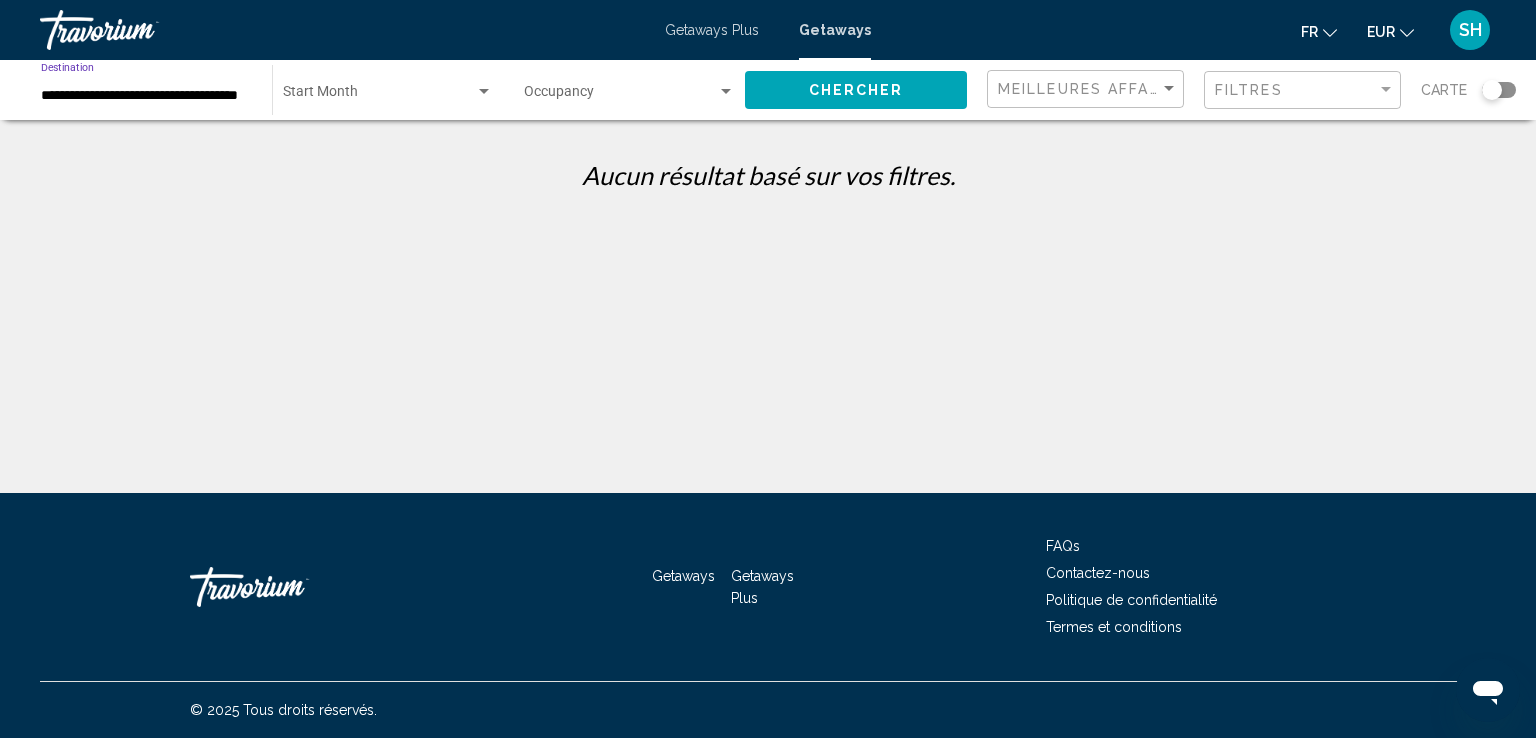 click at bounding box center (379, 96) 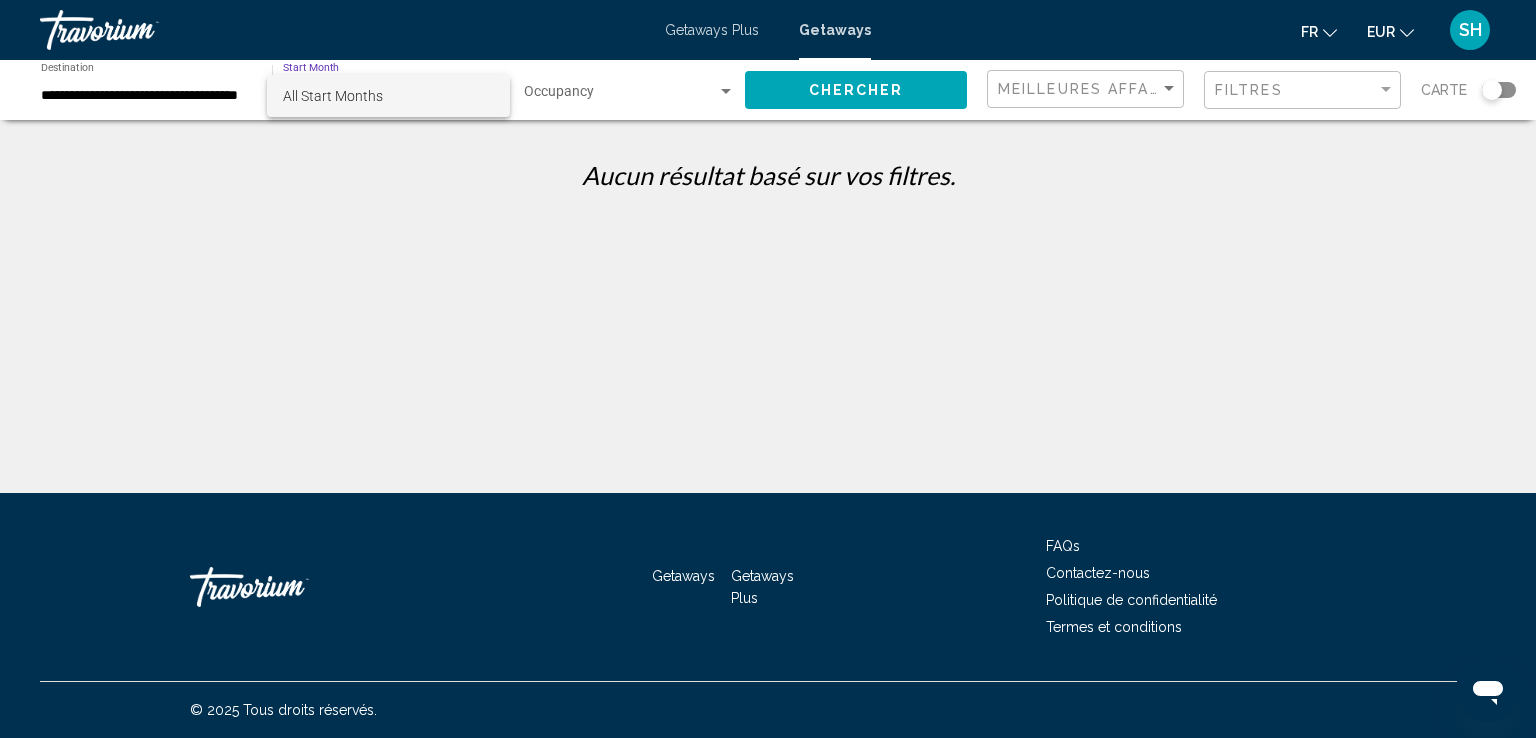 click at bounding box center [768, 369] 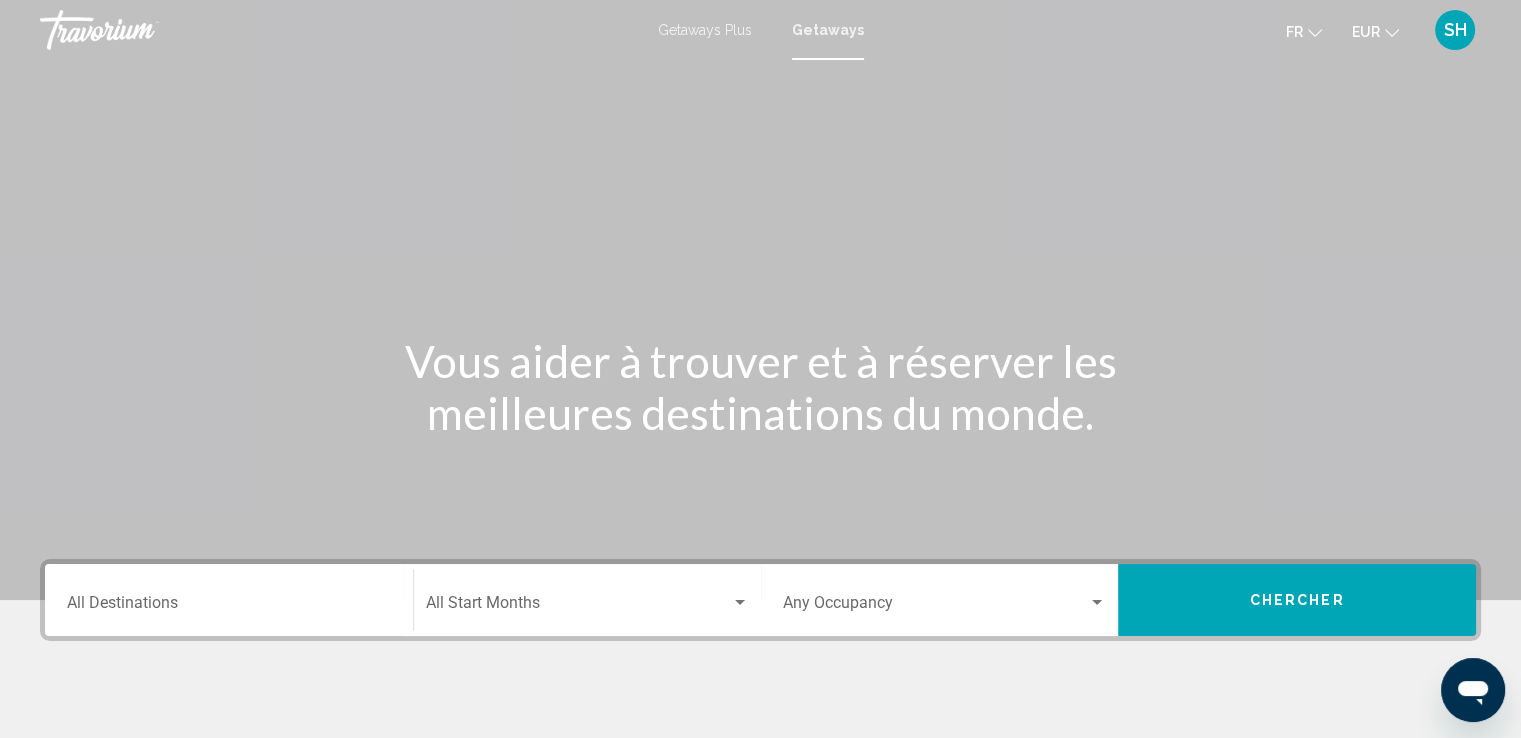 click on "Destination All Destinations" at bounding box center (229, 600) 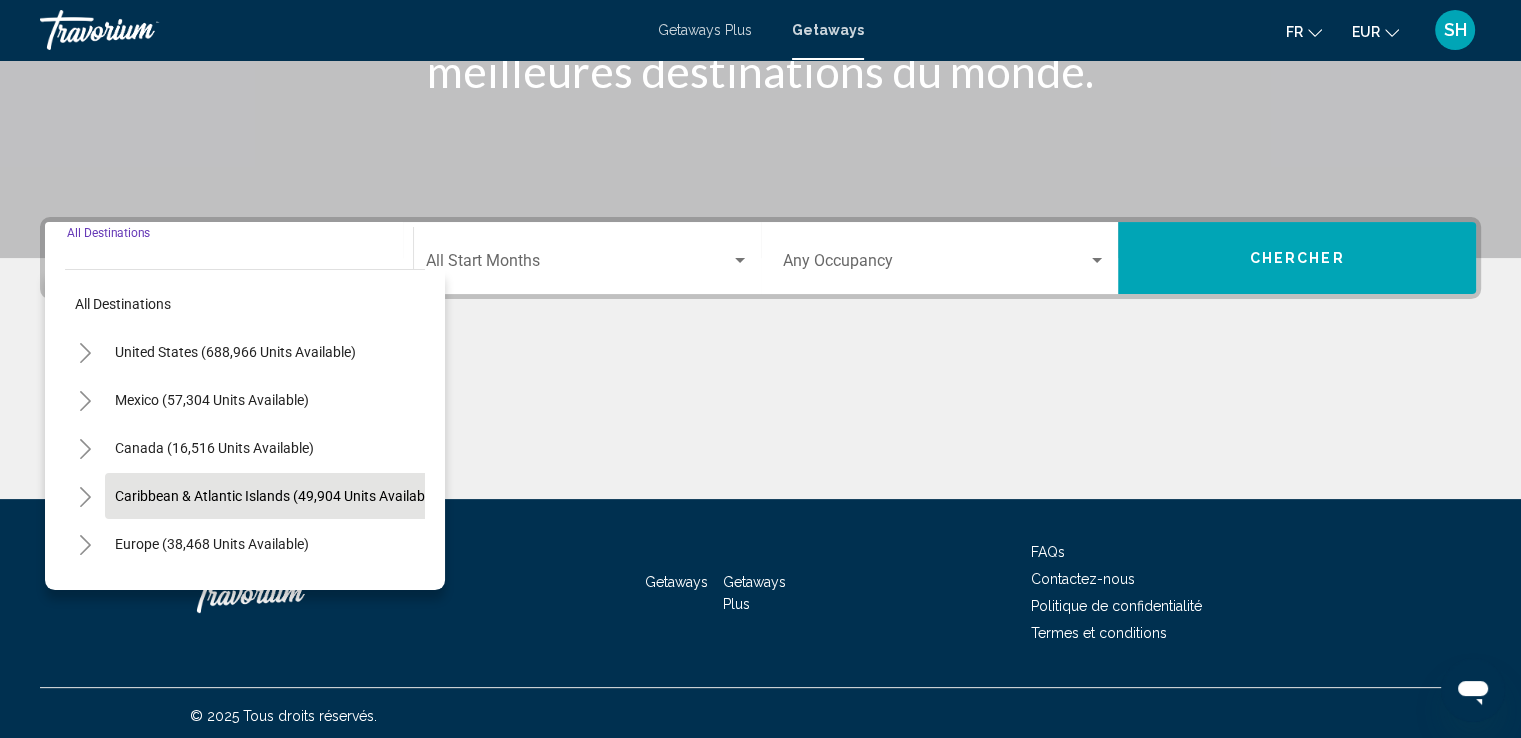 scroll, scrollTop: 348, scrollLeft: 0, axis: vertical 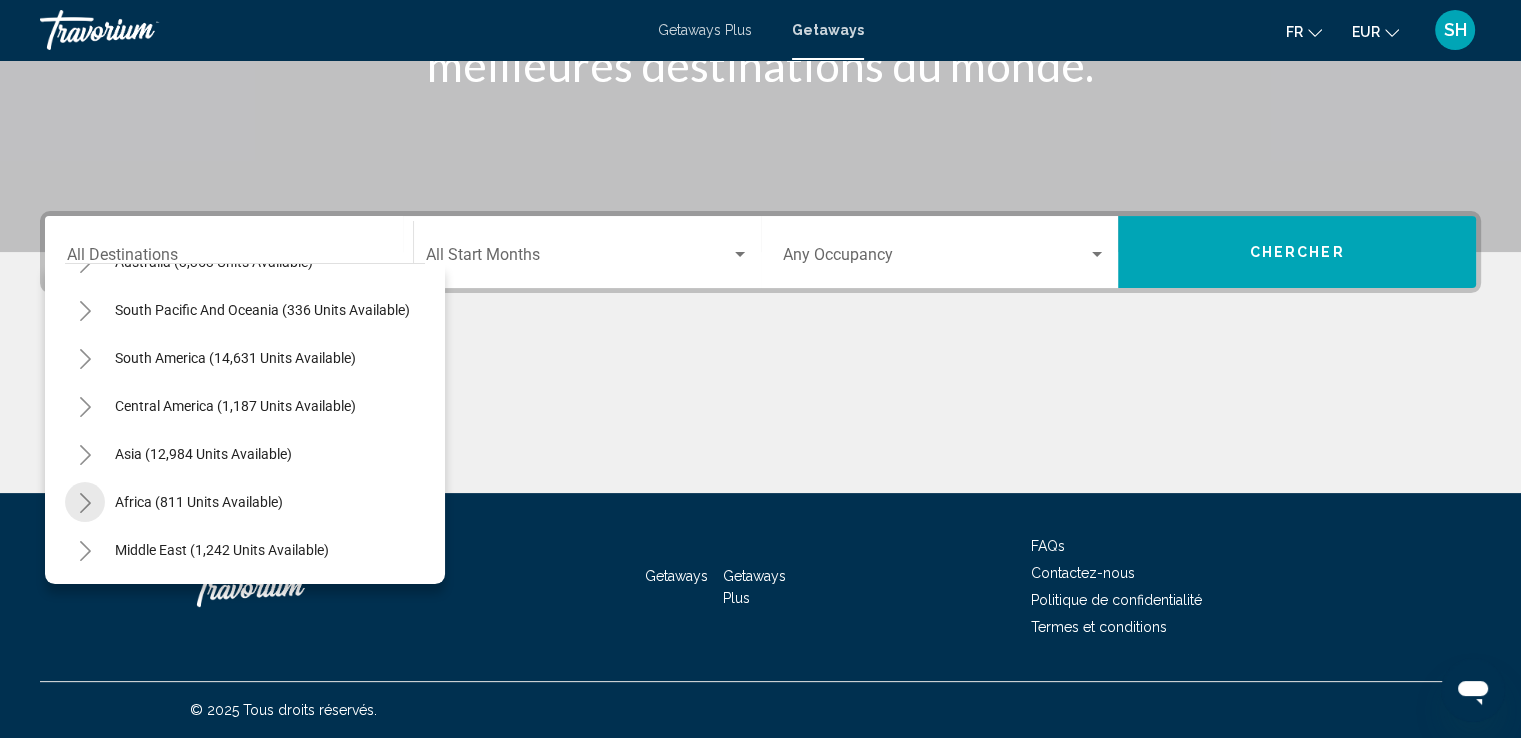 click 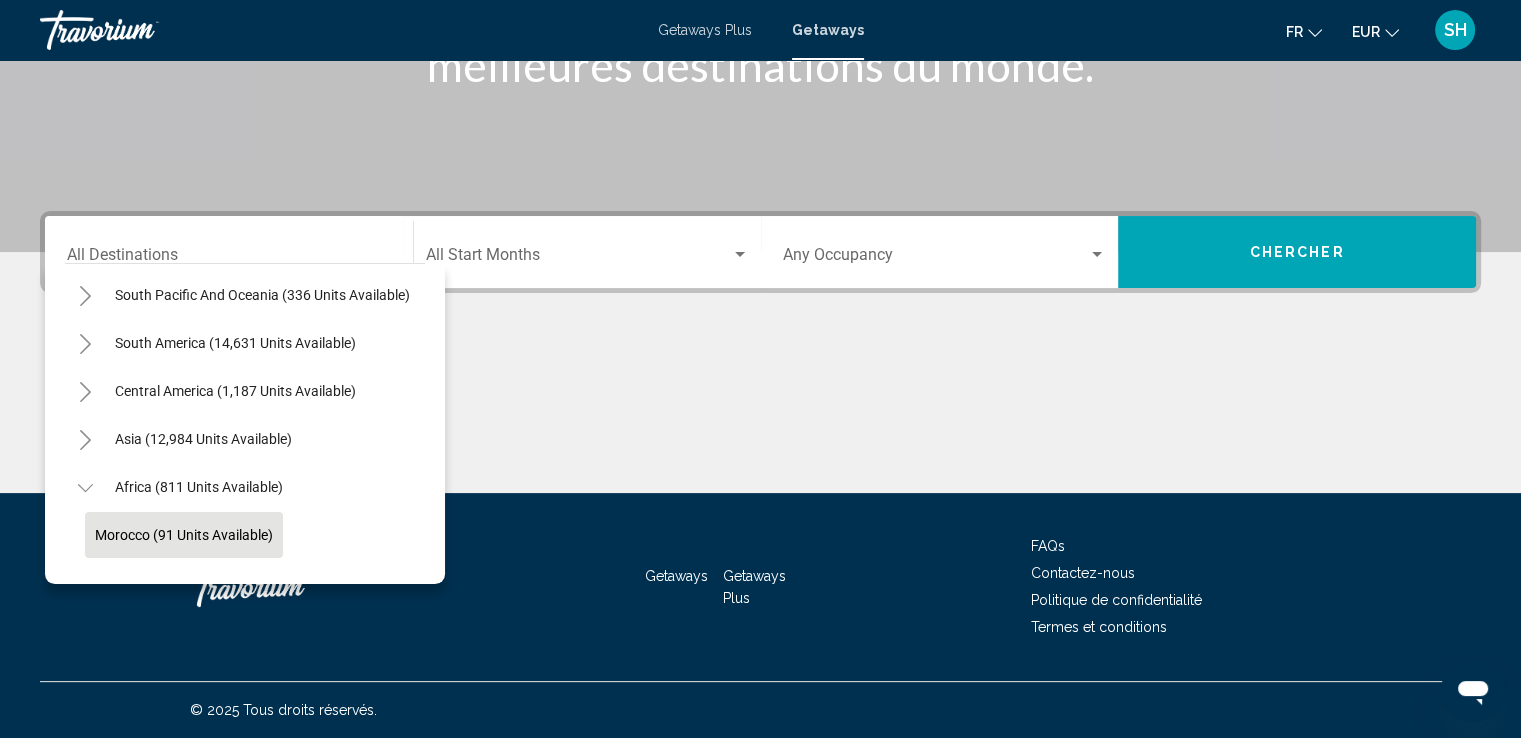 drag, startPoint x: 140, startPoint y: 533, endPoint x: 287, endPoint y: 488, distance: 153.73354 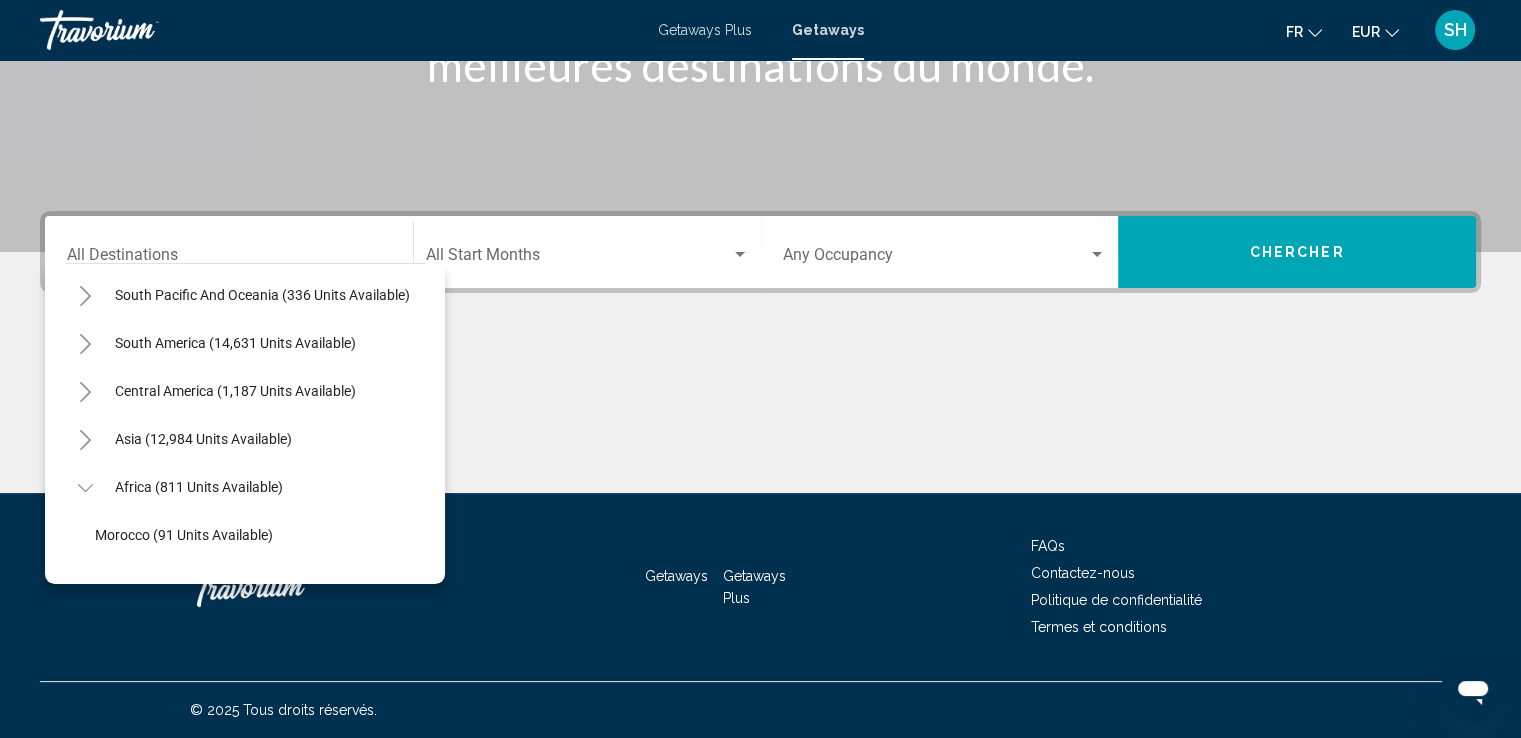 click on "Morocco (91 units available)" 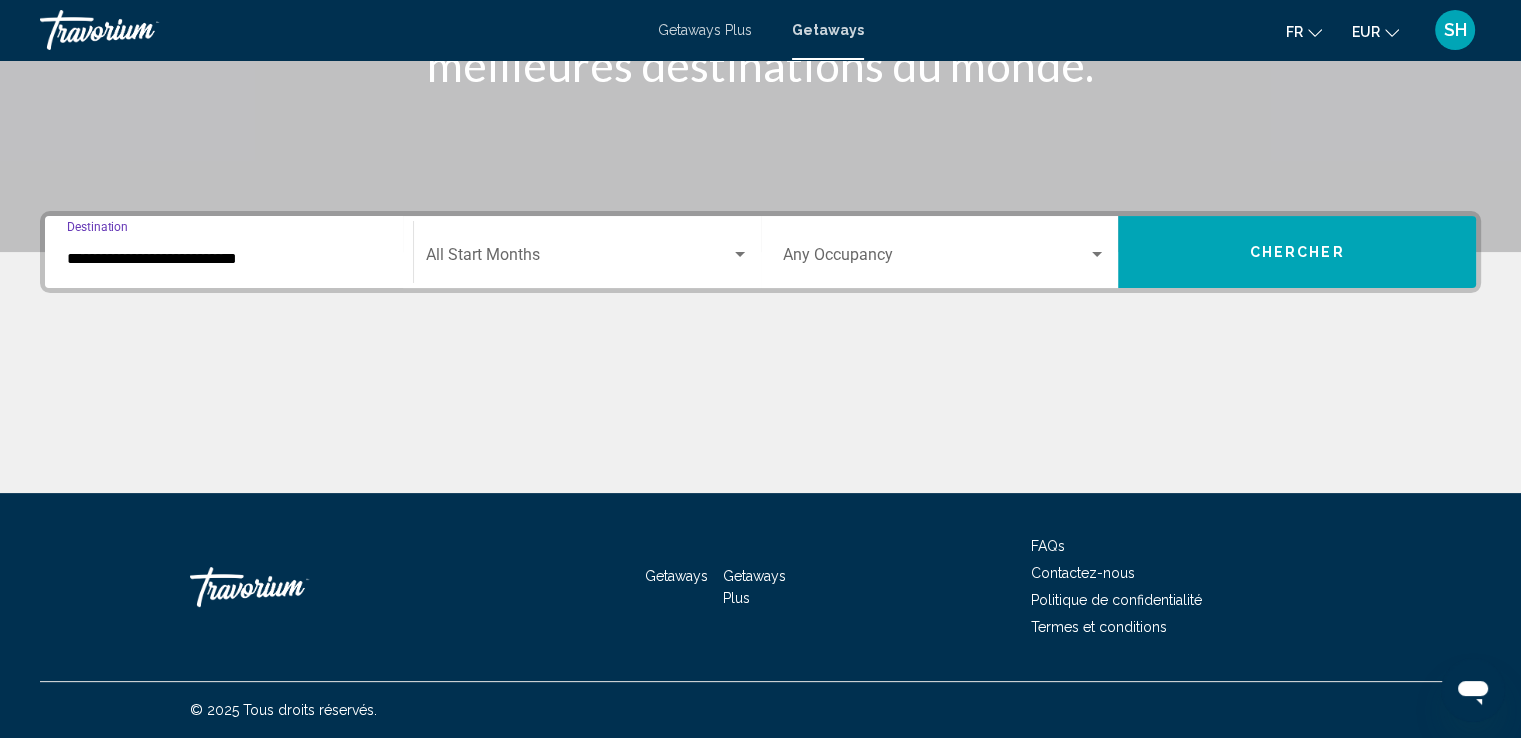 click at bounding box center [936, 259] 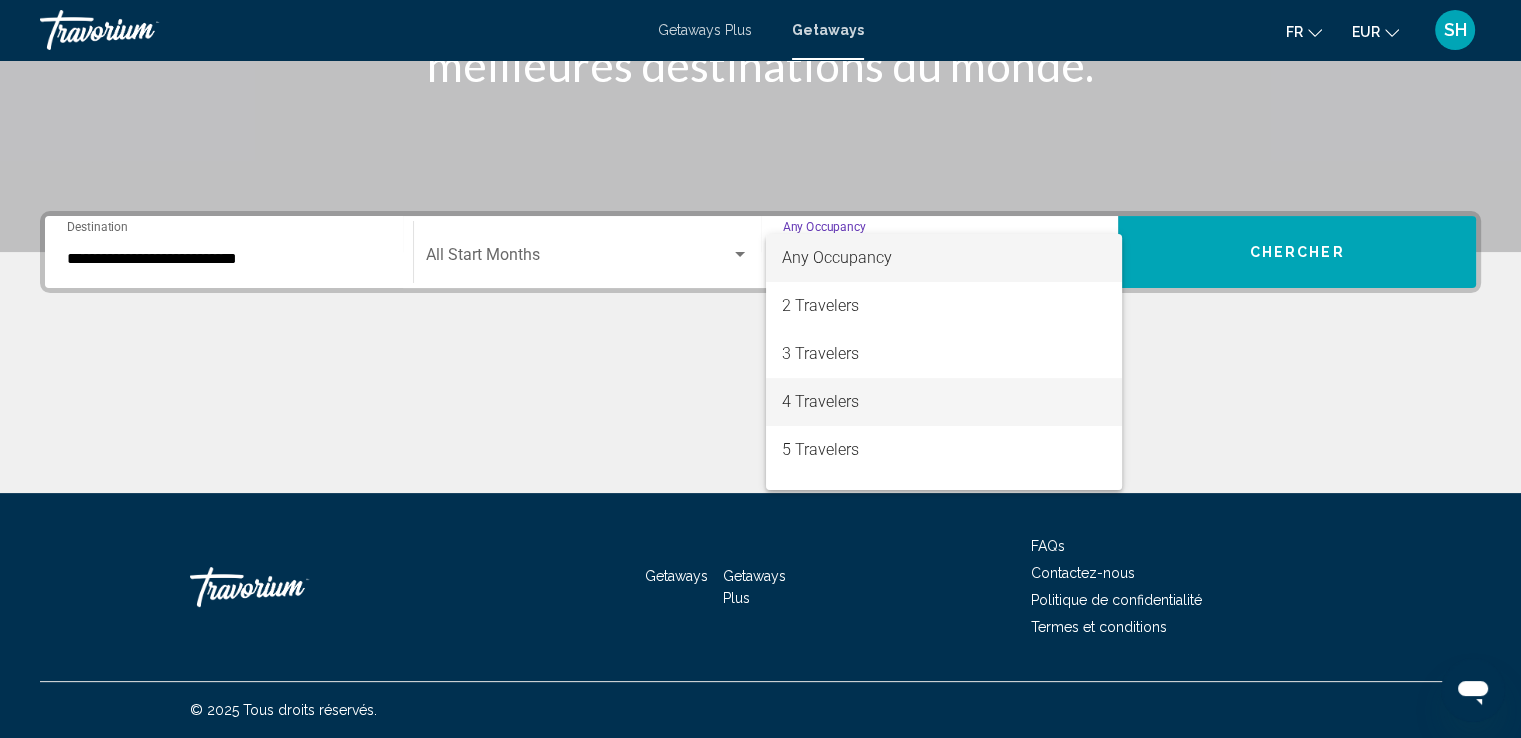 click on "4 Travelers" at bounding box center (944, 402) 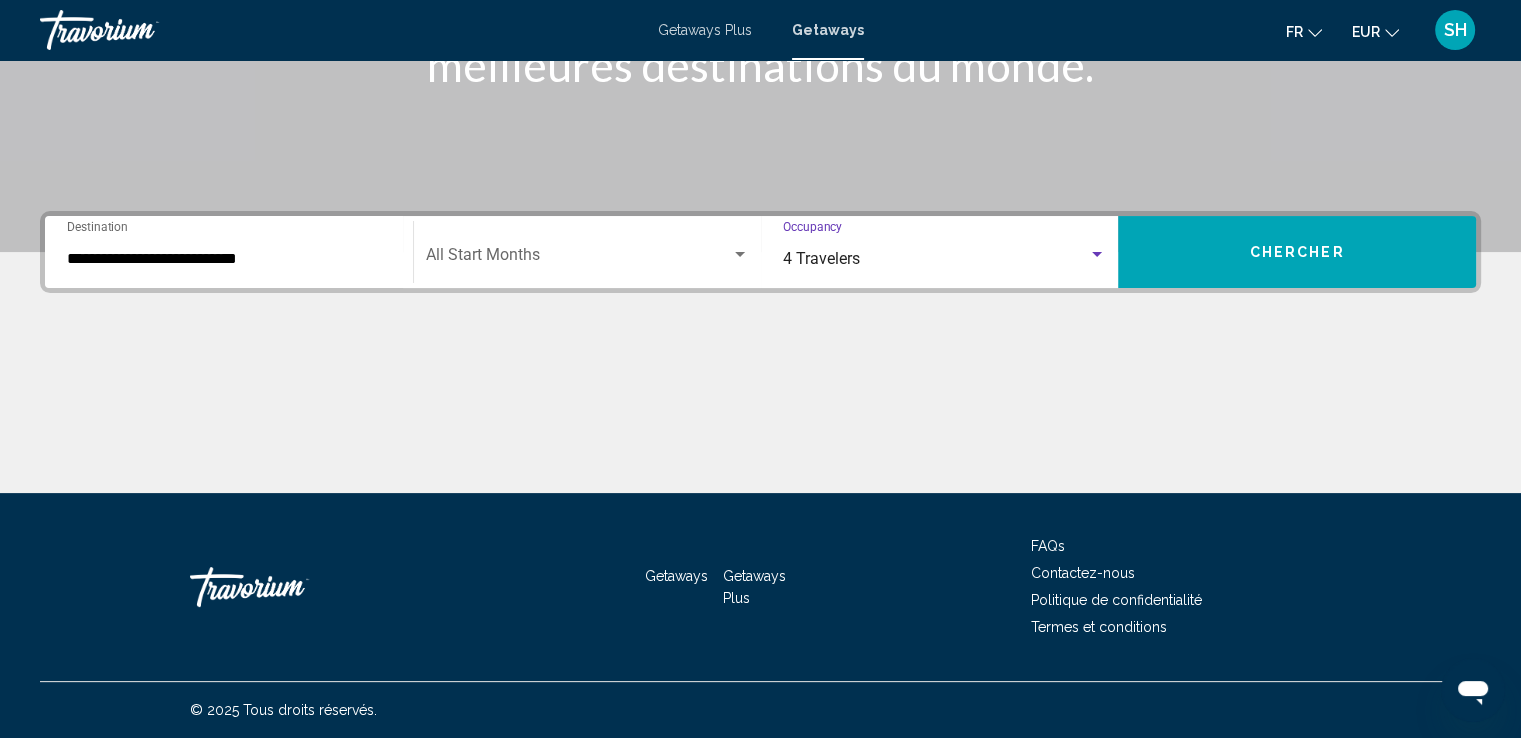 click on "Chercher" at bounding box center (1297, 252) 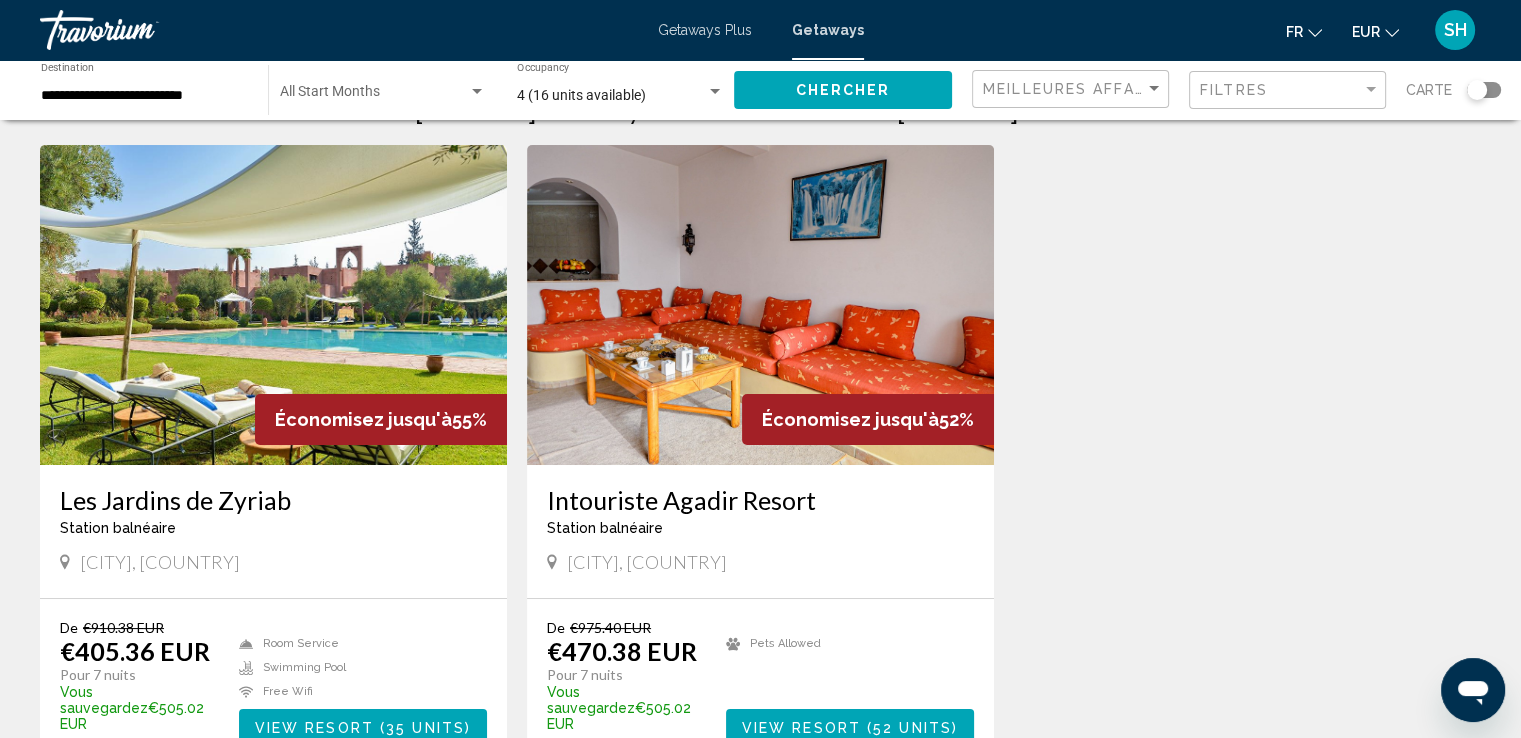 scroll, scrollTop: 100, scrollLeft: 0, axis: vertical 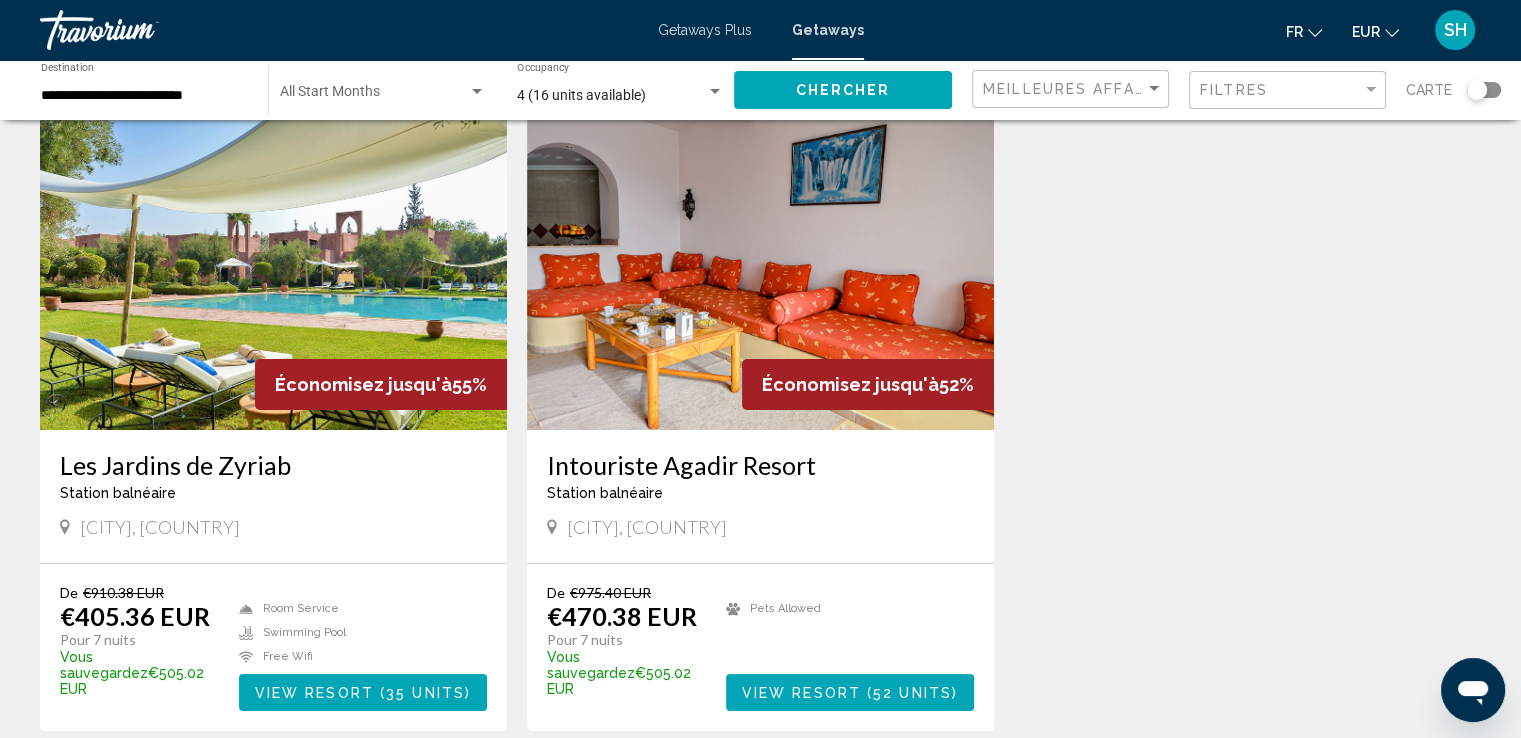 click at bounding box center [273, 270] 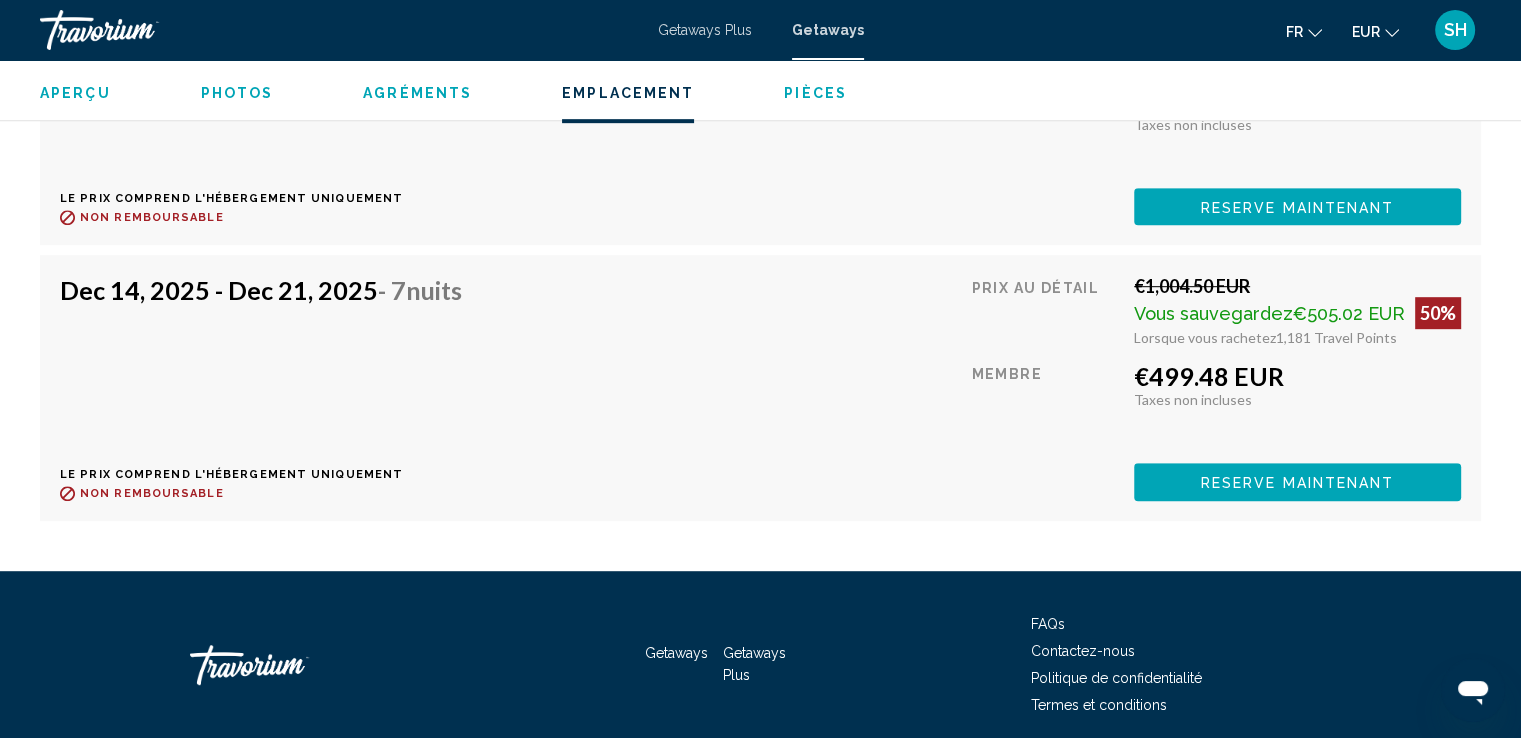 scroll, scrollTop: 8600, scrollLeft: 0, axis: vertical 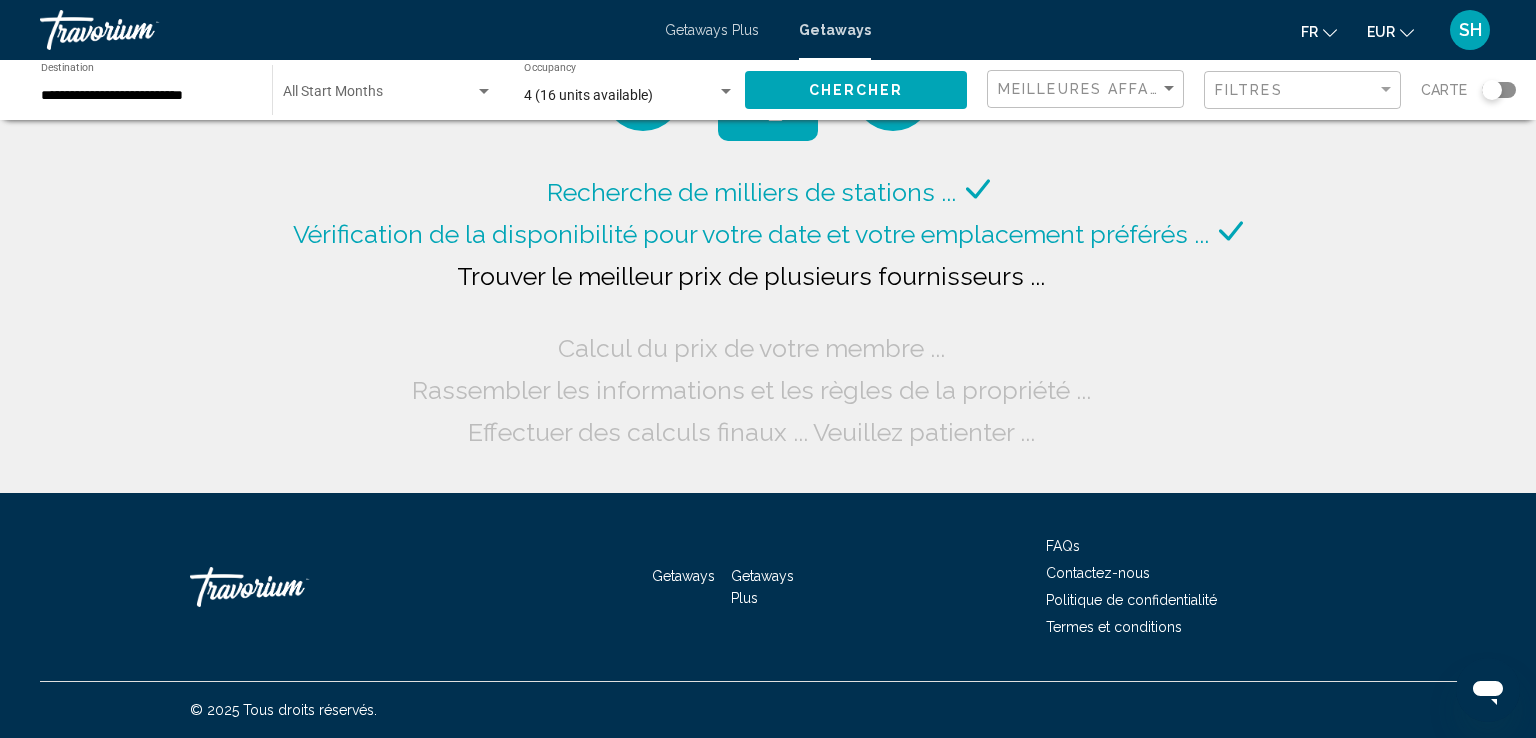 click on "**********" at bounding box center [146, 96] 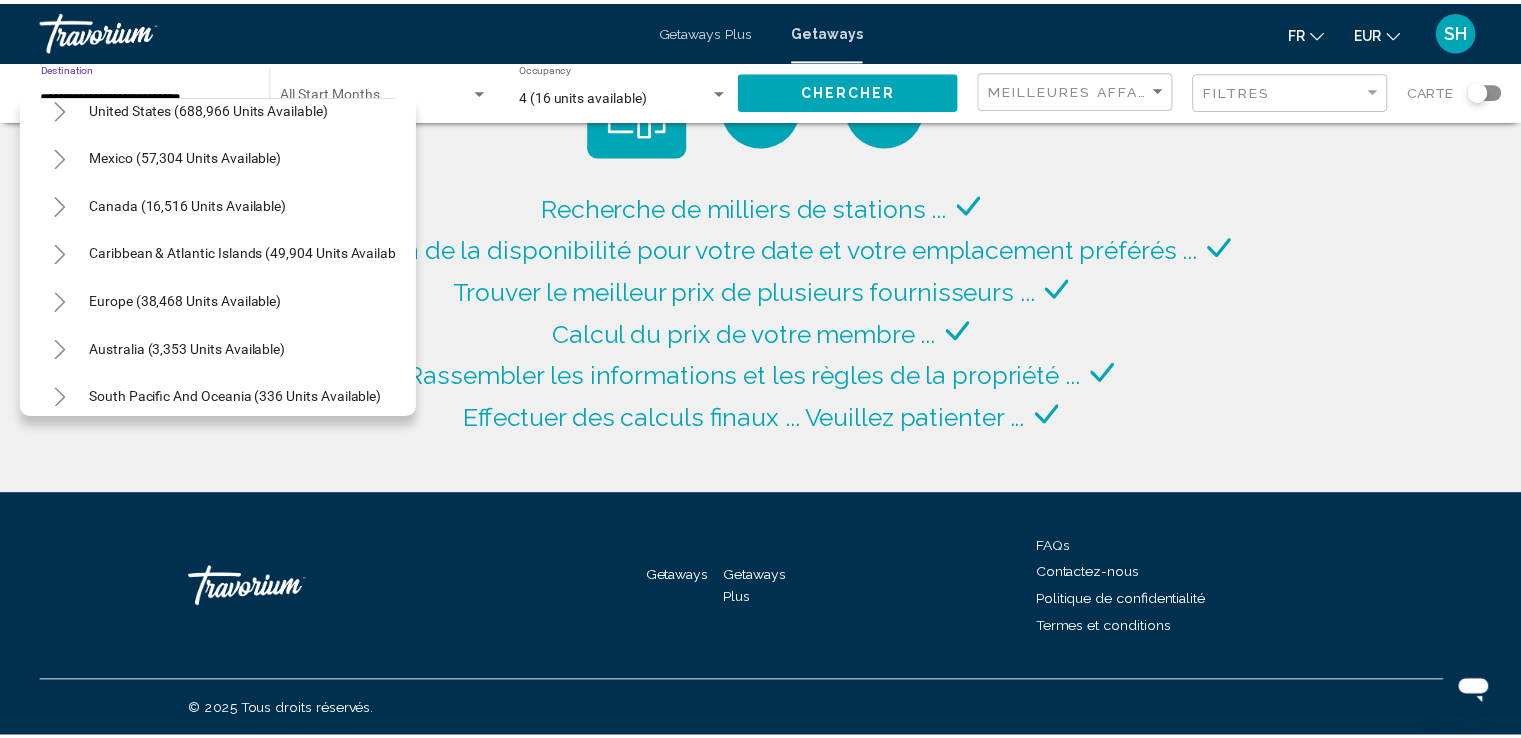 scroll, scrollTop: 62, scrollLeft: 0, axis: vertical 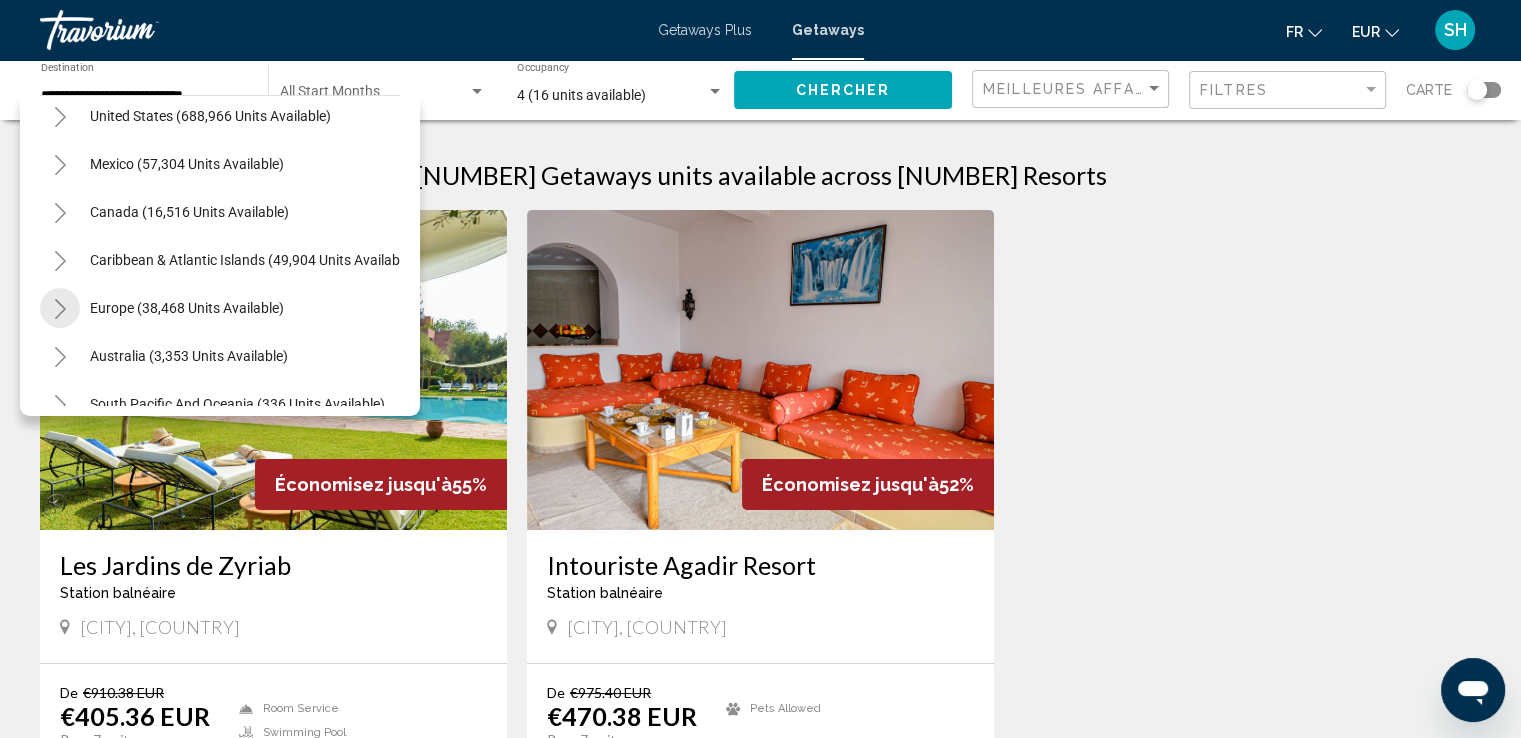 click 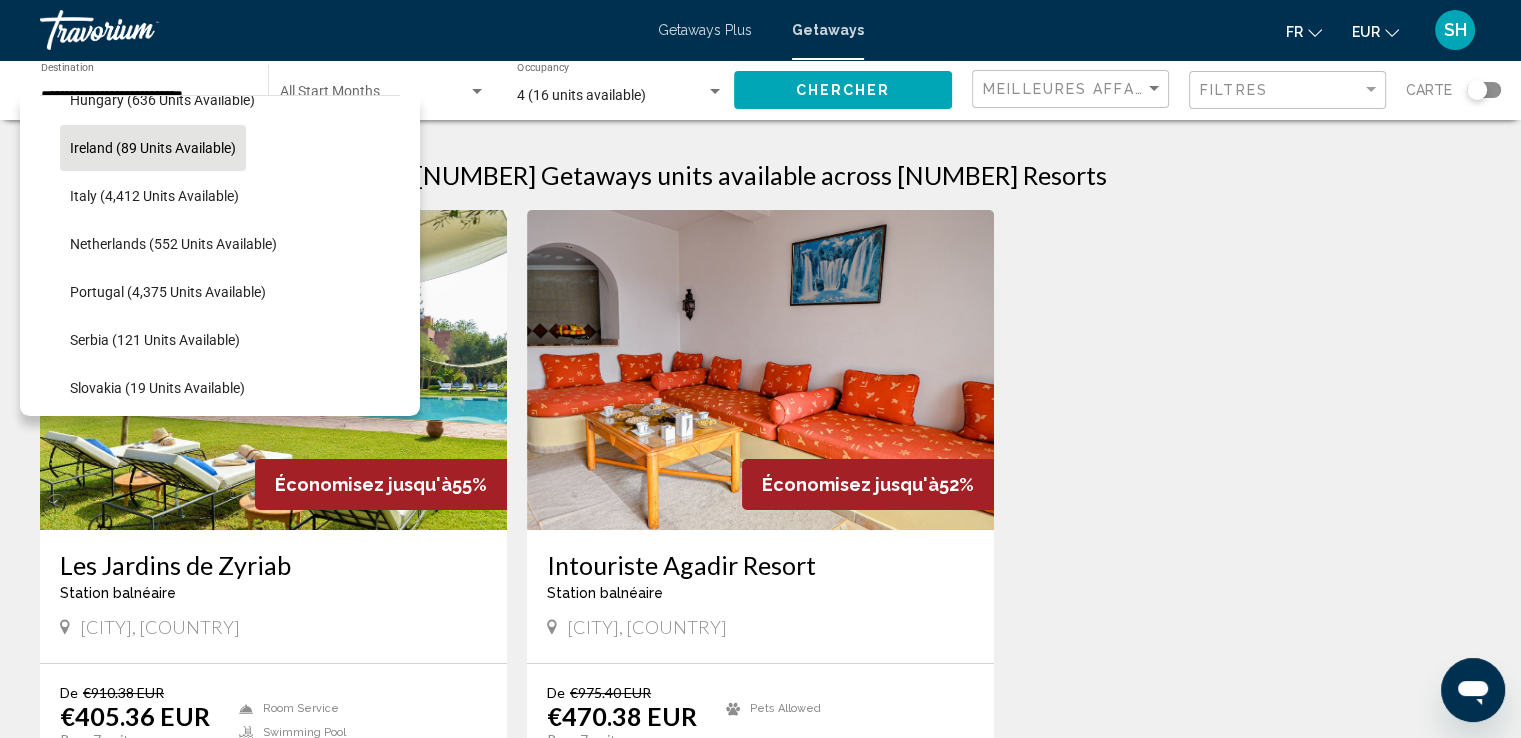 scroll, scrollTop: 762, scrollLeft: 0, axis: vertical 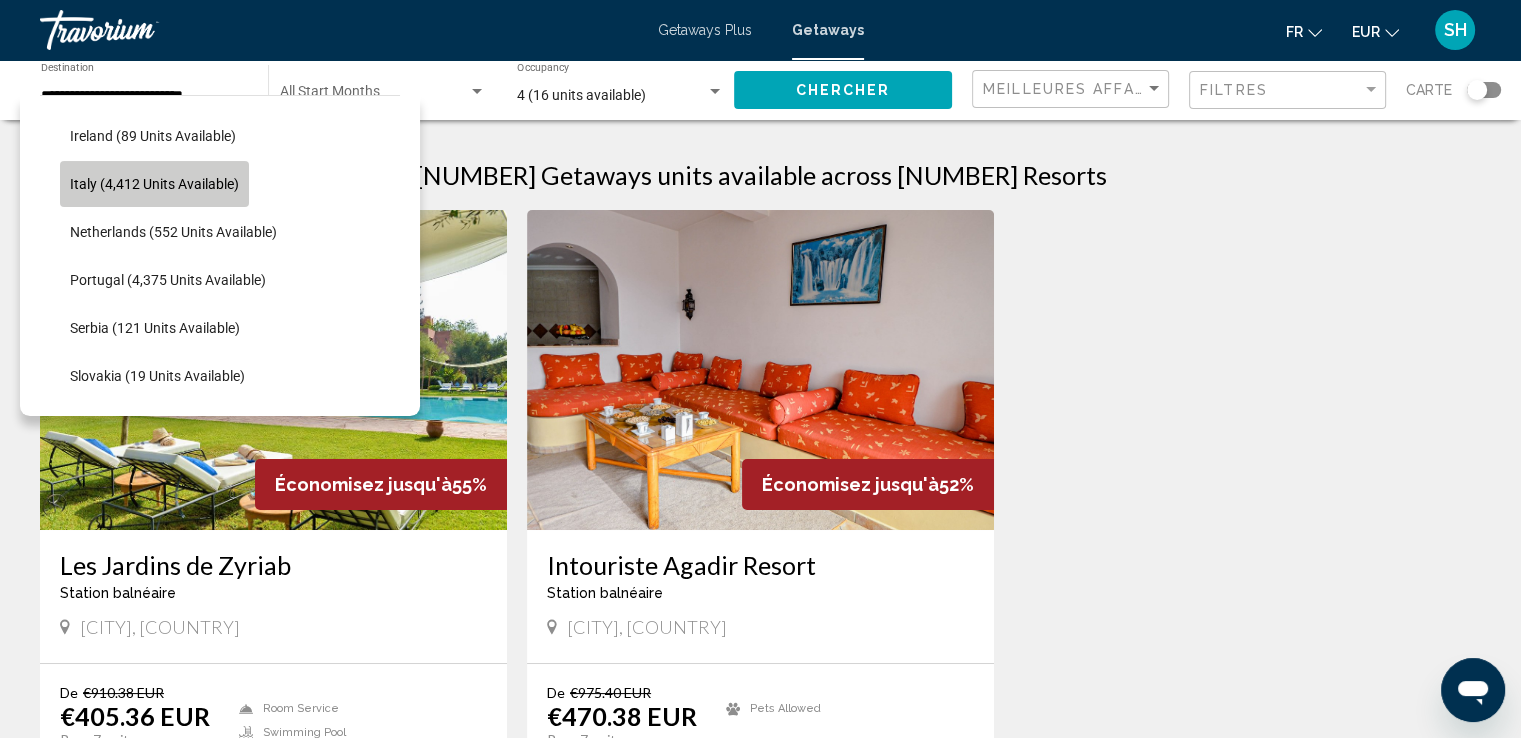 click on "Italy (4,412 units available)" 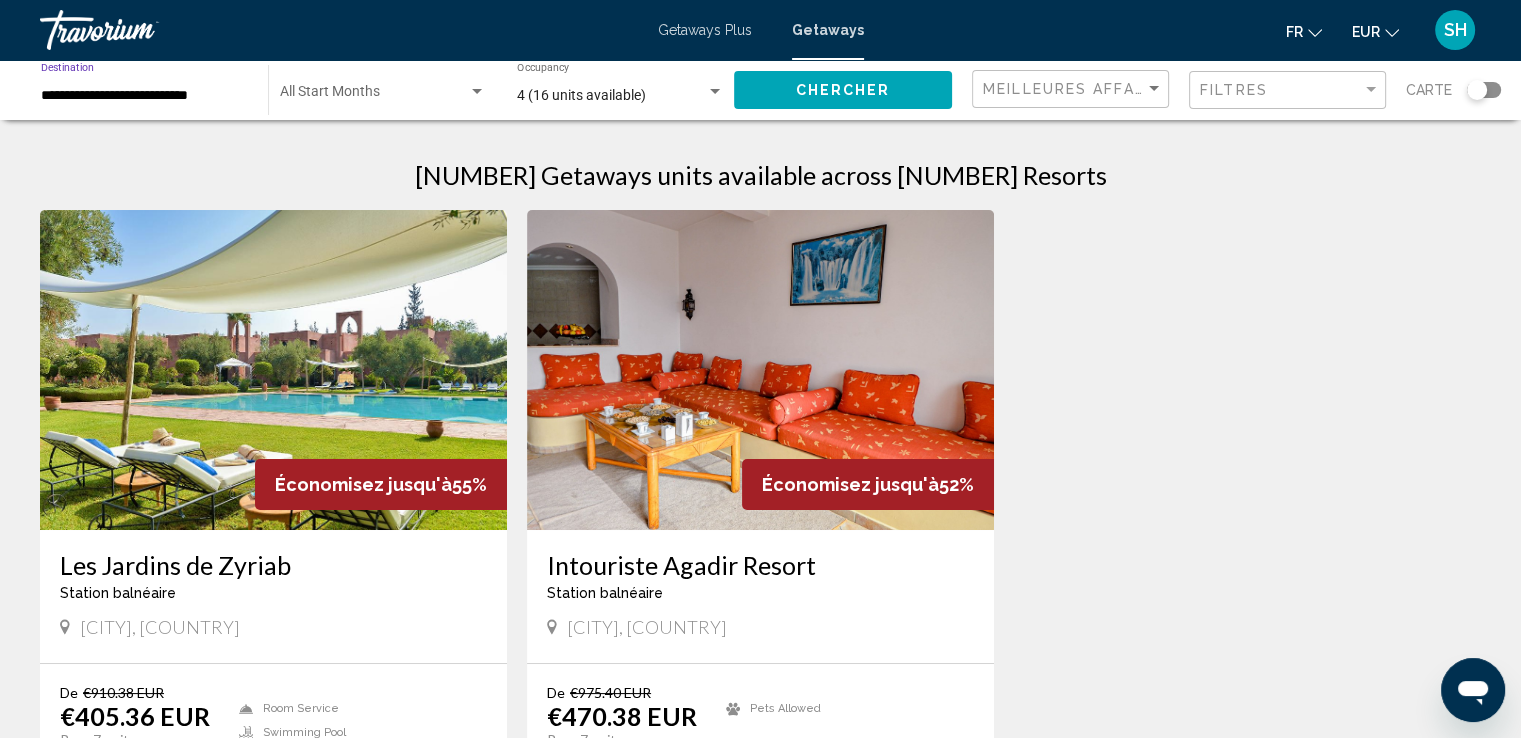 click at bounding box center [374, 96] 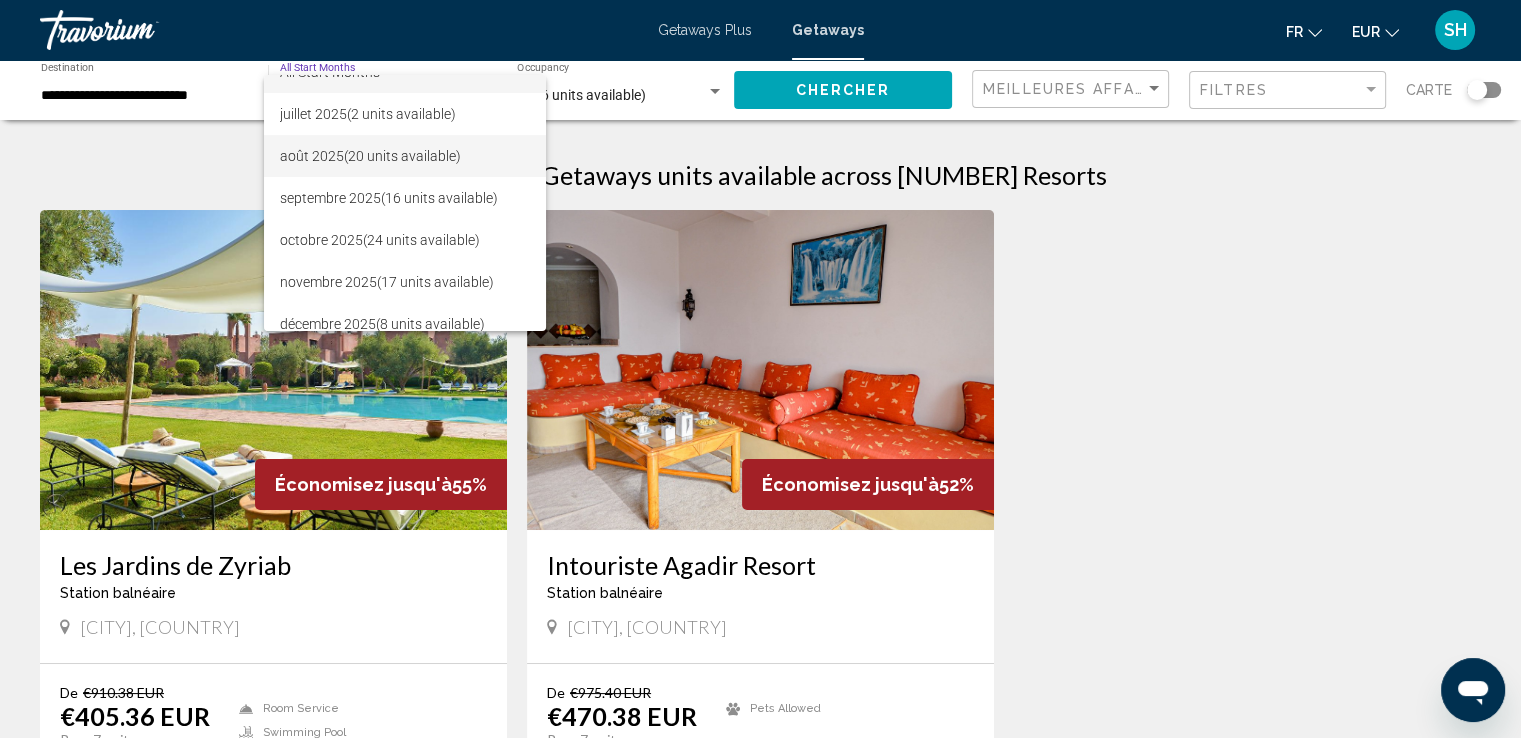 scroll, scrollTop: 37, scrollLeft: 0, axis: vertical 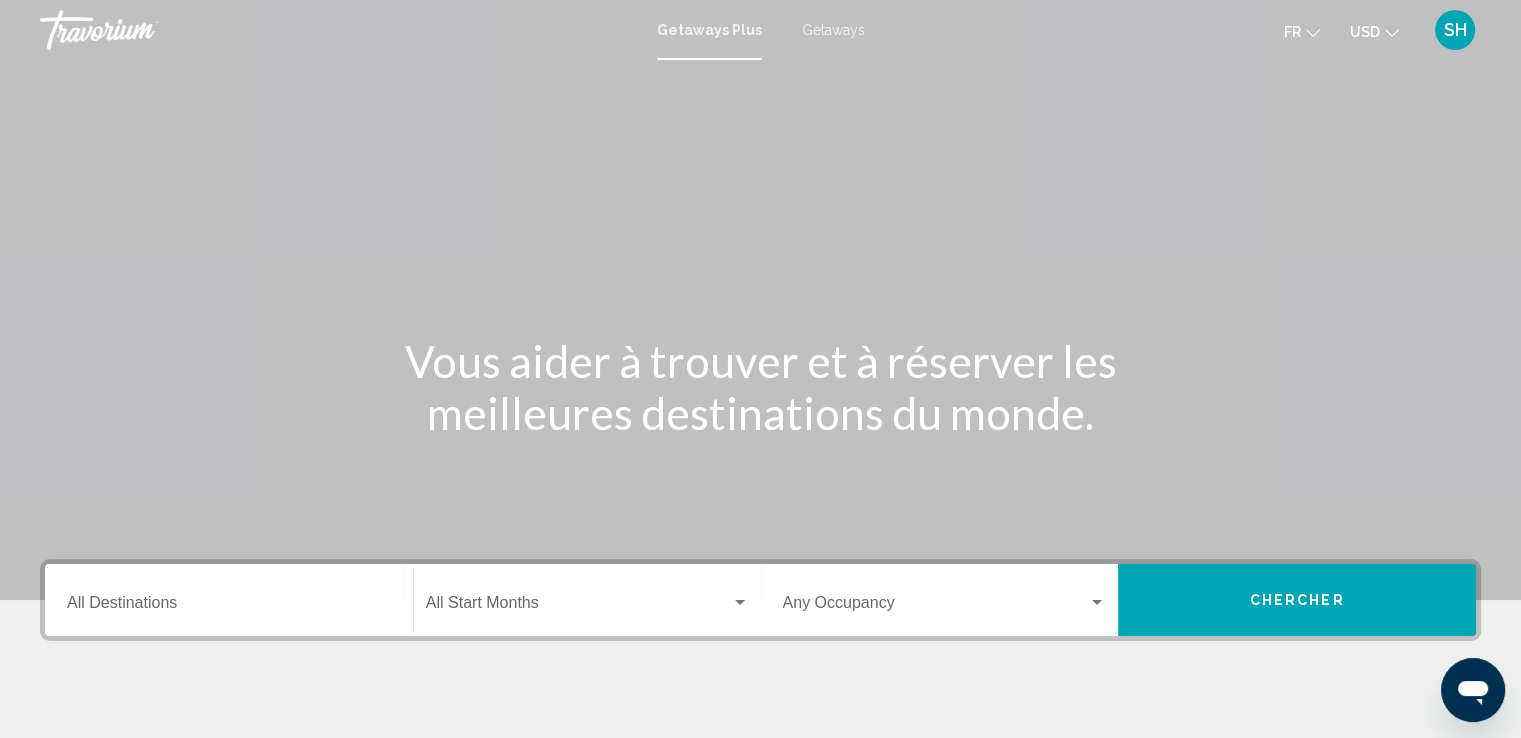 drag, startPoint x: 841, startPoint y: 38, endPoint x: 953, endPoint y: 15, distance: 114.33722 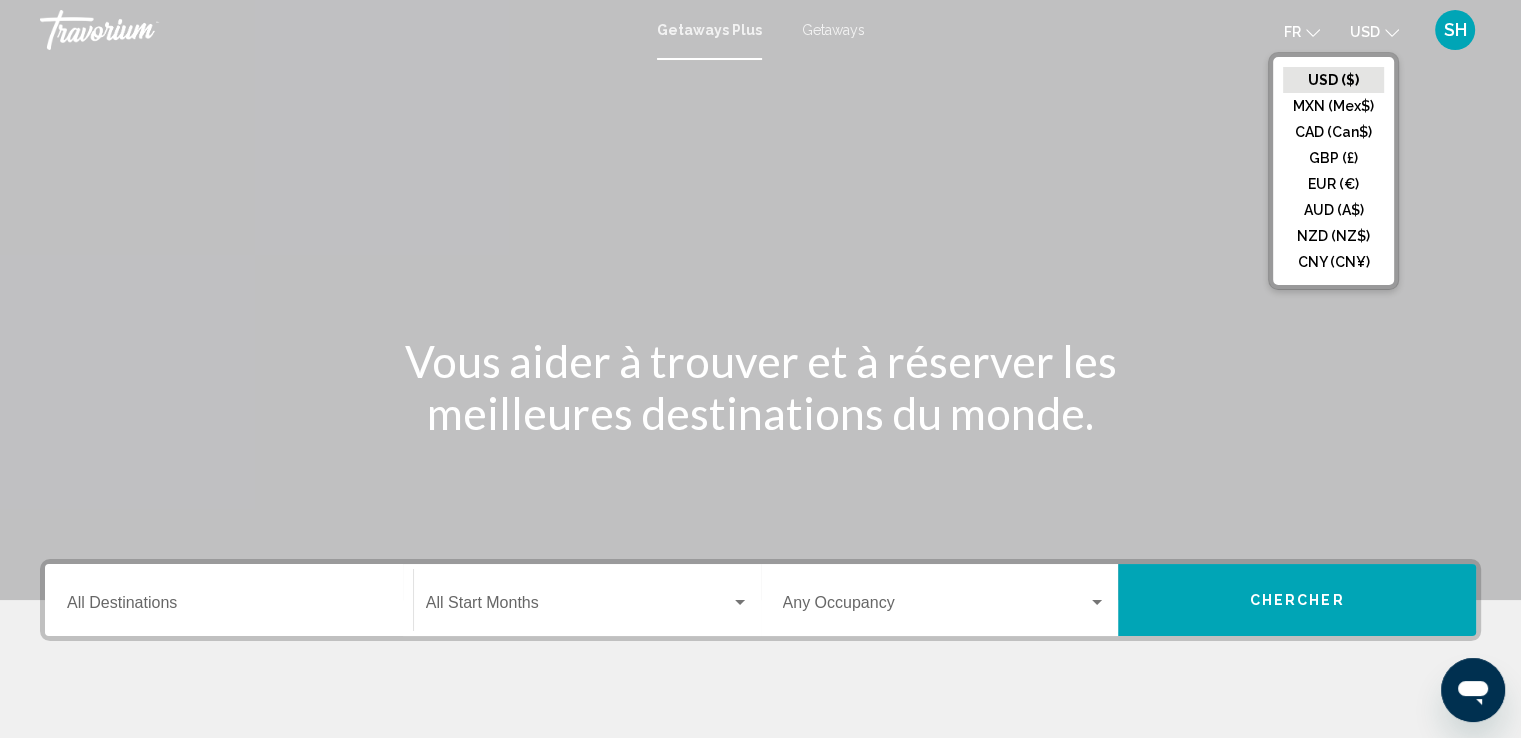 click on "EUR (€)" 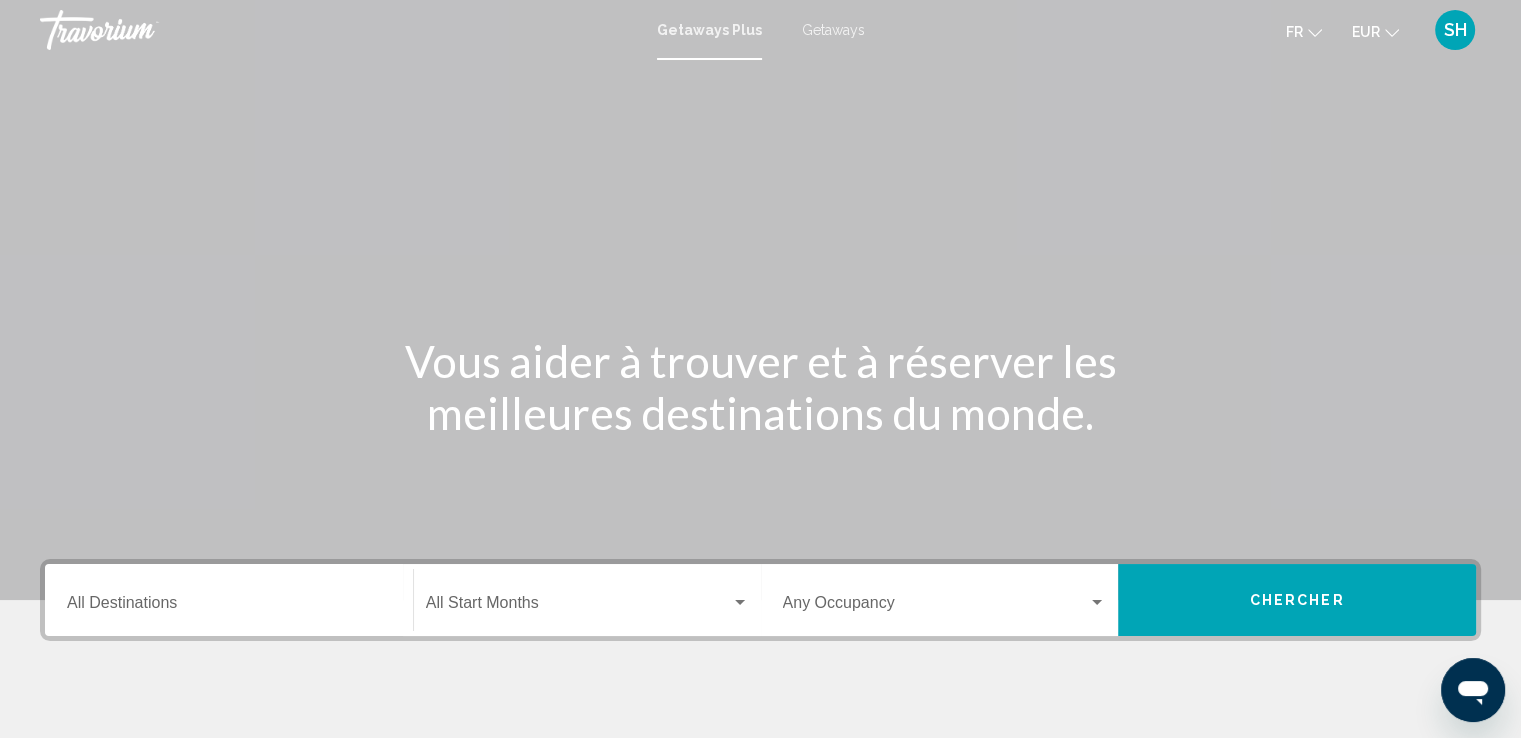 click on "Getaways" at bounding box center [833, 30] 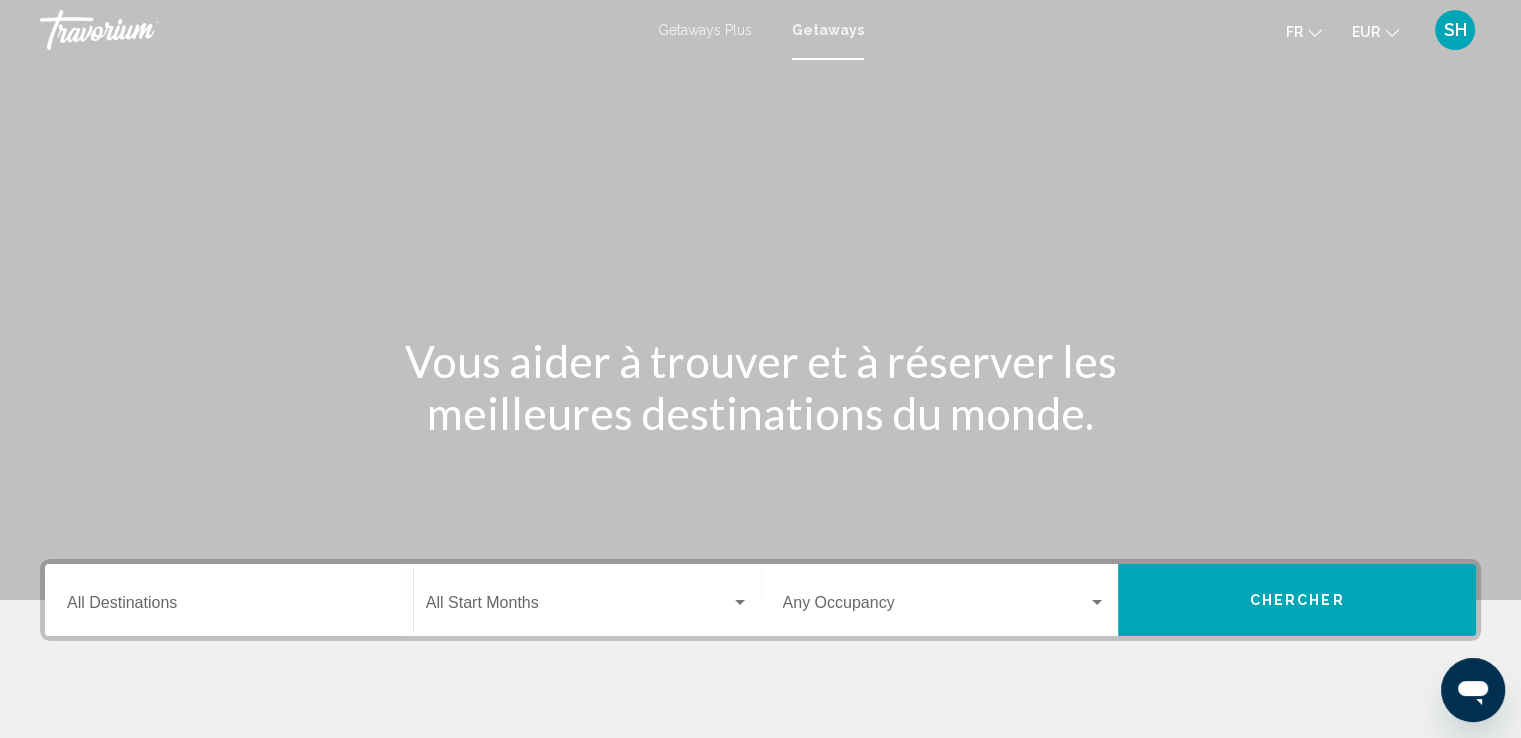 click on "Destination All Destinations" at bounding box center [229, 600] 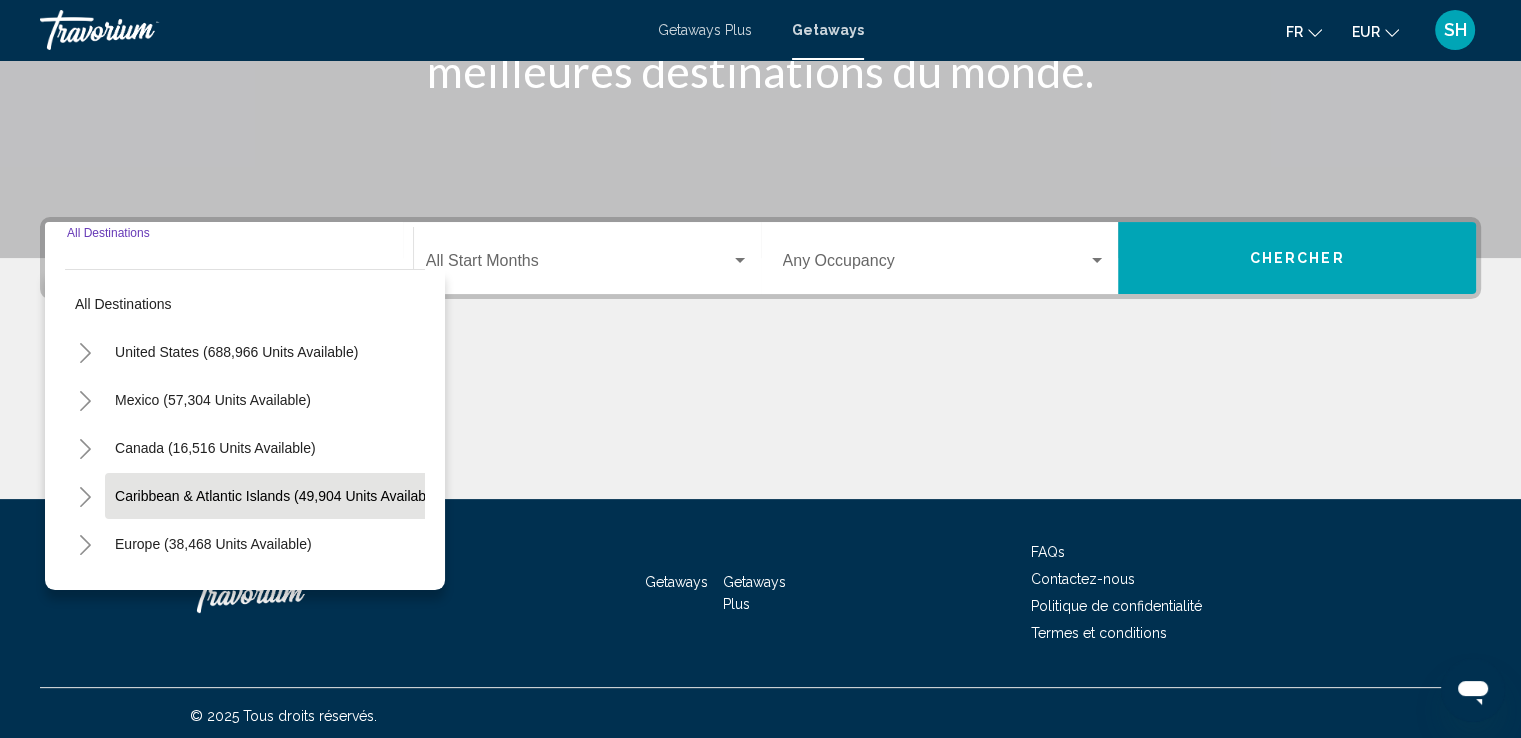 scroll, scrollTop: 348, scrollLeft: 0, axis: vertical 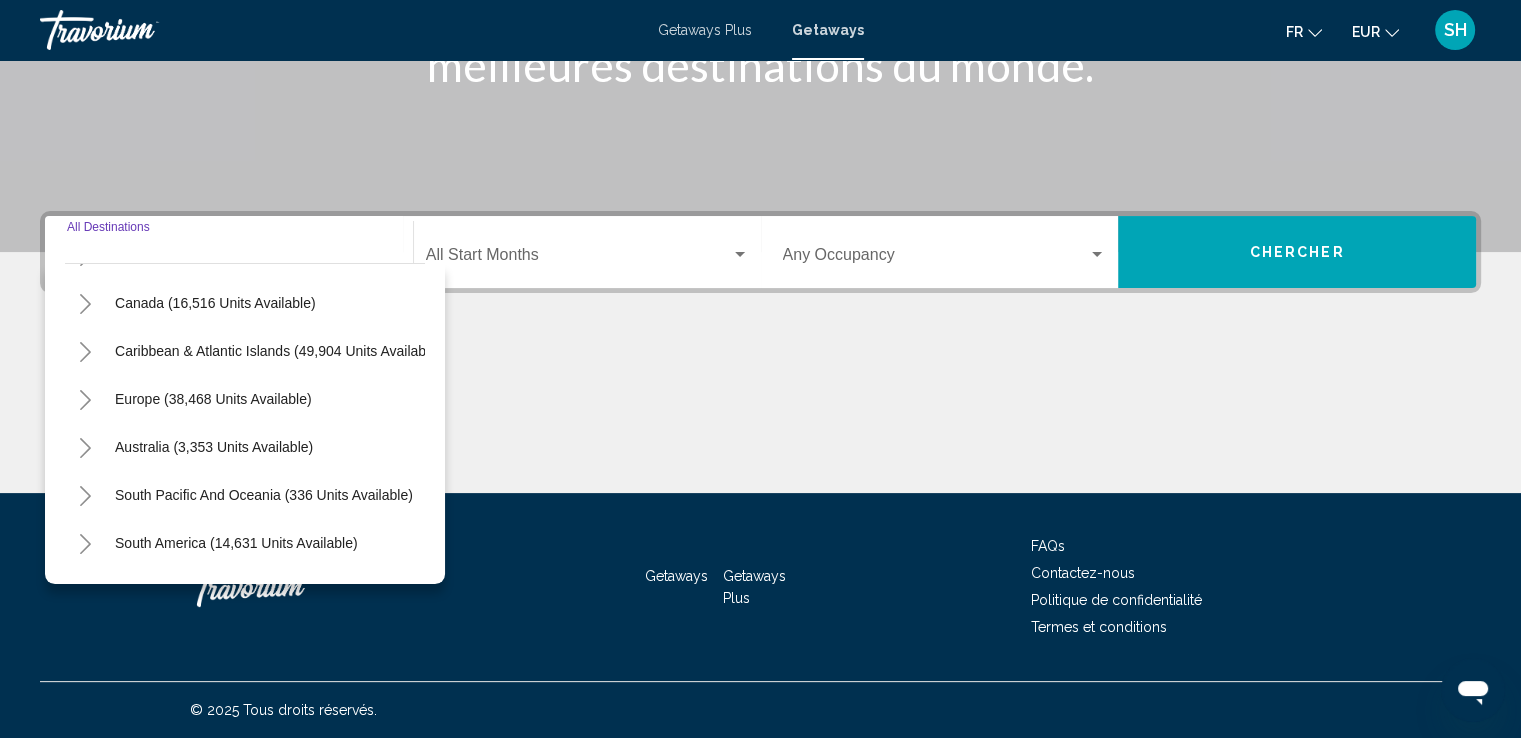 click 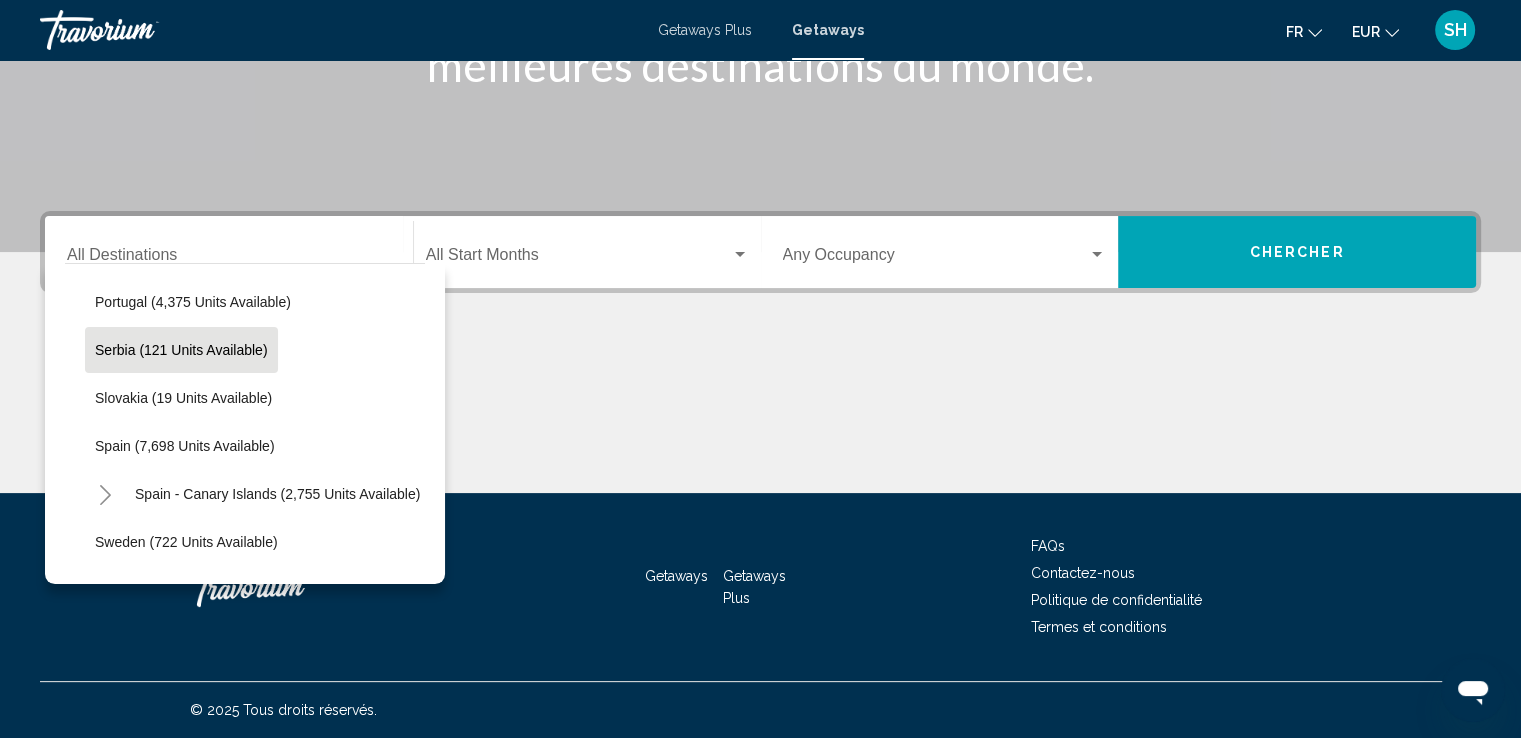 scroll, scrollTop: 939, scrollLeft: 0, axis: vertical 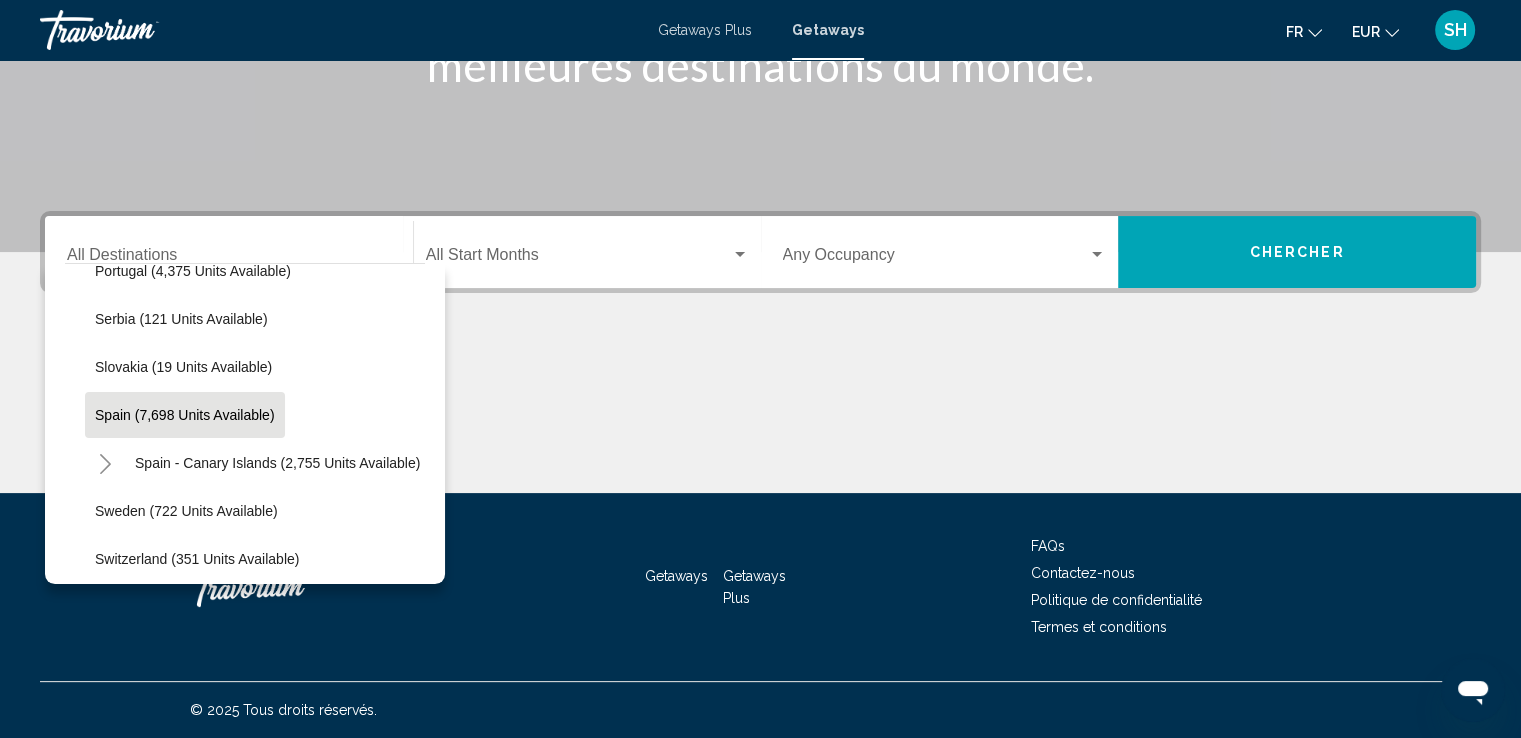 click on "Spain (7,698 units available)" 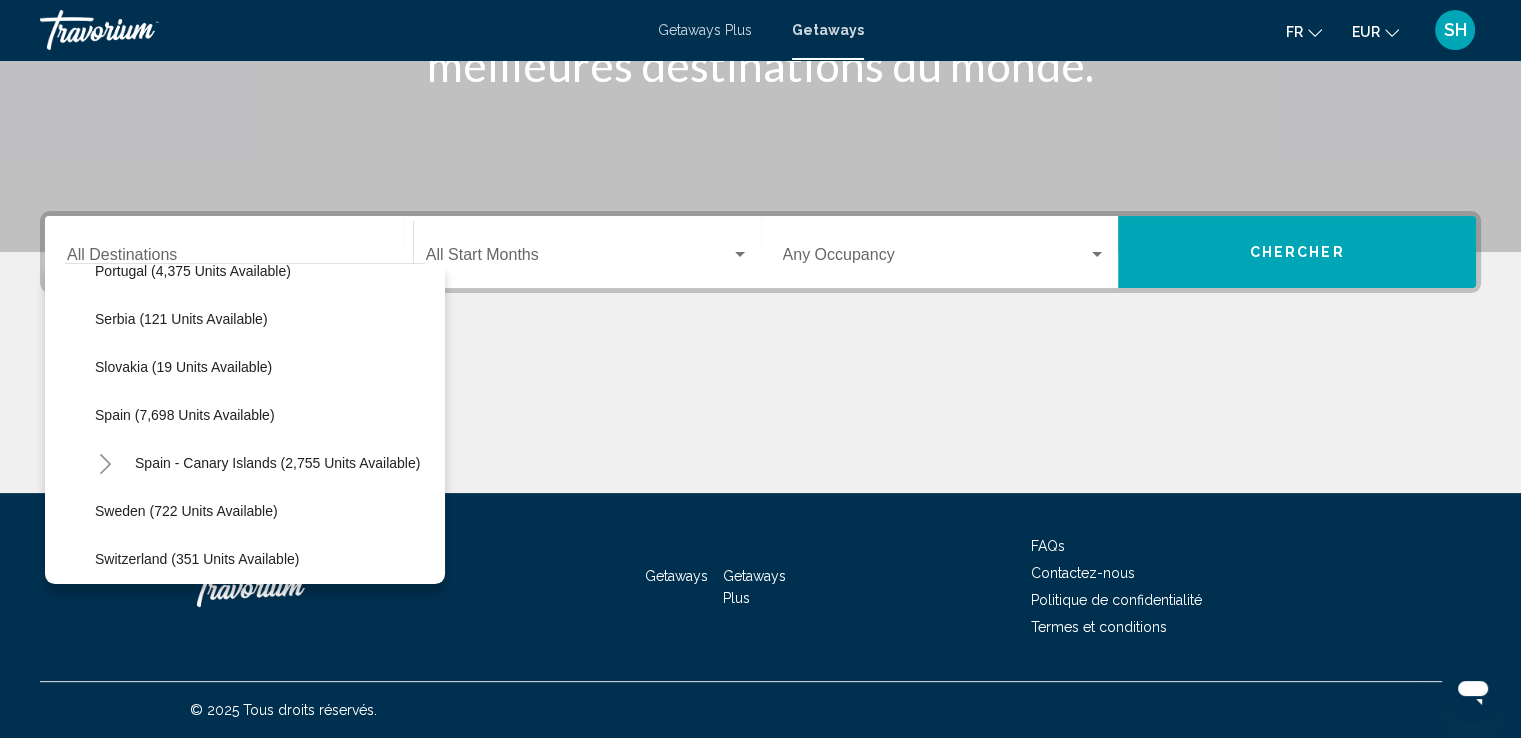type on "**********" 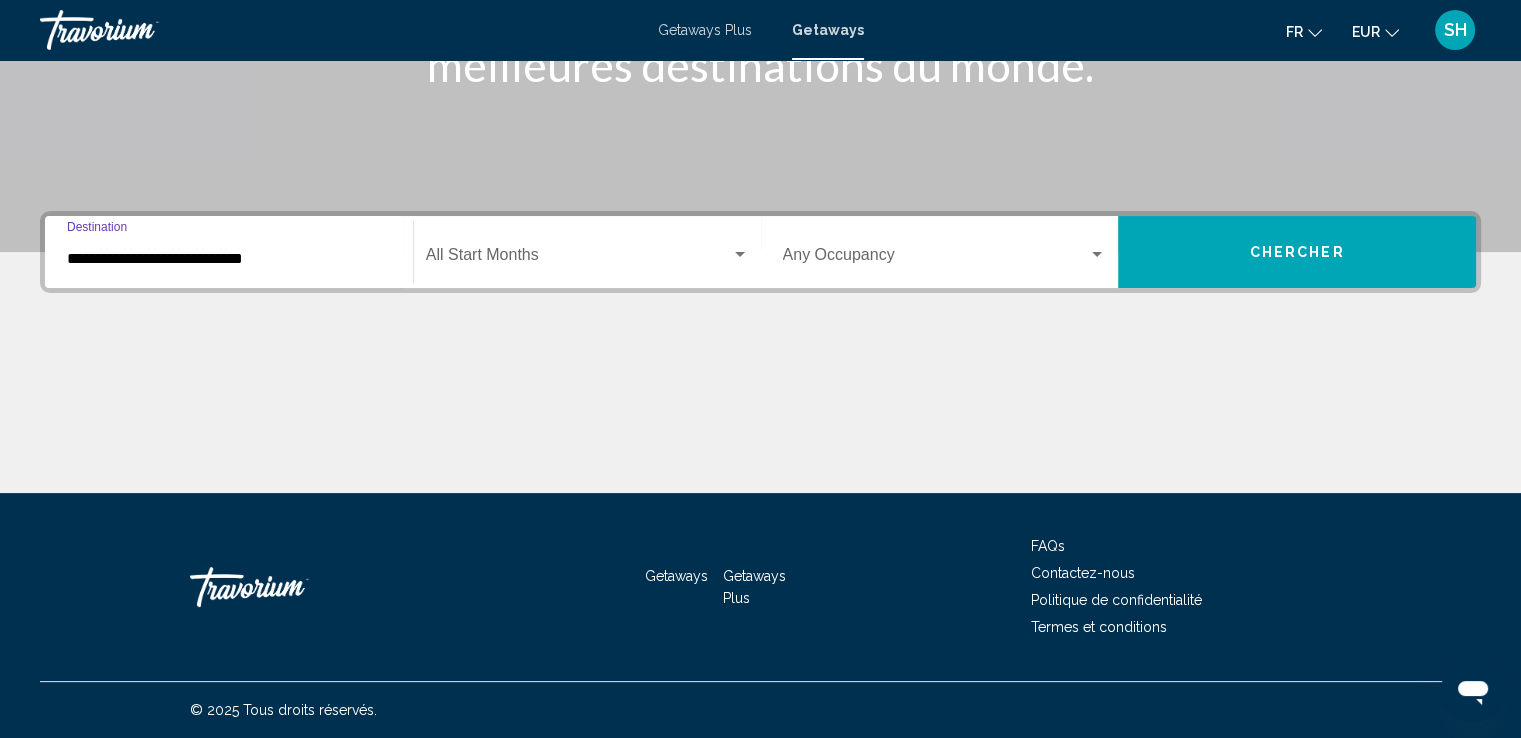 click at bounding box center (578, 259) 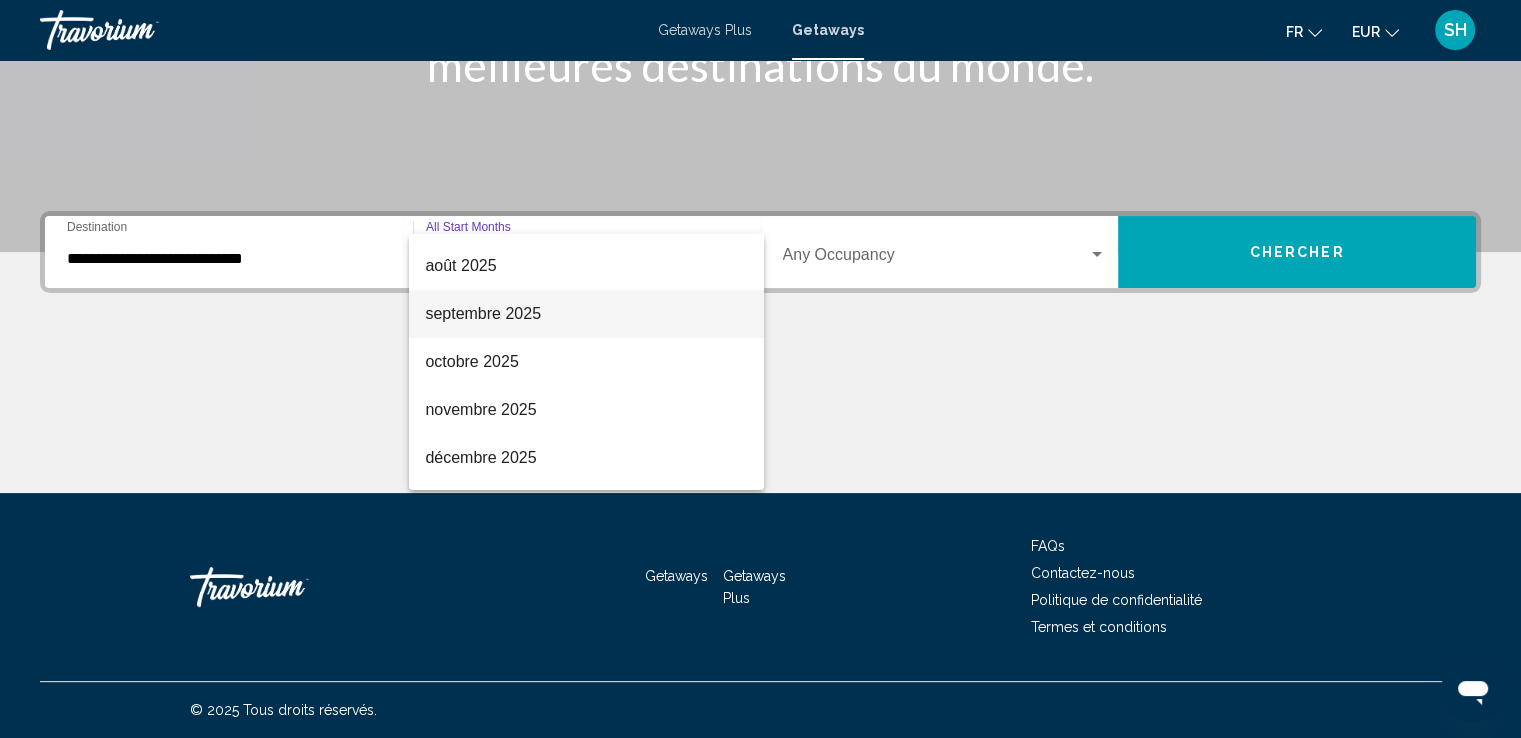 scroll, scrollTop: 400, scrollLeft: 0, axis: vertical 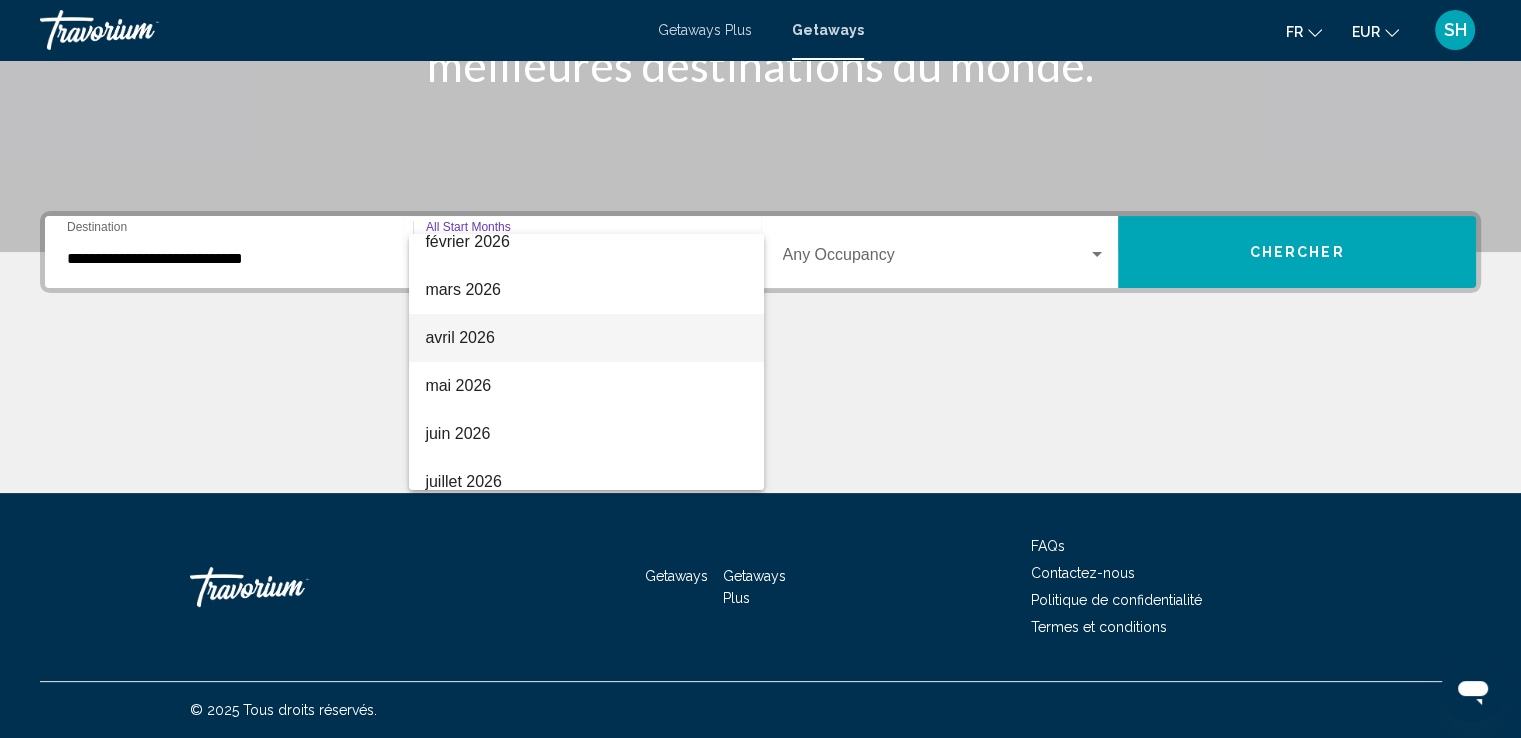 click on "avril 2026" at bounding box center [586, 338] 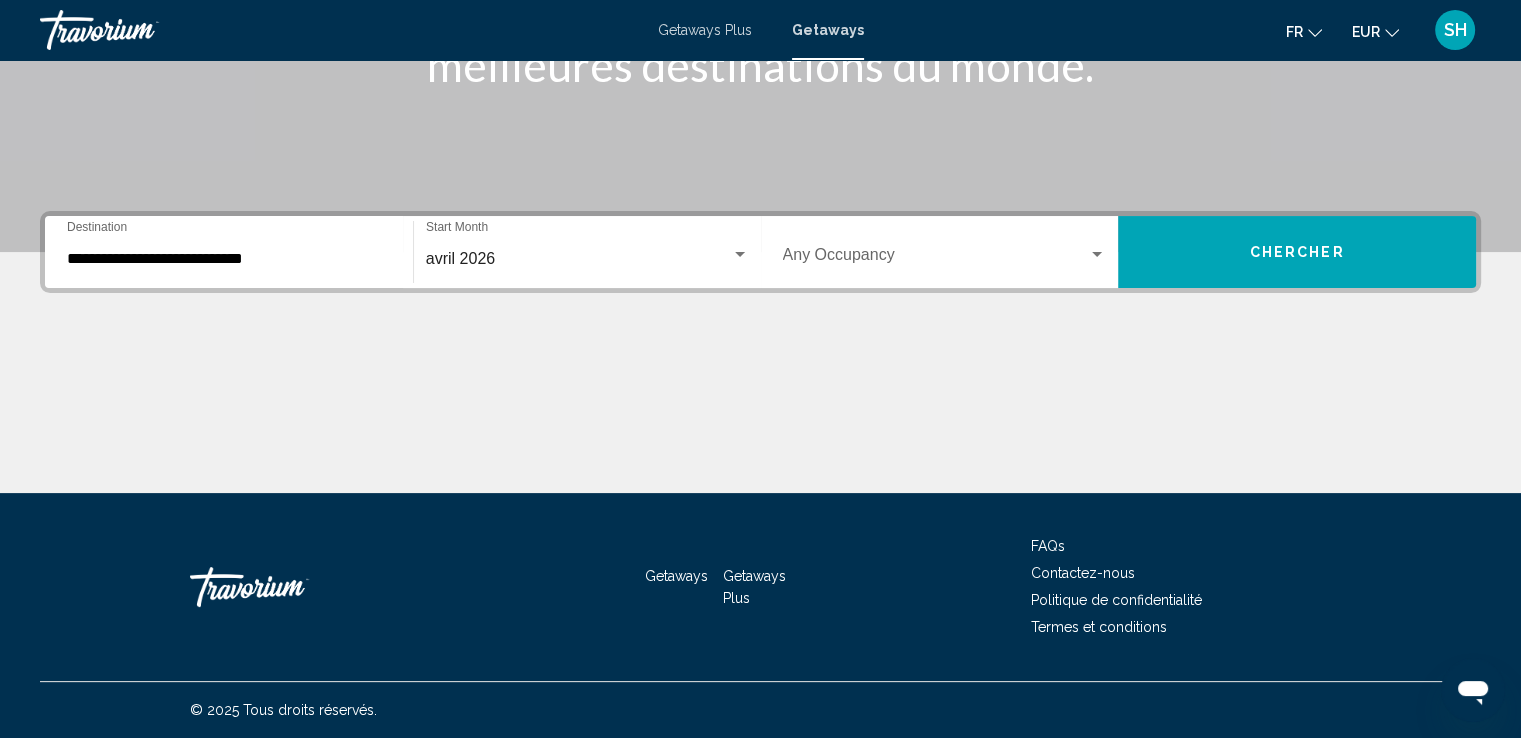 click on "Occupancy Any Occupancy" at bounding box center [945, 252] 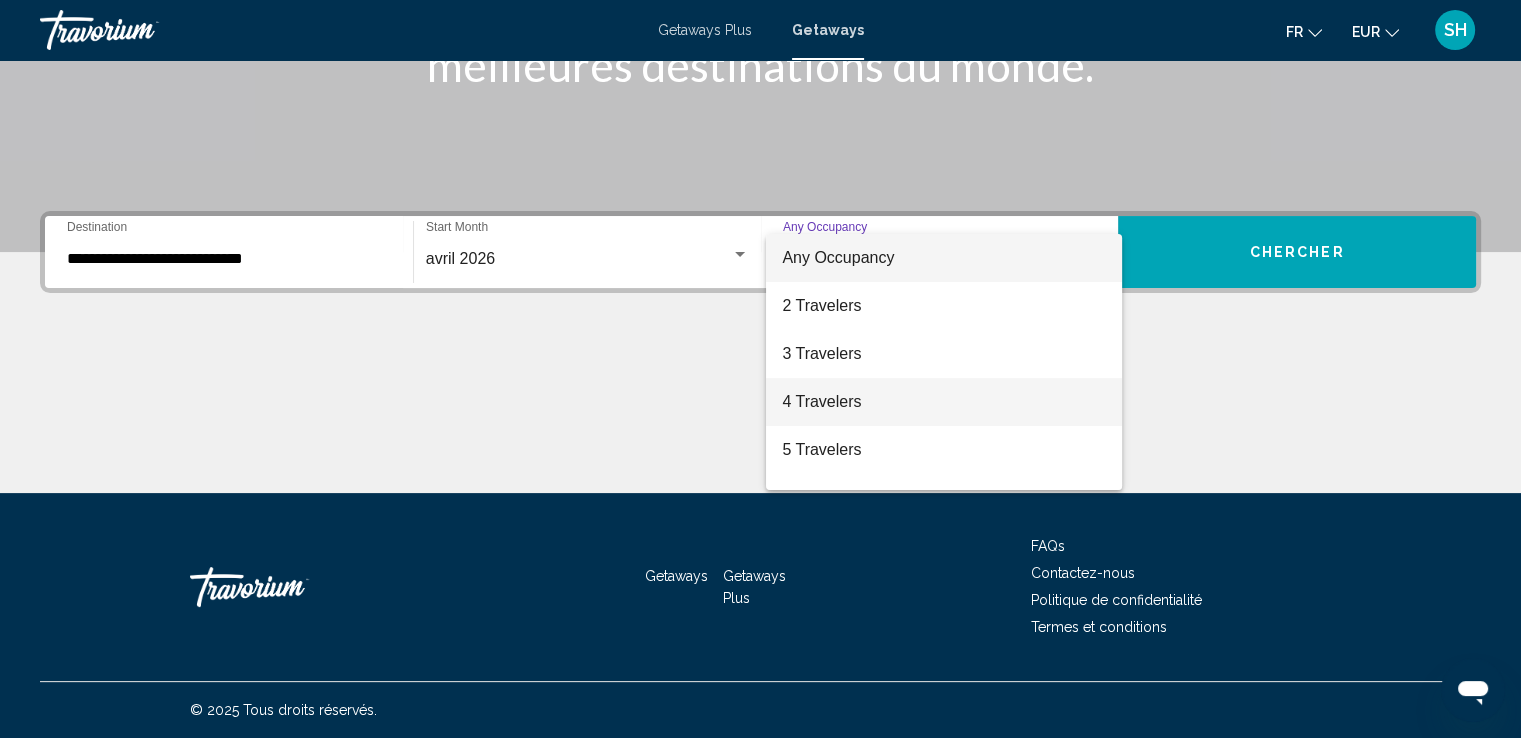 click on "4 Travelers" at bounding box center [944, 402] 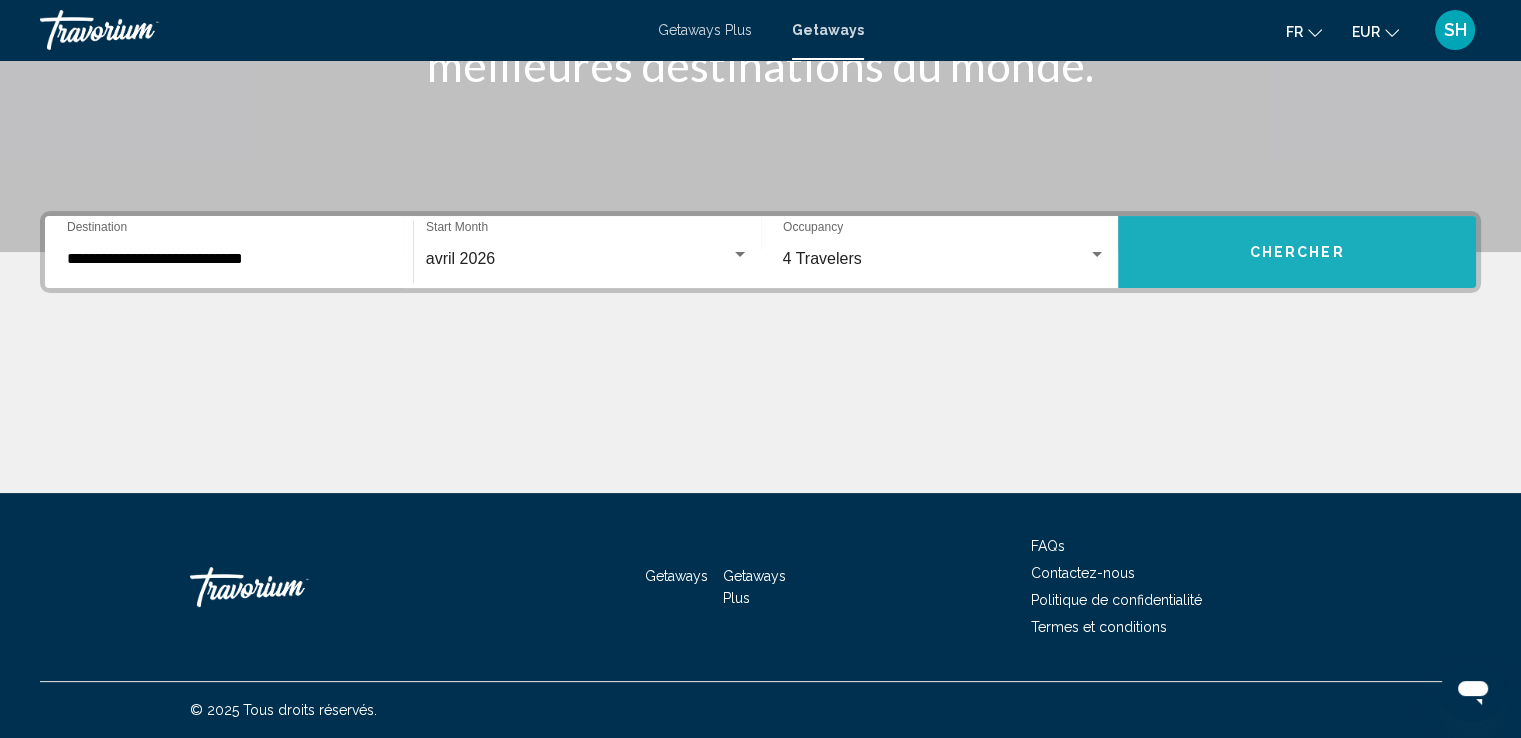 click on "Chercher" at bounding box center [1297, 252] 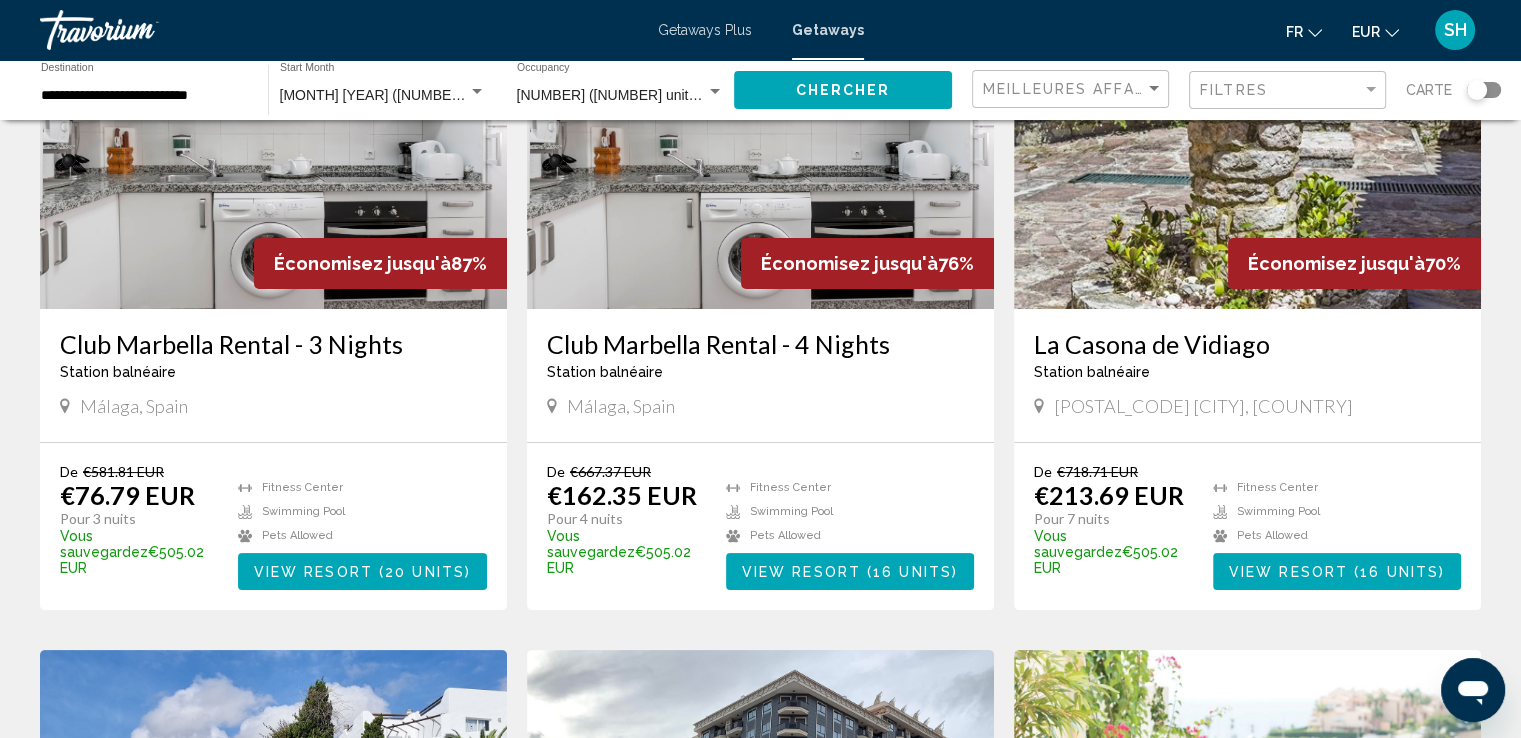 scroll, scrollTop: 0, scrollLeft: 0, axis: both 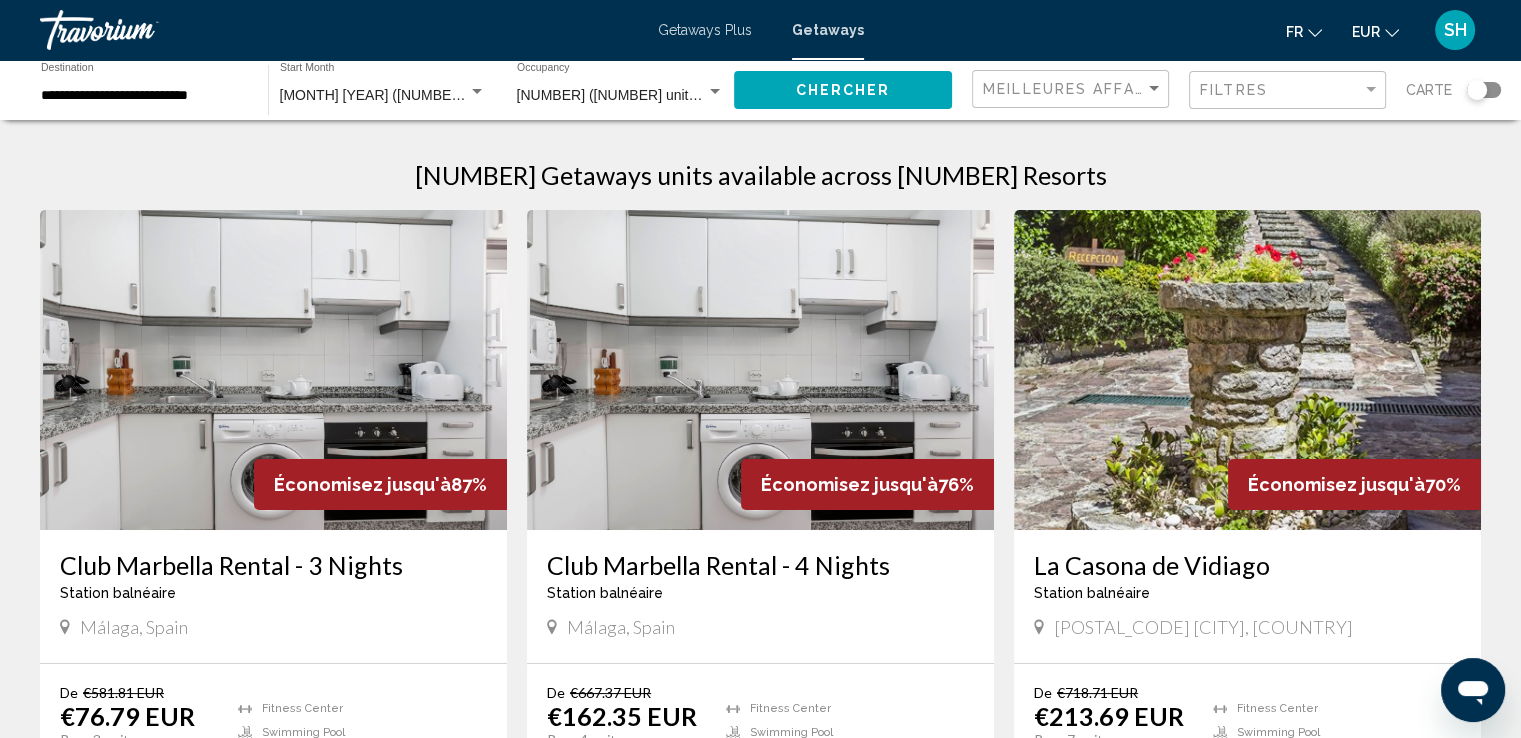 click at bounding box center (273, 370) 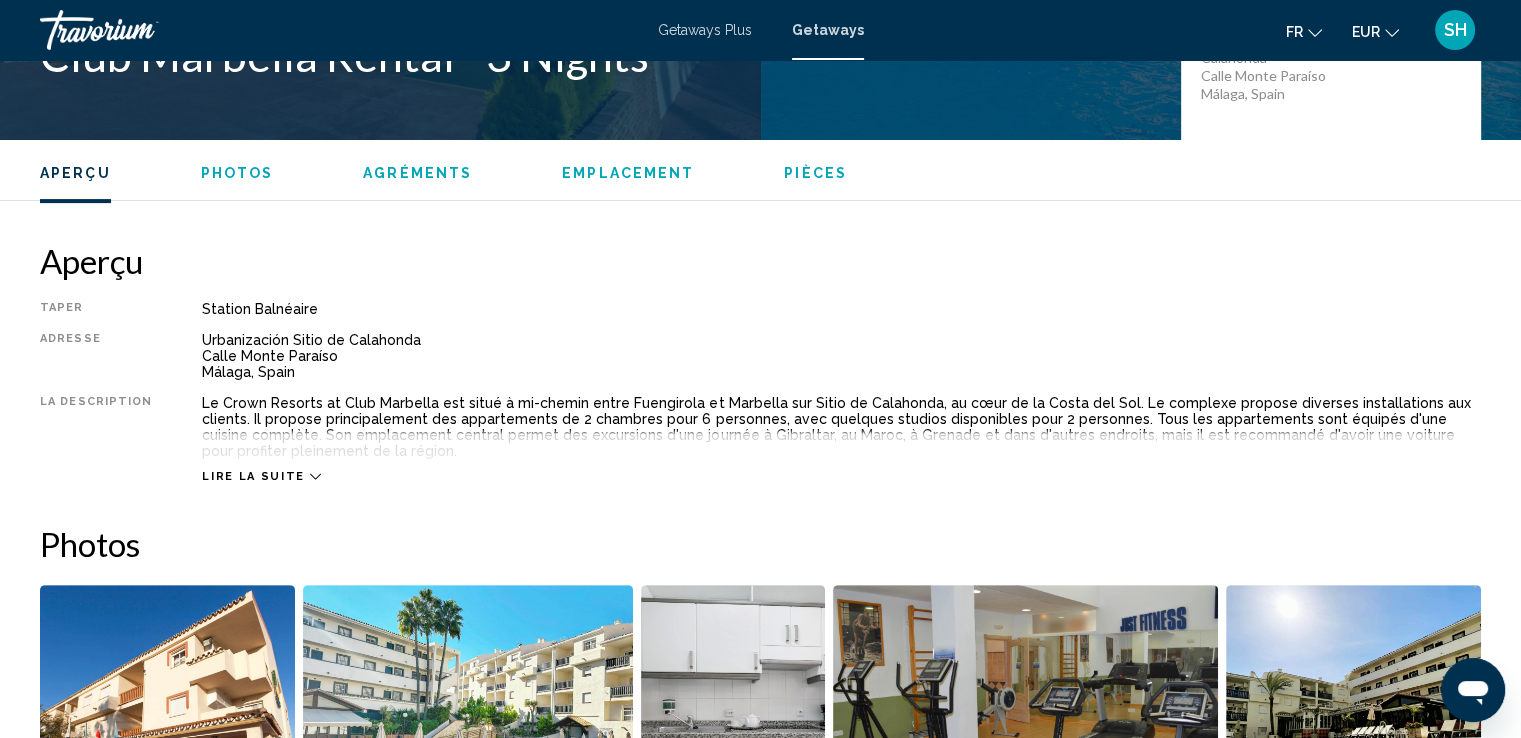 scroll, scrollTop: 500, scrollLeft: 0, axis: vertical 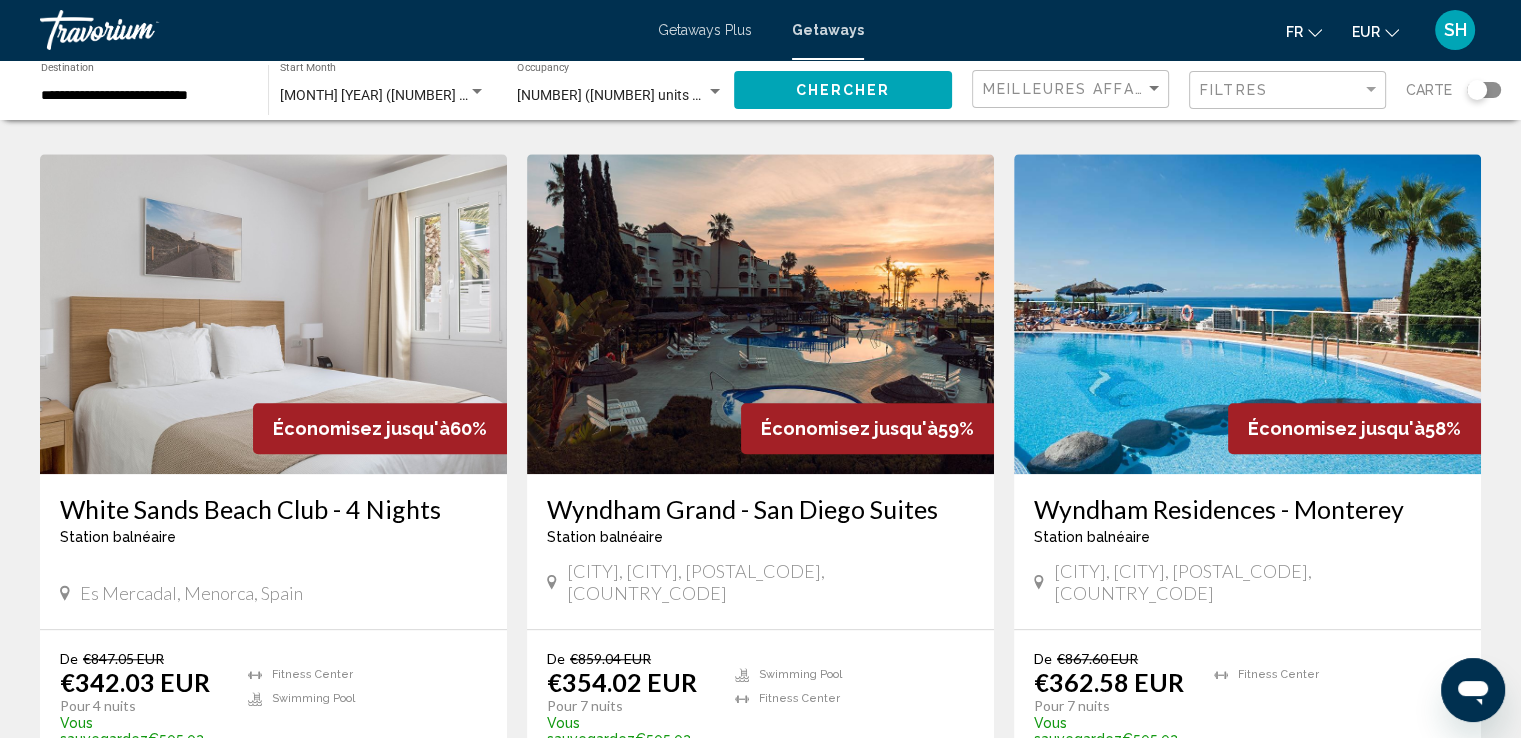 click at bounding box center (1247, 314) 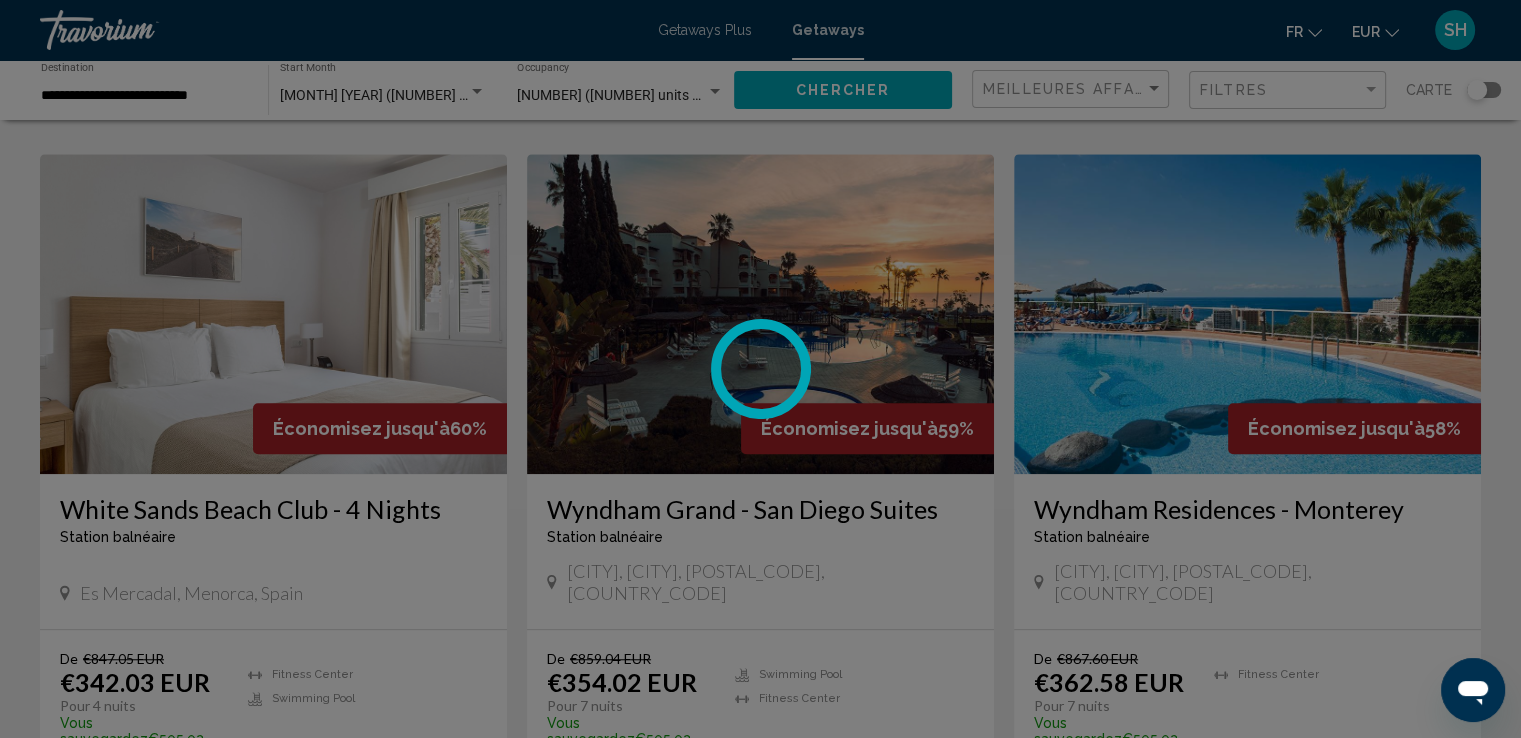 scroll, scrollTop: 0, scrollLeft: 0, axis: both 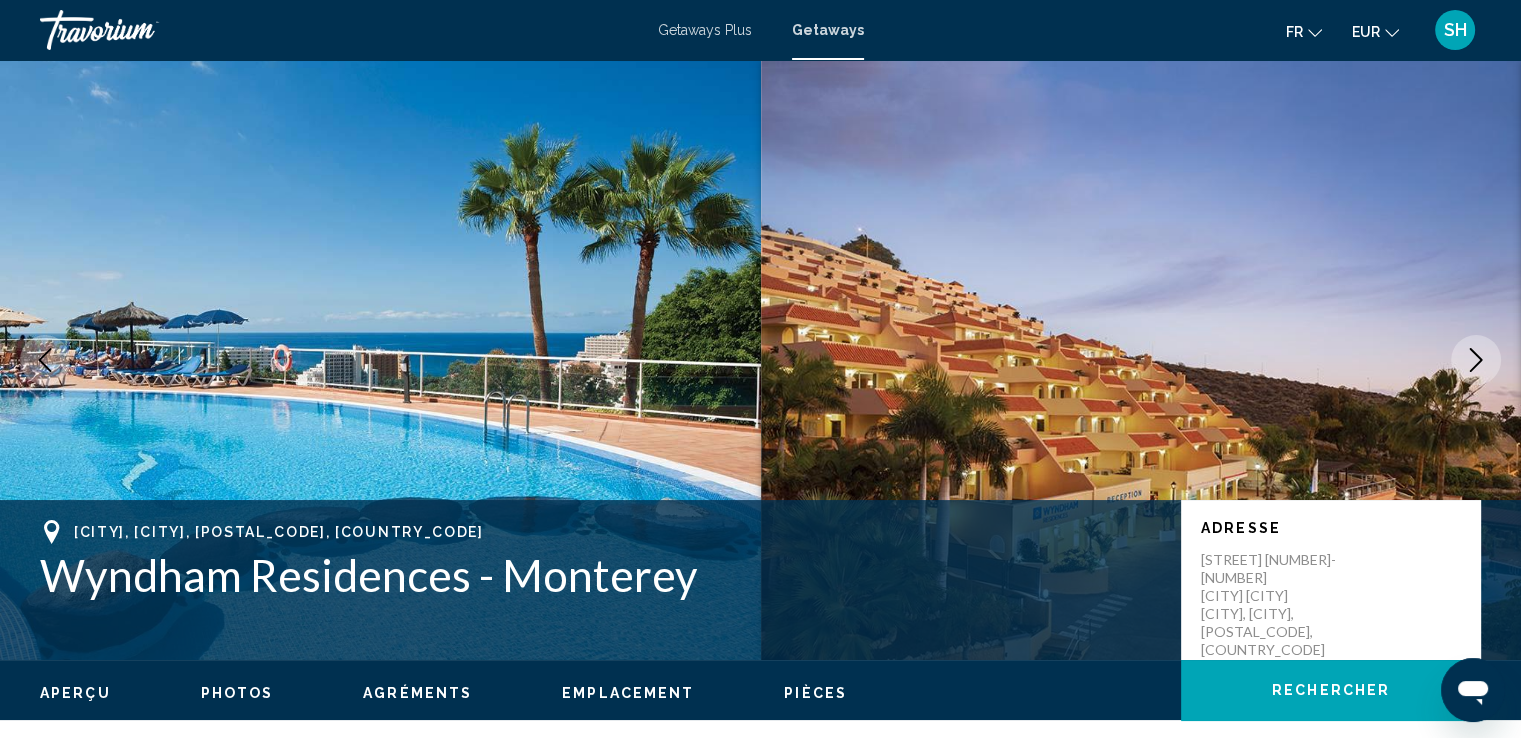 click 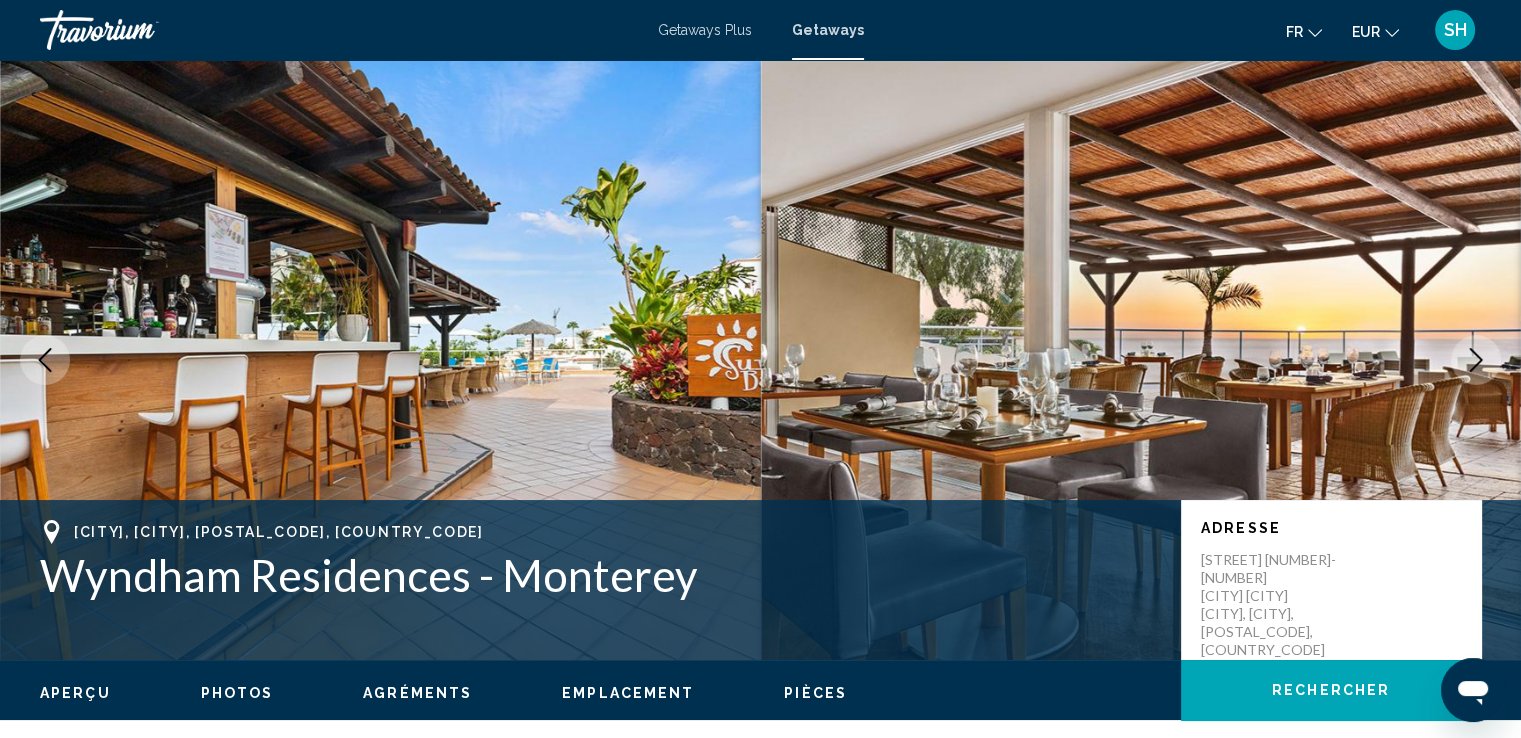 click 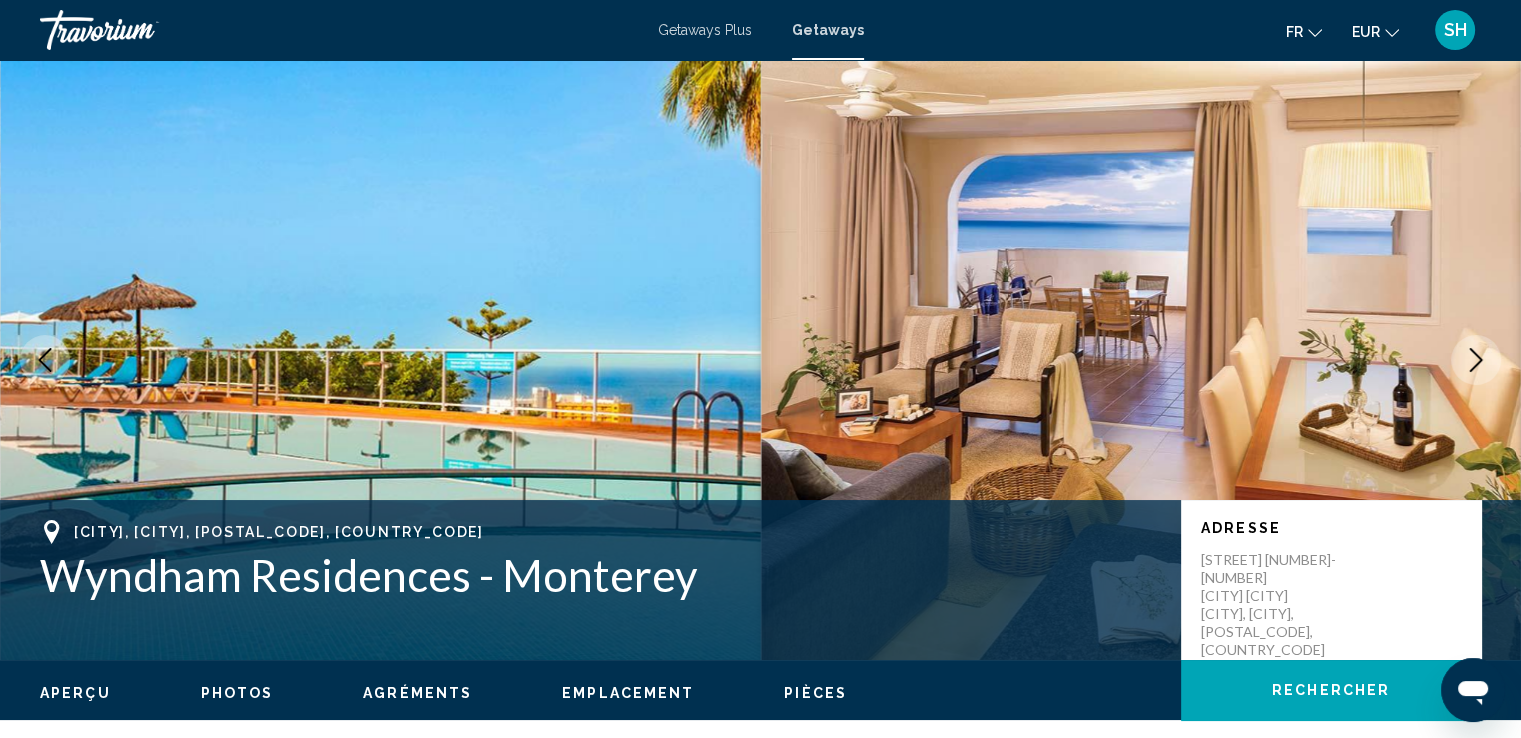 click 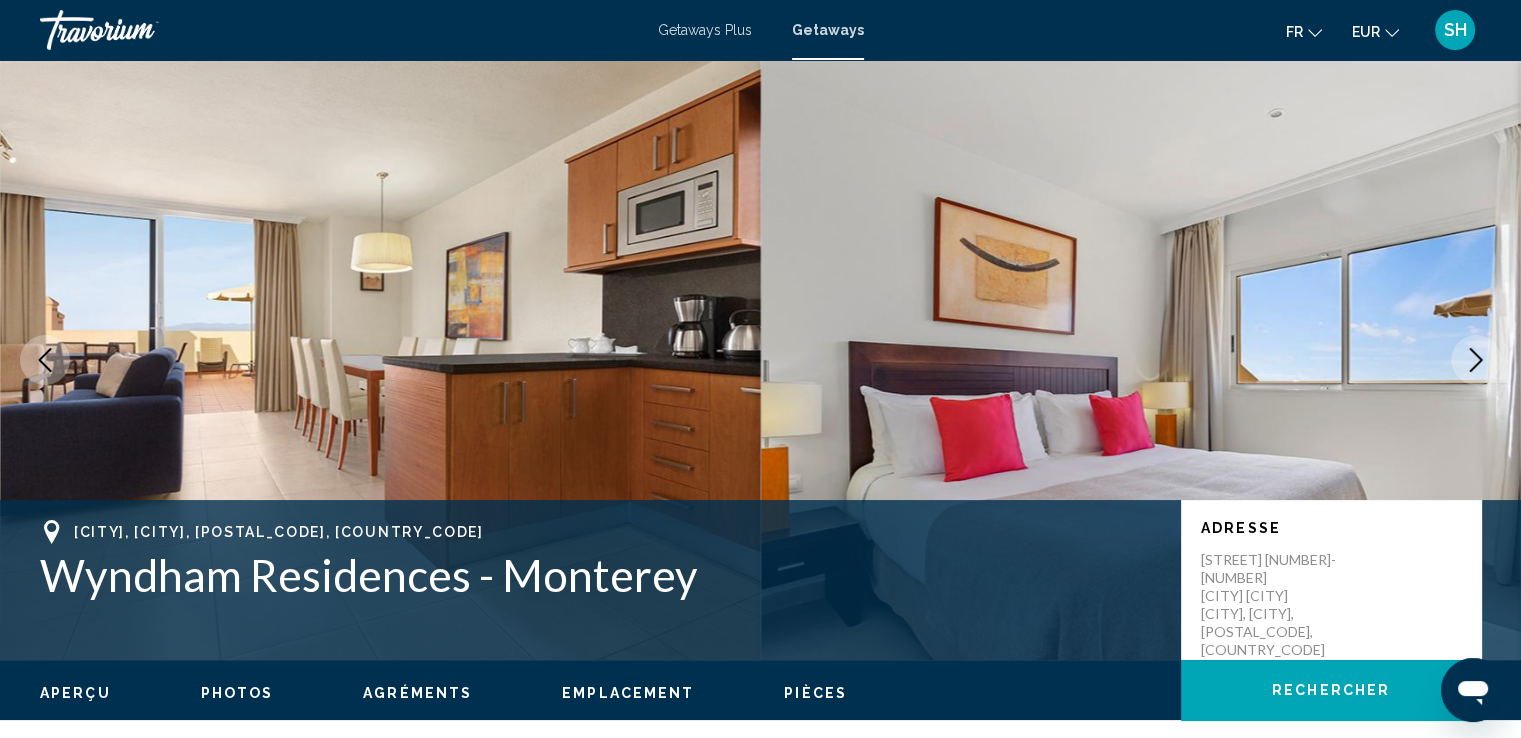 click 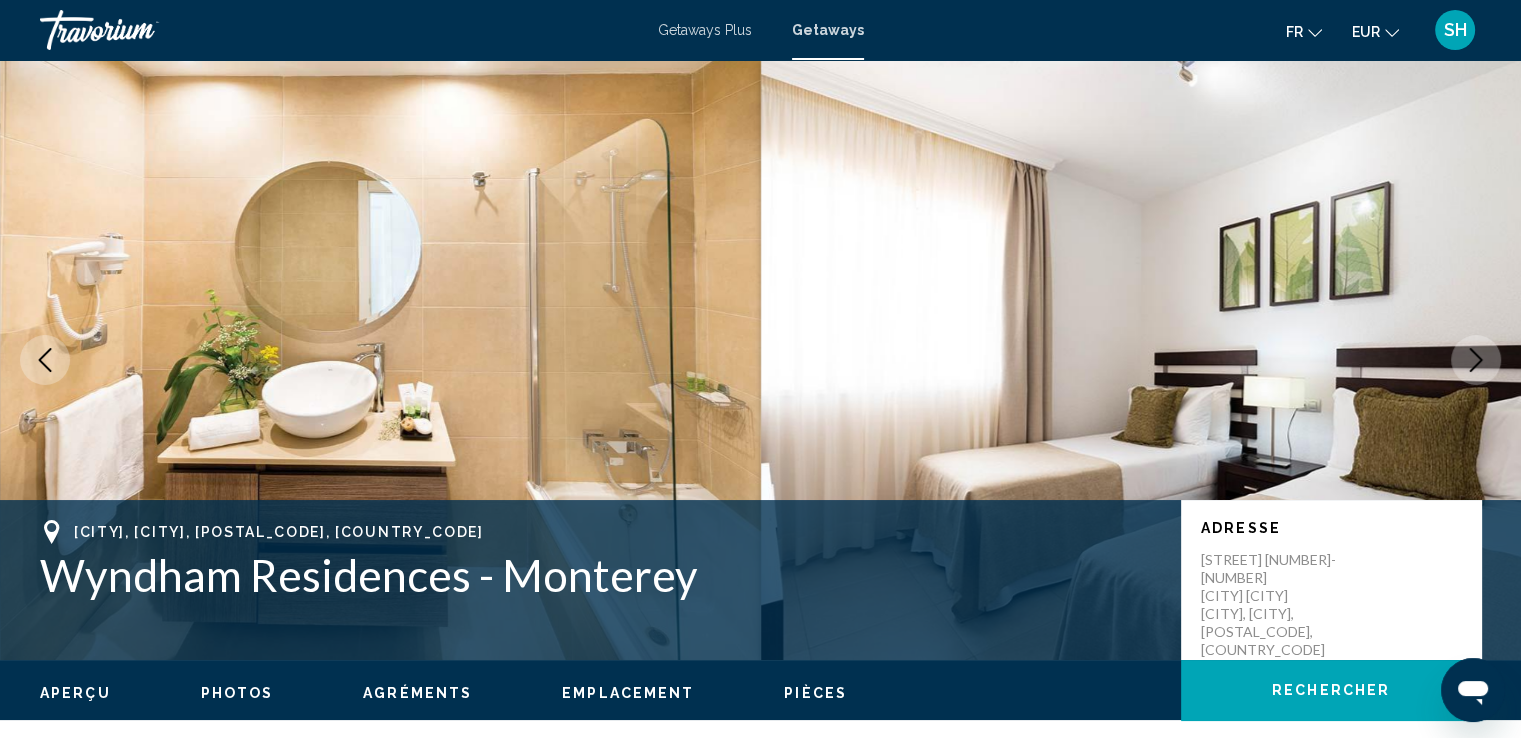 click 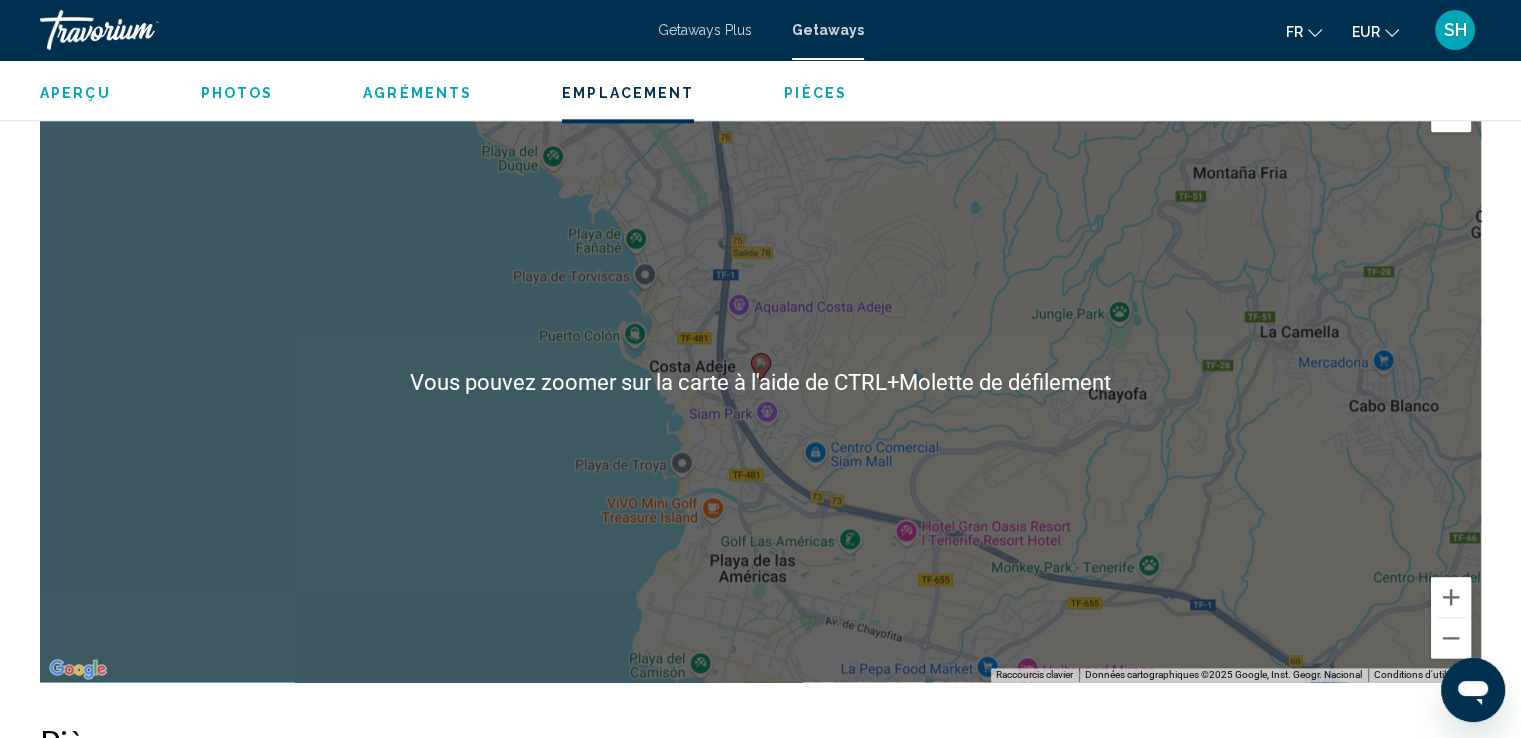 scroll, scrollTop: 2400, scrollLeft: 0, axis: vertical 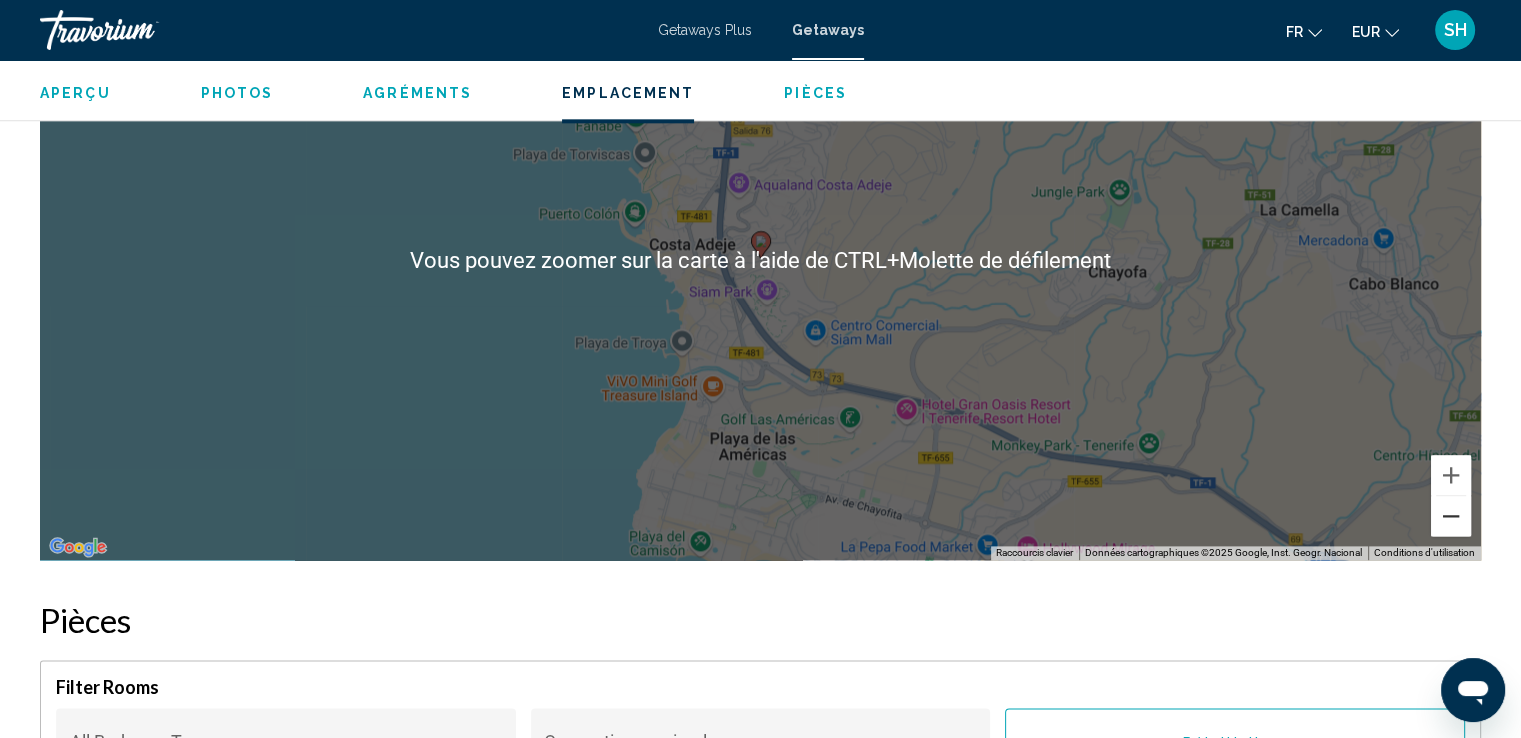 click at bounding box center [1451, 516] 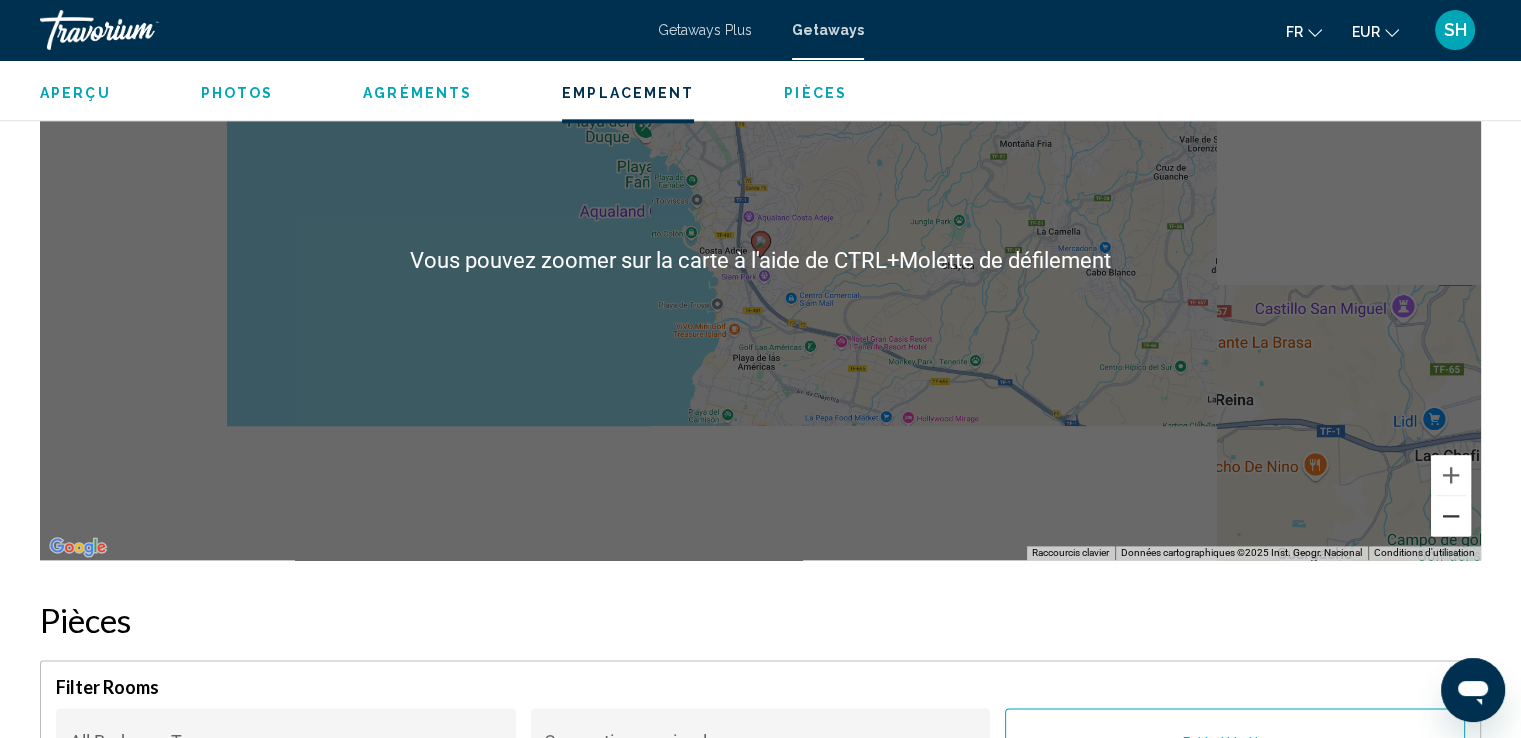 click at bounding box center [1451, 516] 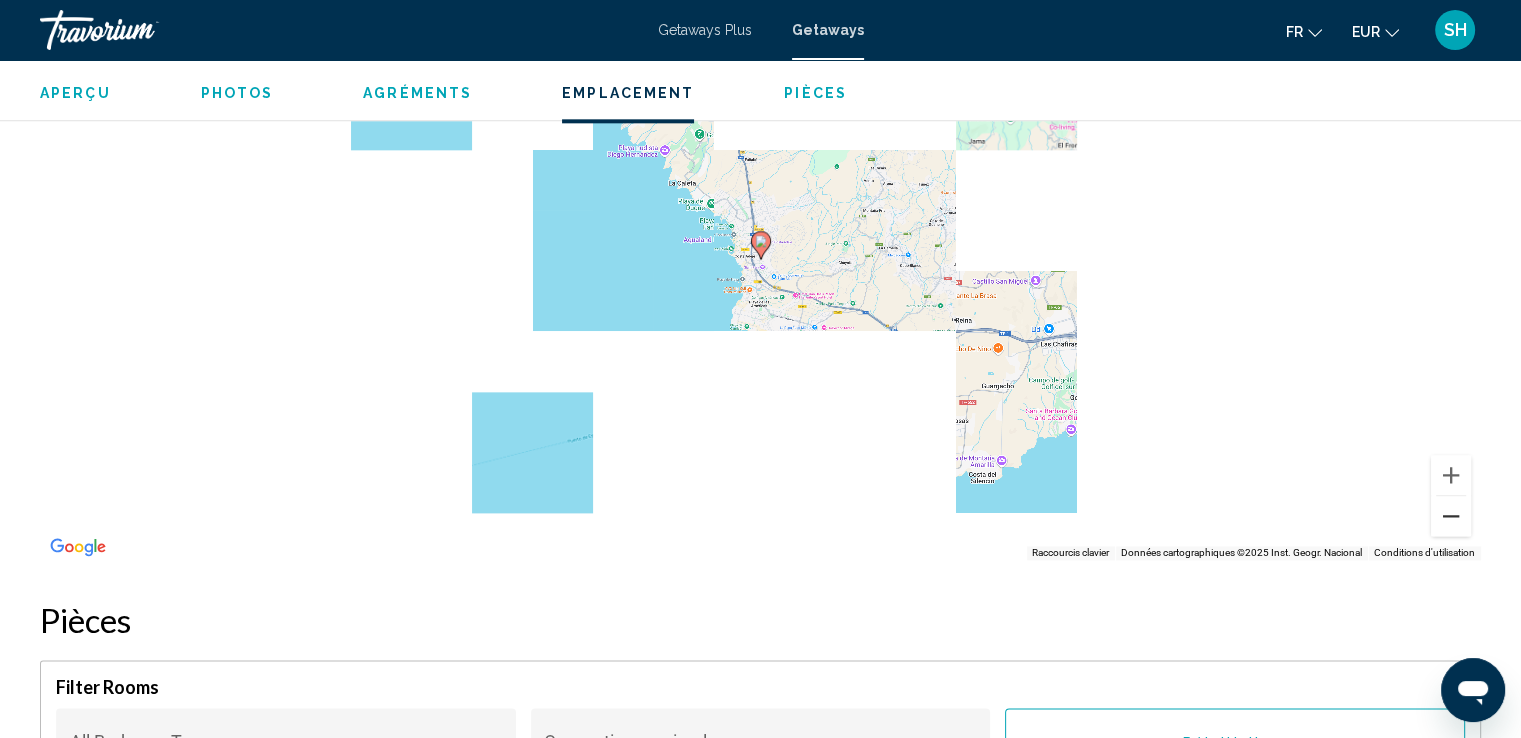 click at bounding box center [1451, 516] 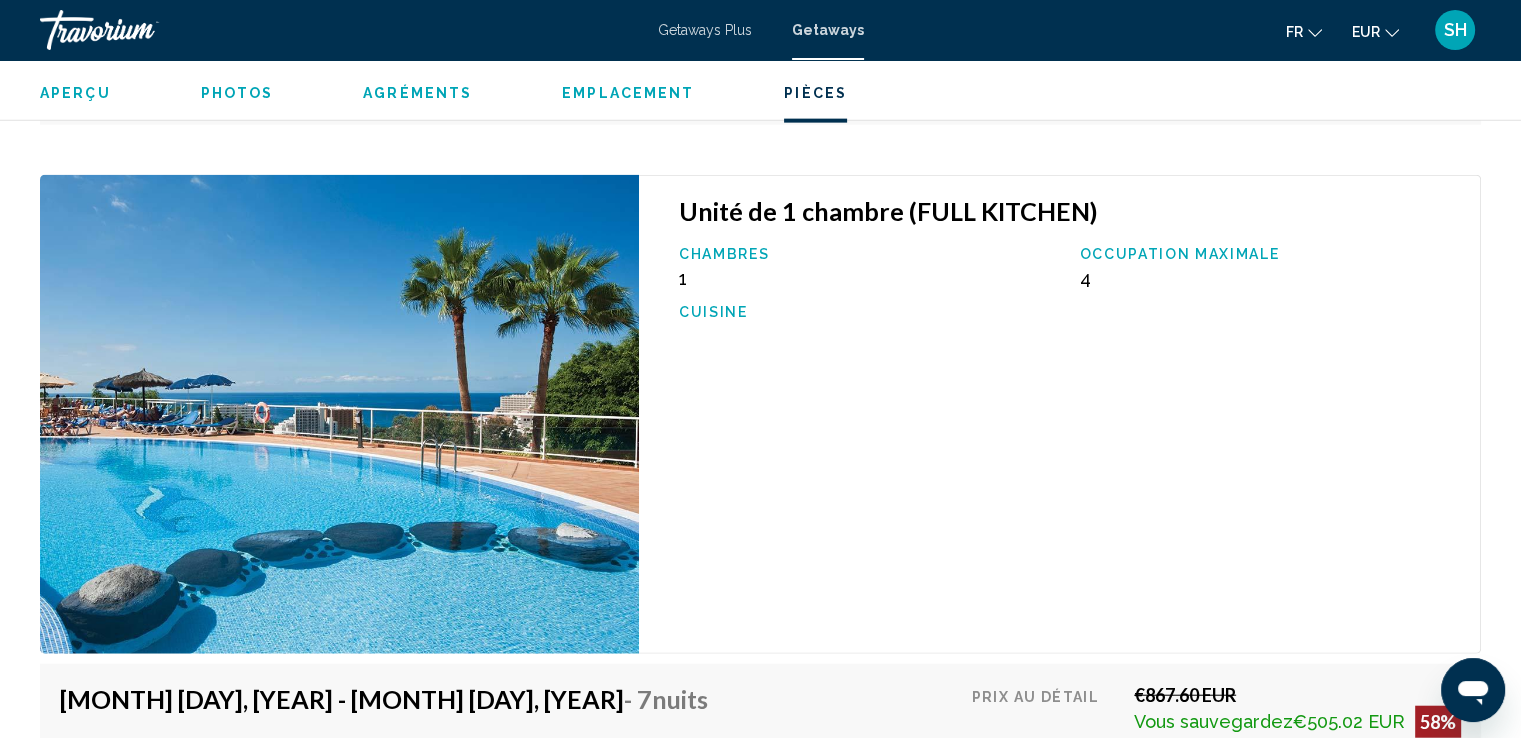 scroll, scrollTop: 4700, scrollLeft: 0, axis: vertical 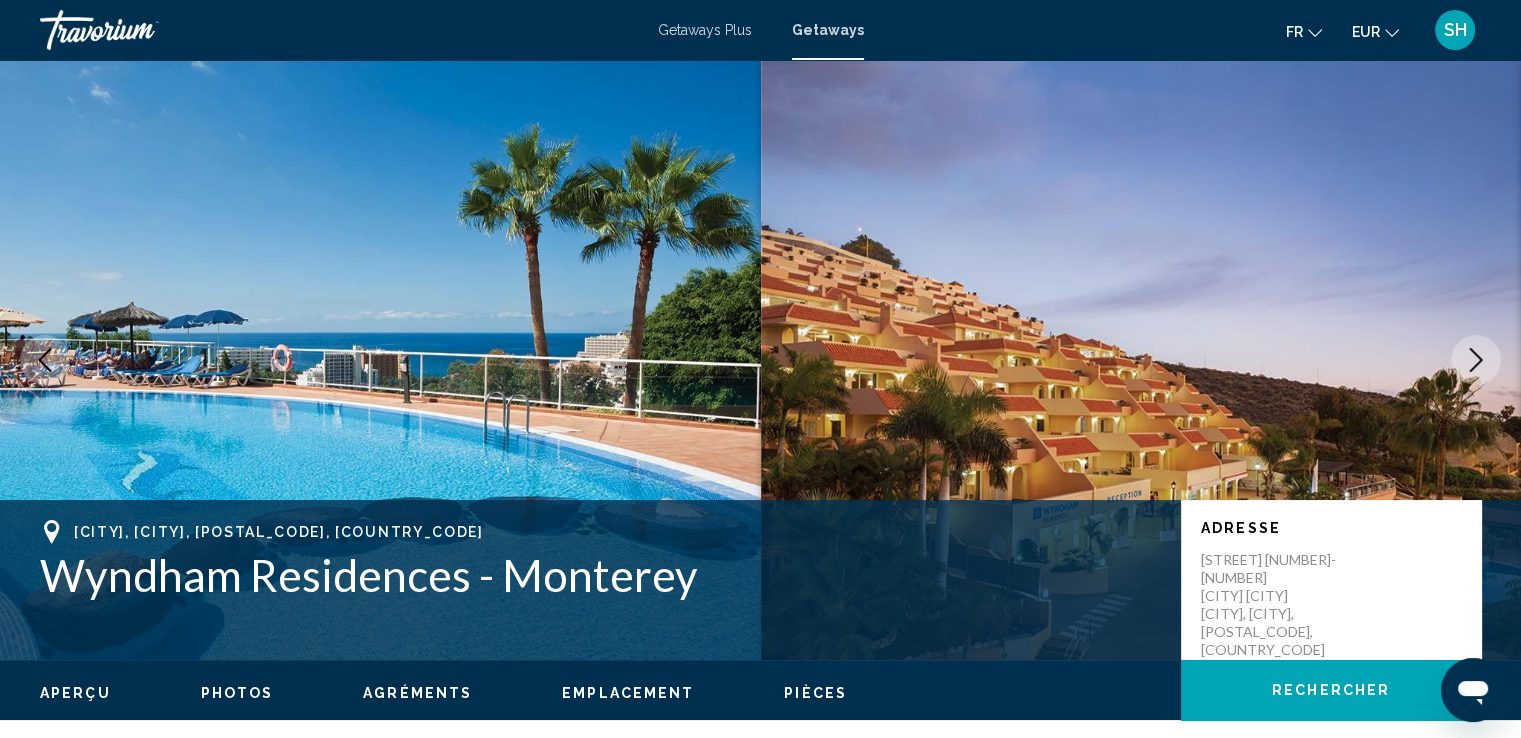 click 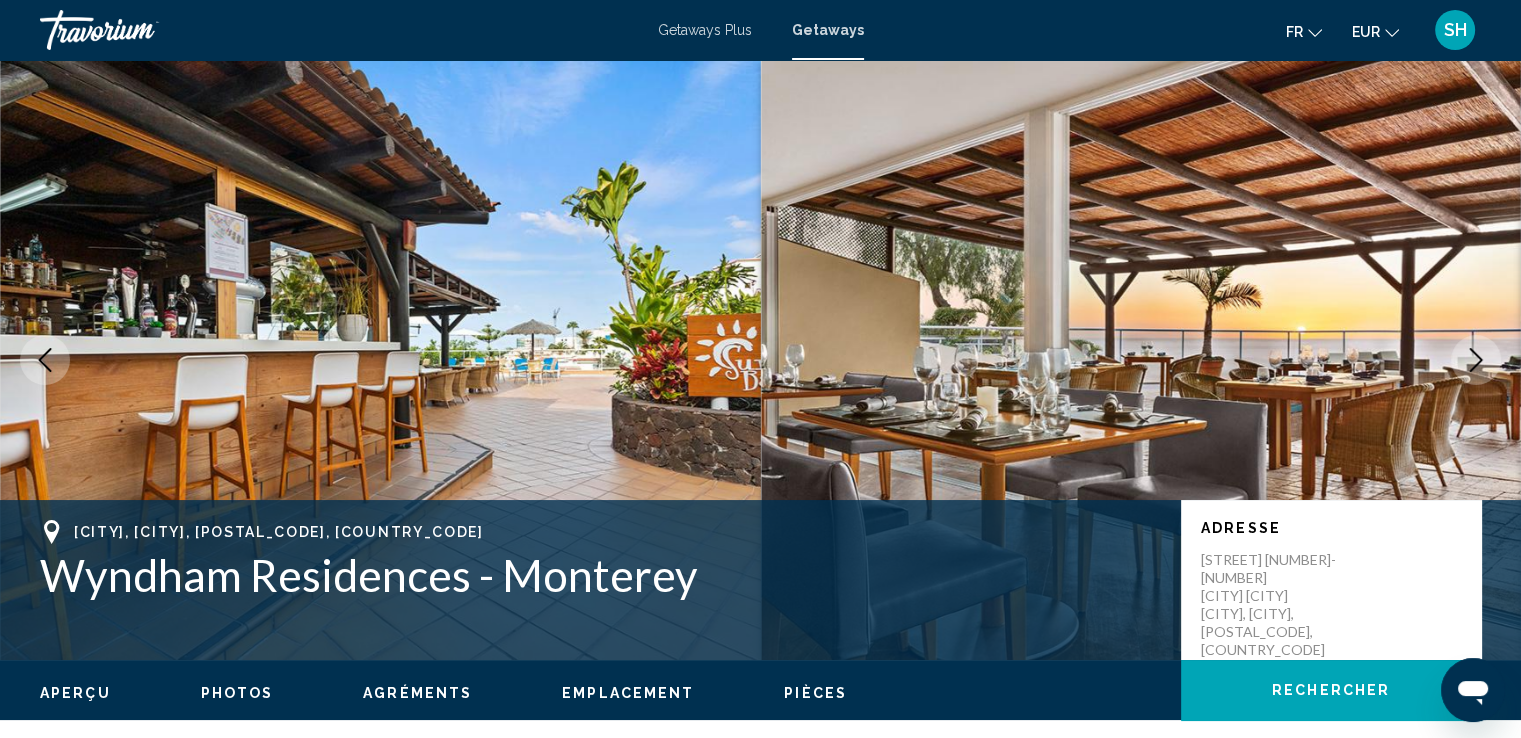 click 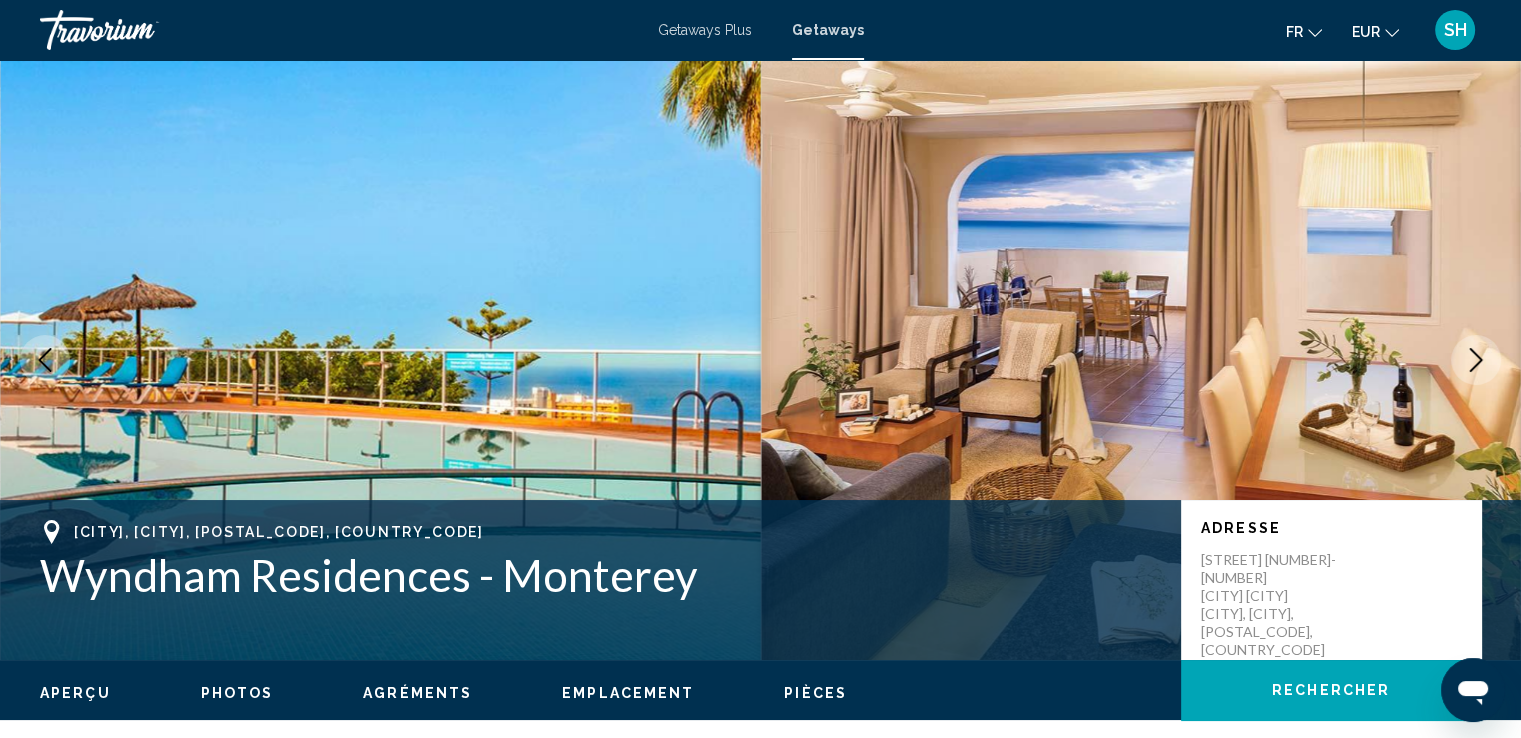 click 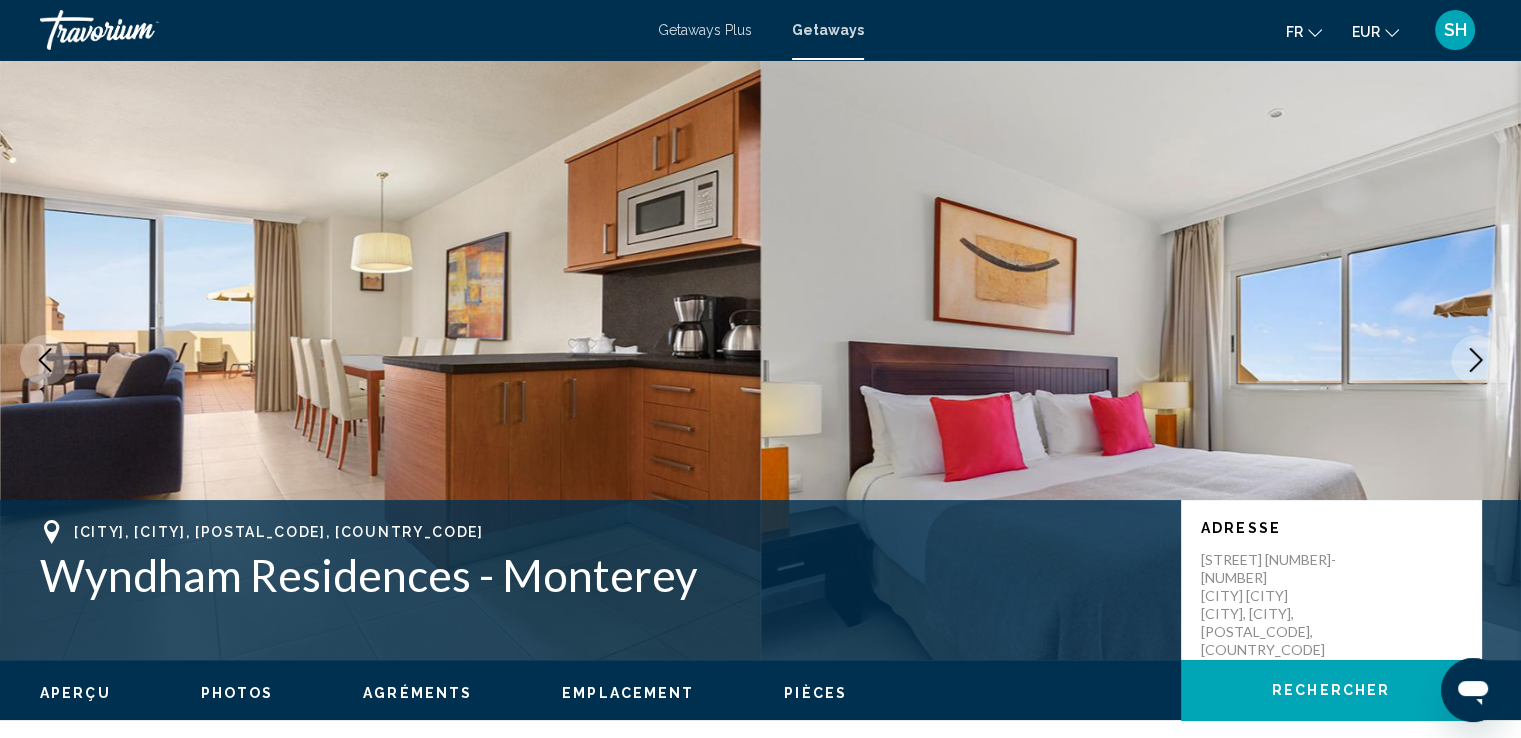 click 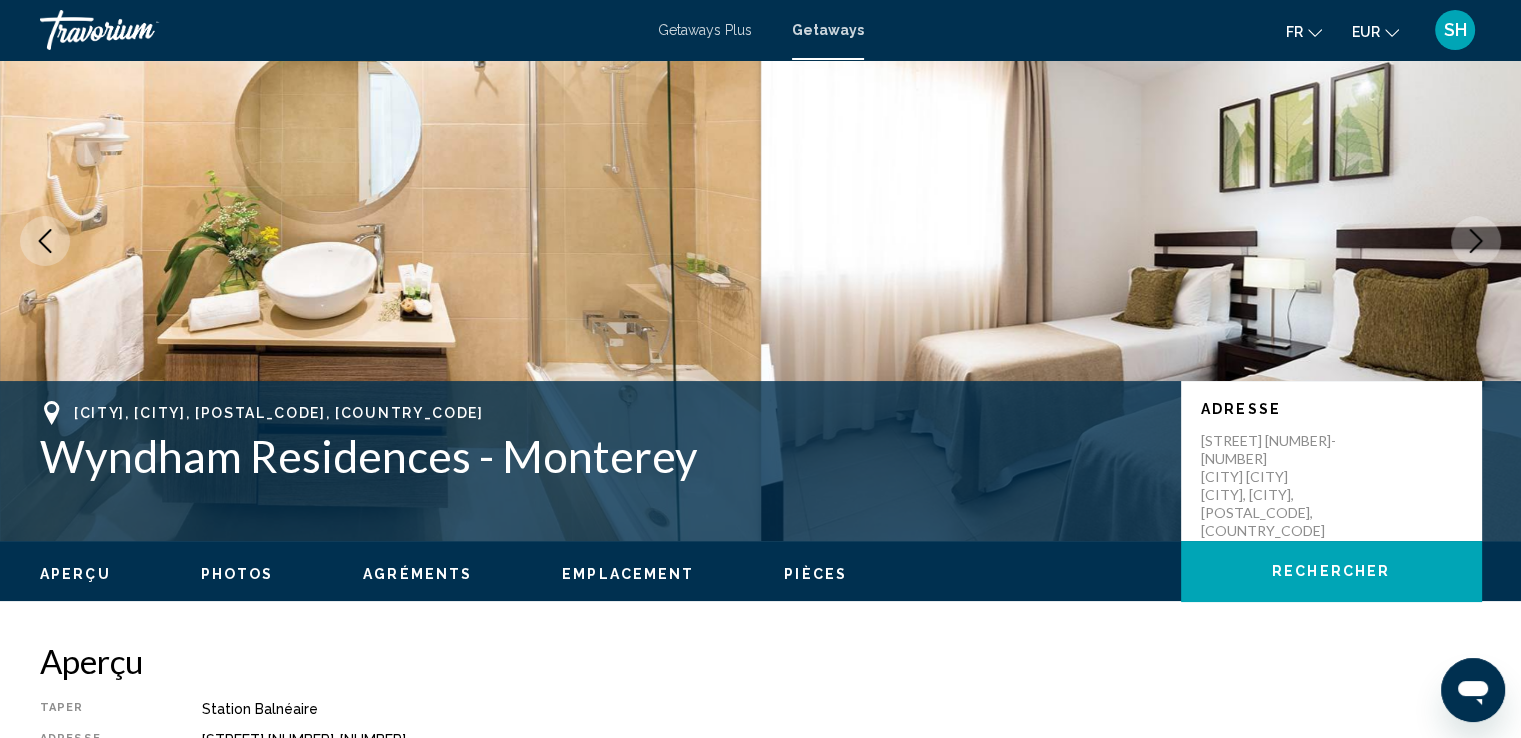 scroll, scrollTop: 0, scrollLeft: 0, axis: both 